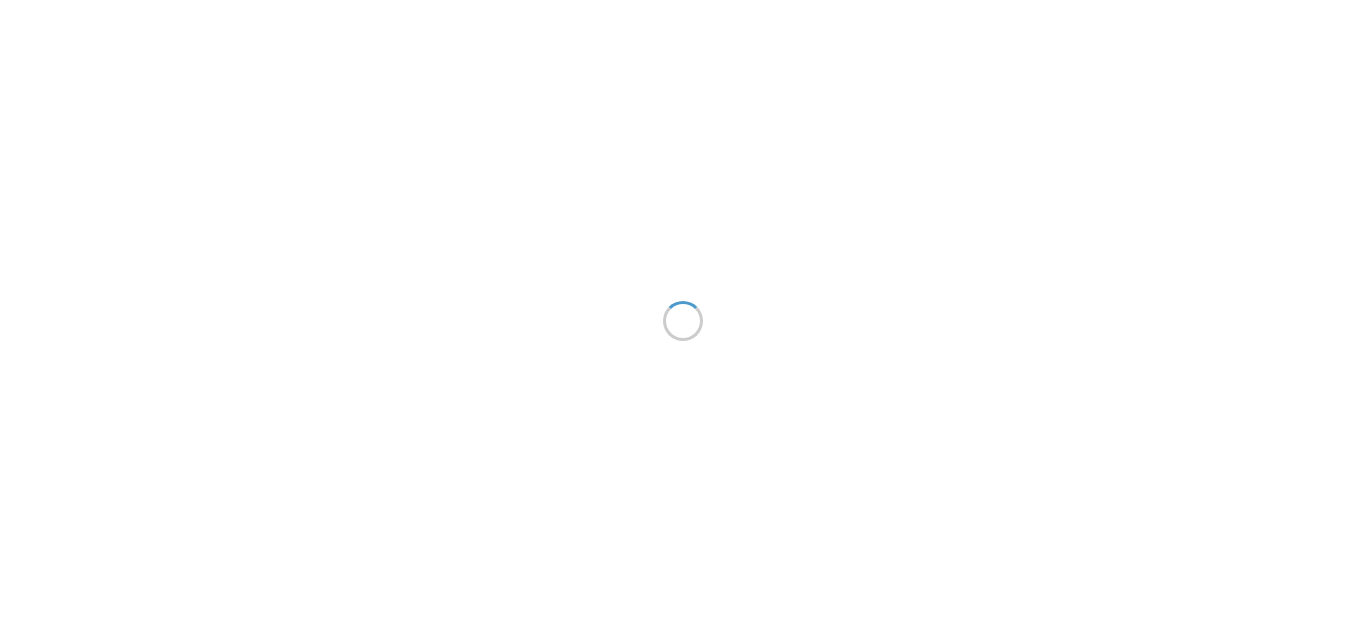 scroll, scrollTop: 0, scrollLeft: 0, axis: both 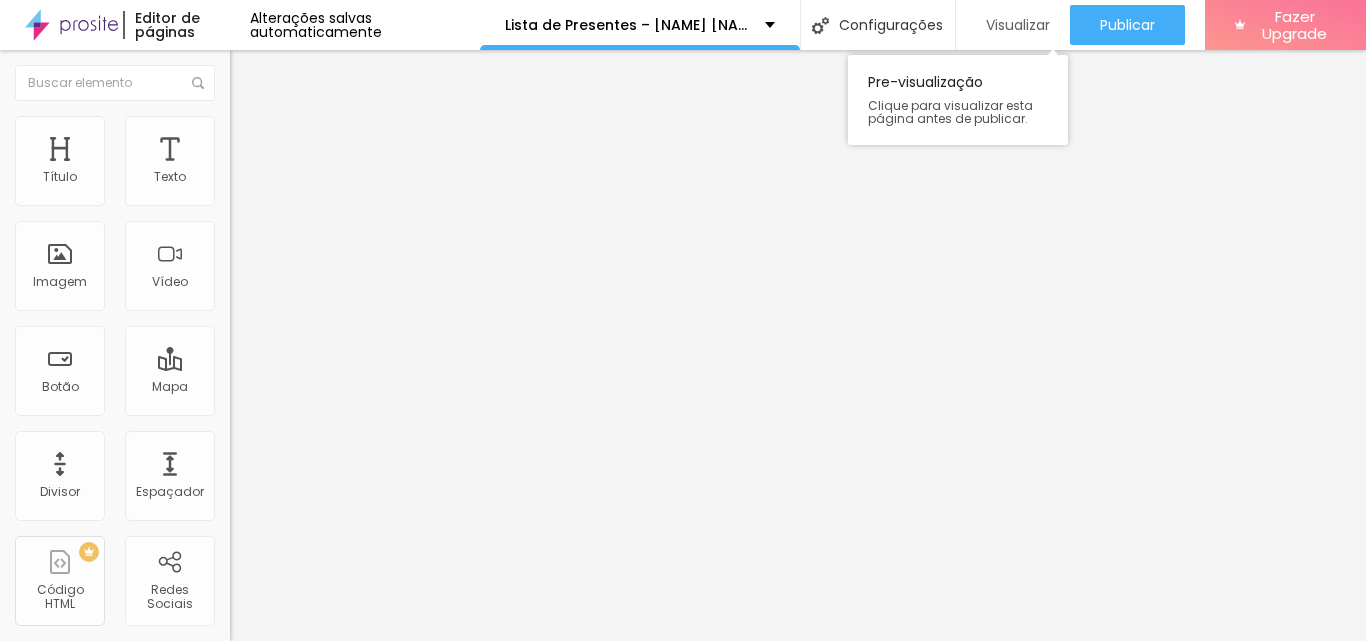 click on "Visualizar" at bounding box center [1018, 25] 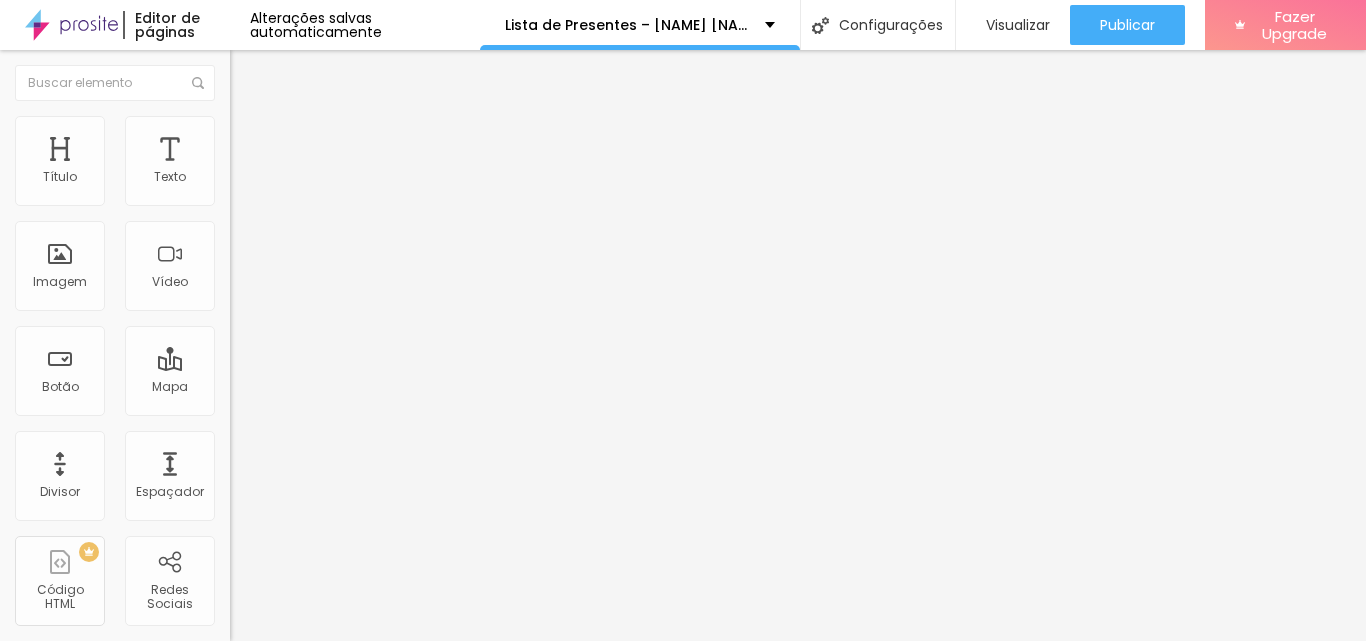 click on "Estilo" at bounding box center (345, 126) 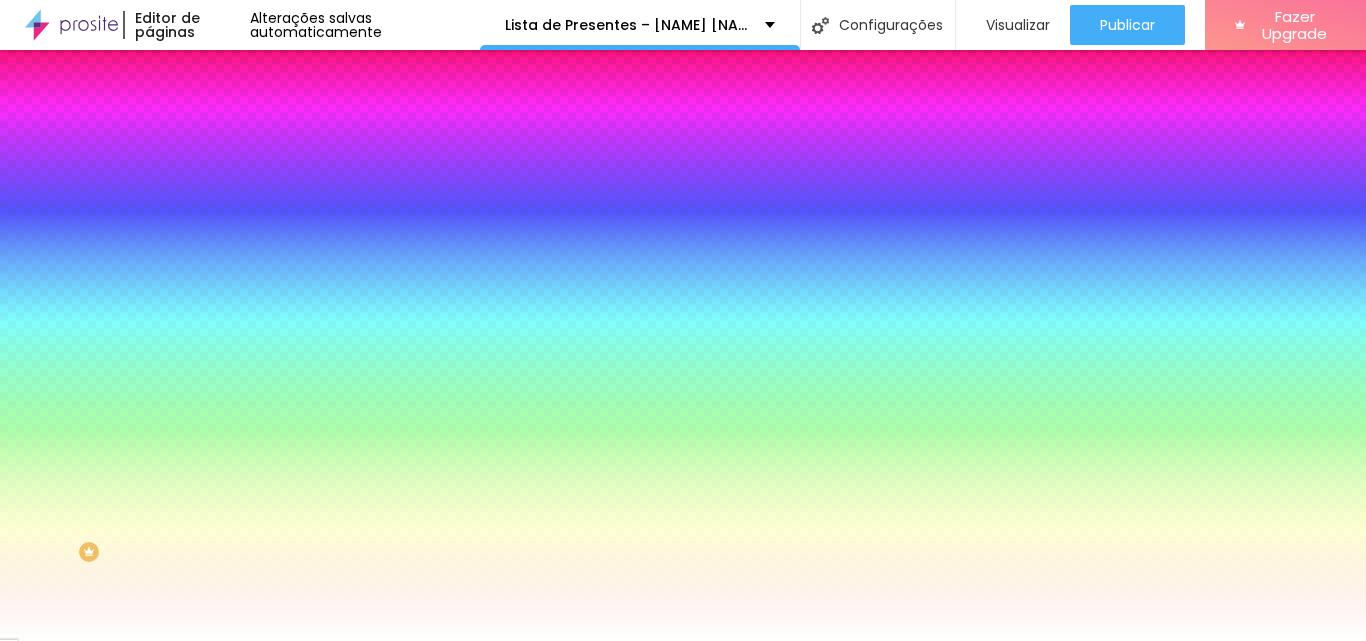 click at bounding box center (239, 145) 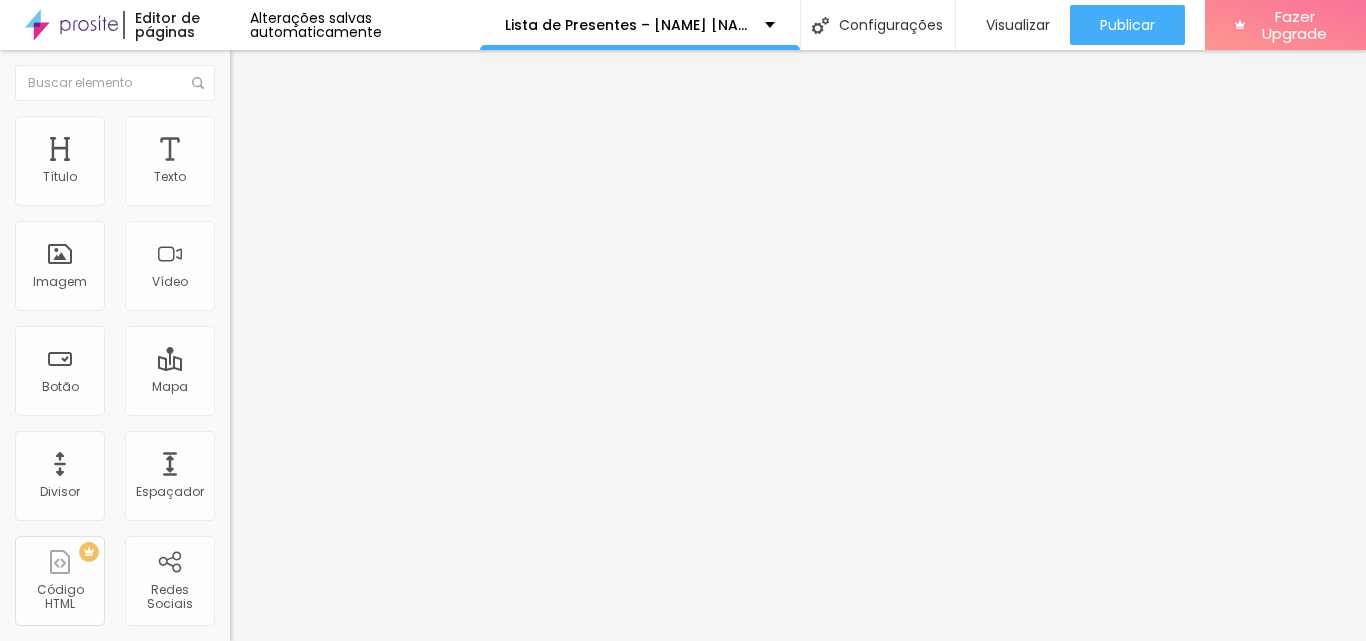 click at bounding box center [239, 125] 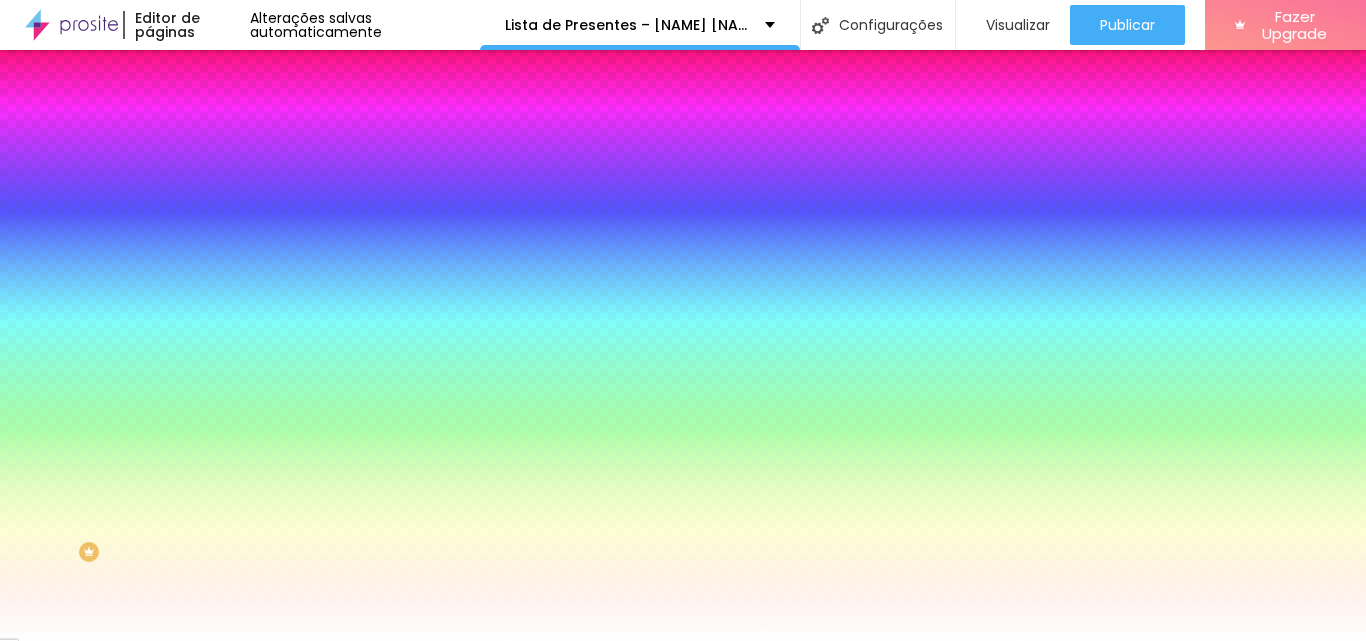 click on "Conteúdo" at bounding box center (345, 106) 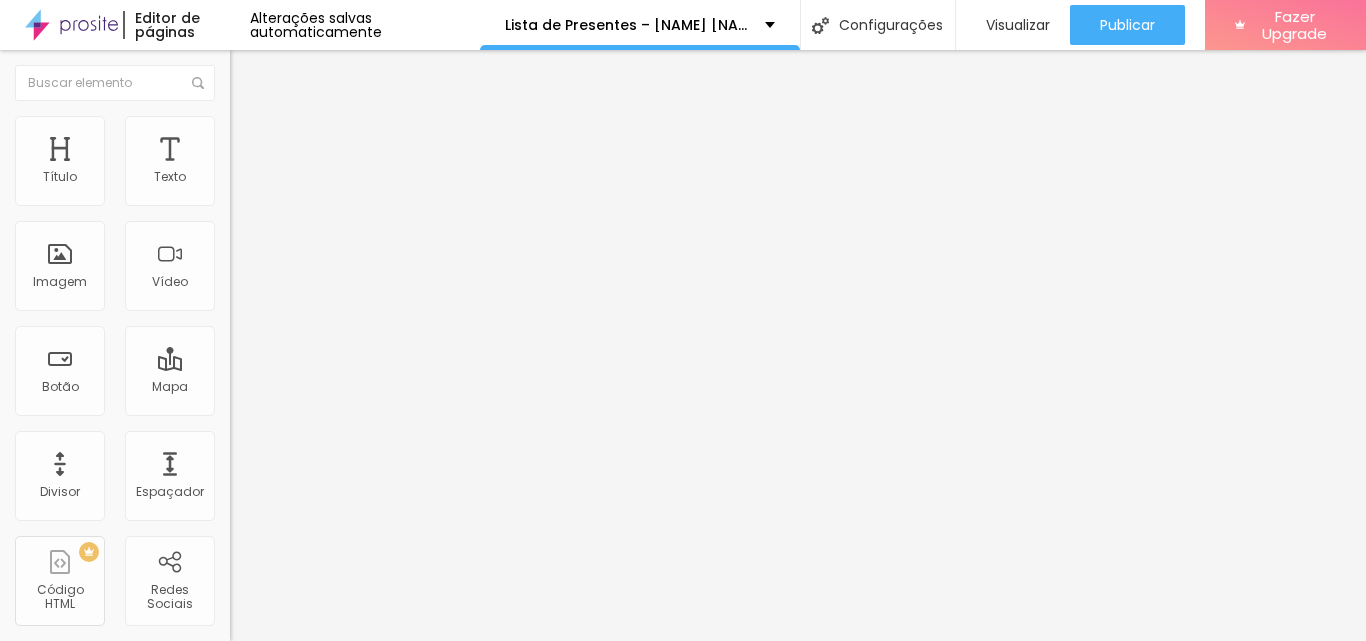 click on "Trocar imagem" at bounding box center (284, 163) 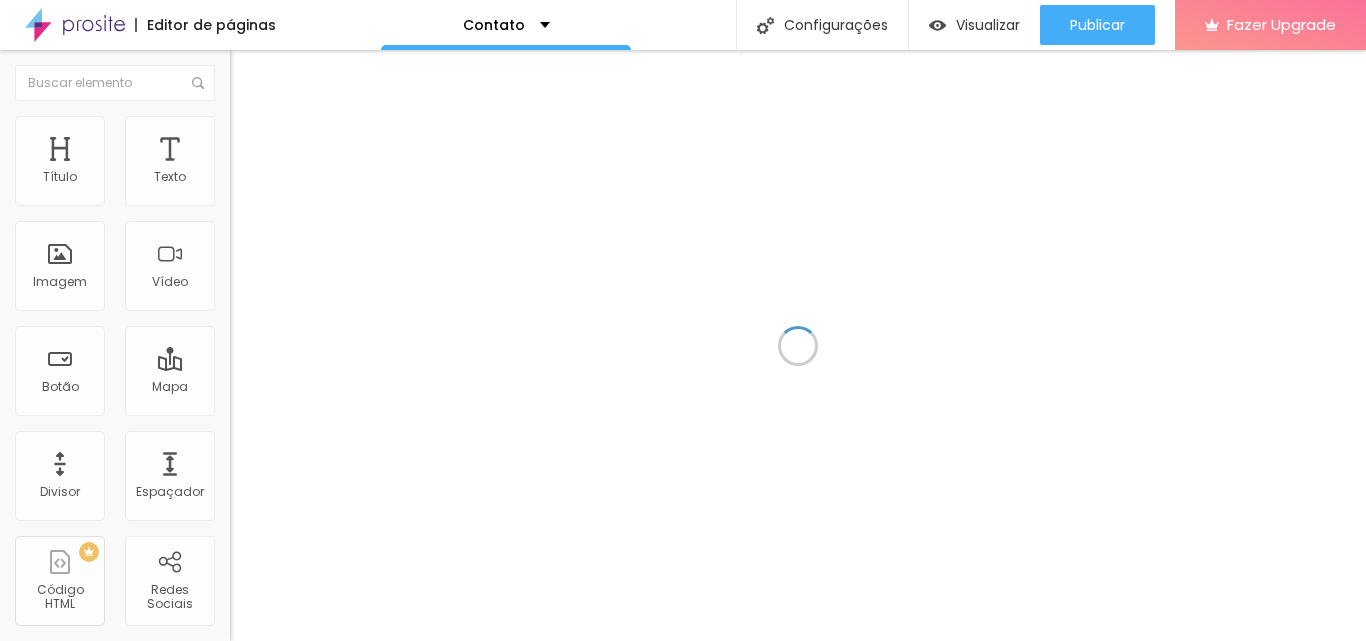 scroll, scrollTop: 0, scrollLeft: 0, axis: both 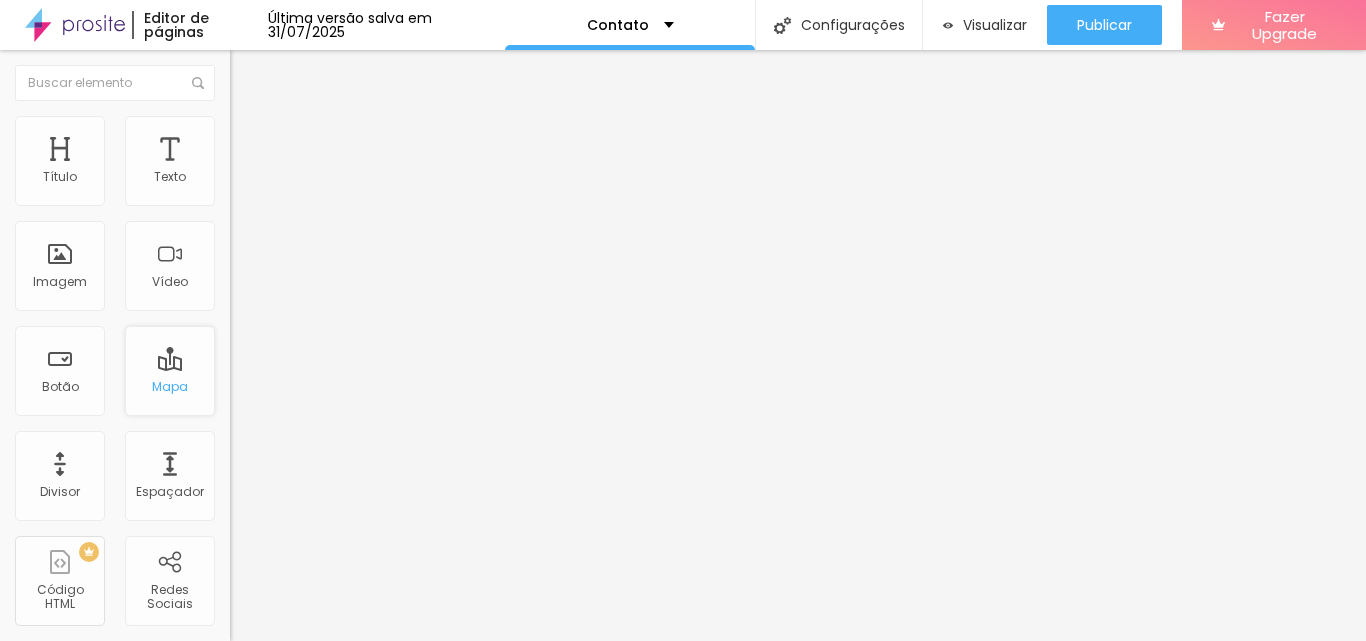 click on "Mapa" at bounding box center (170, 371) 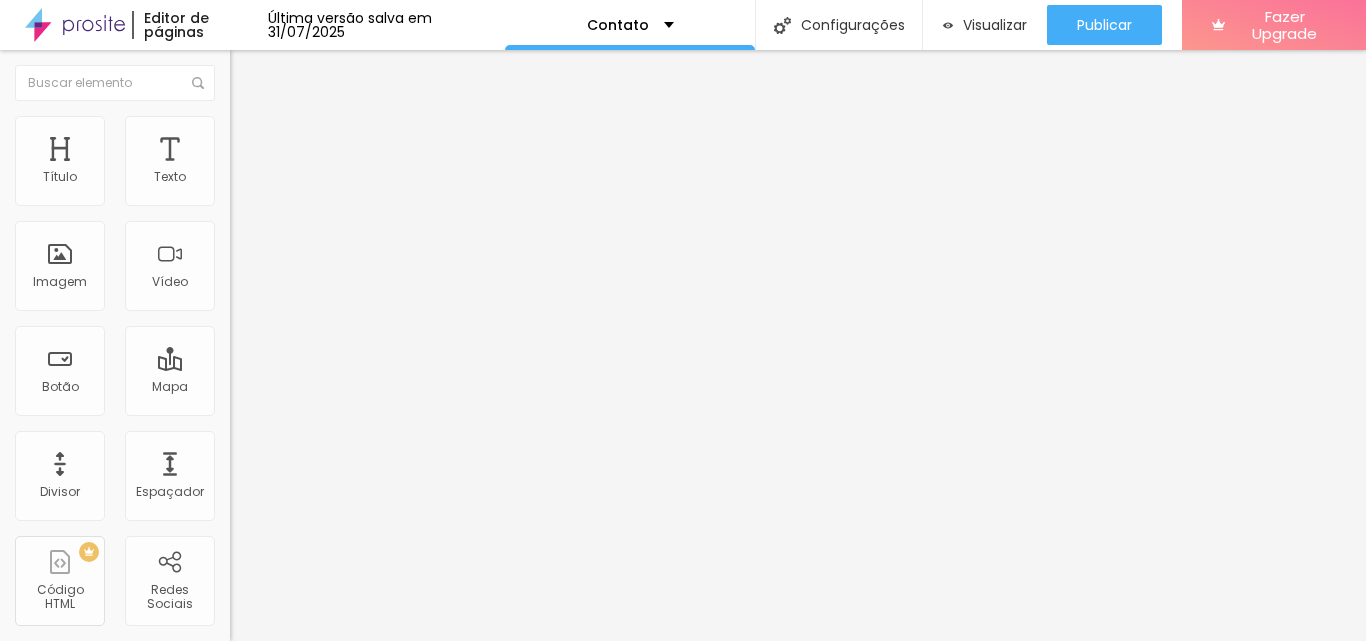 click on "Alboom Brasil" at bounding box center [350, 178] 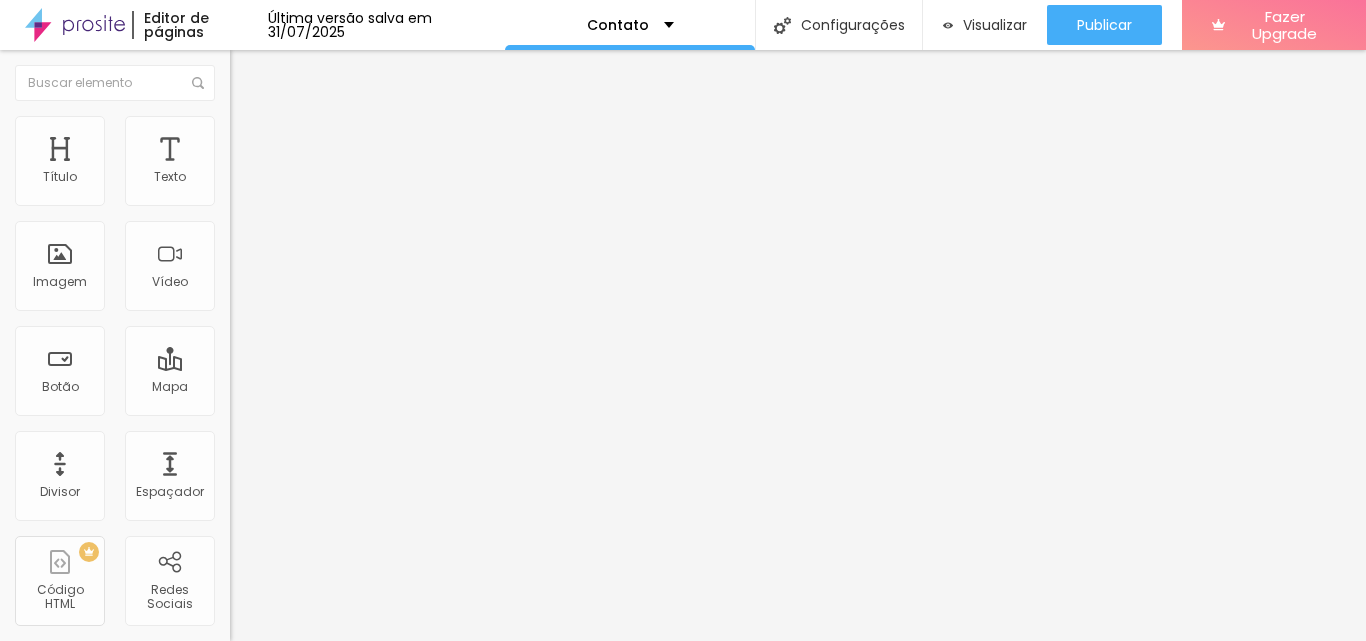 drag, startPoint x: 125, startPoint y: 226, endPoint x: 127, endPoint y: 186, distance: 40.04997 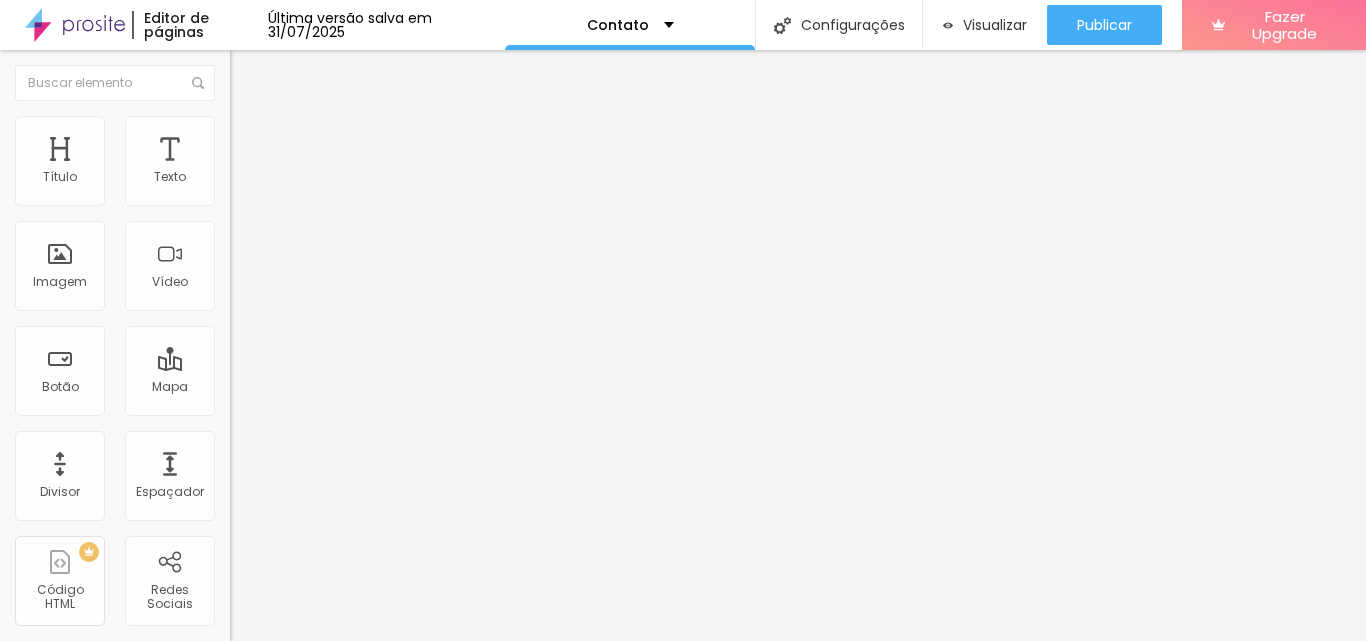 paste on "Shopping Cerrado - Av. Anhanguera, 10790 - Aeroviario, Goiânia - GO, 74435-090" 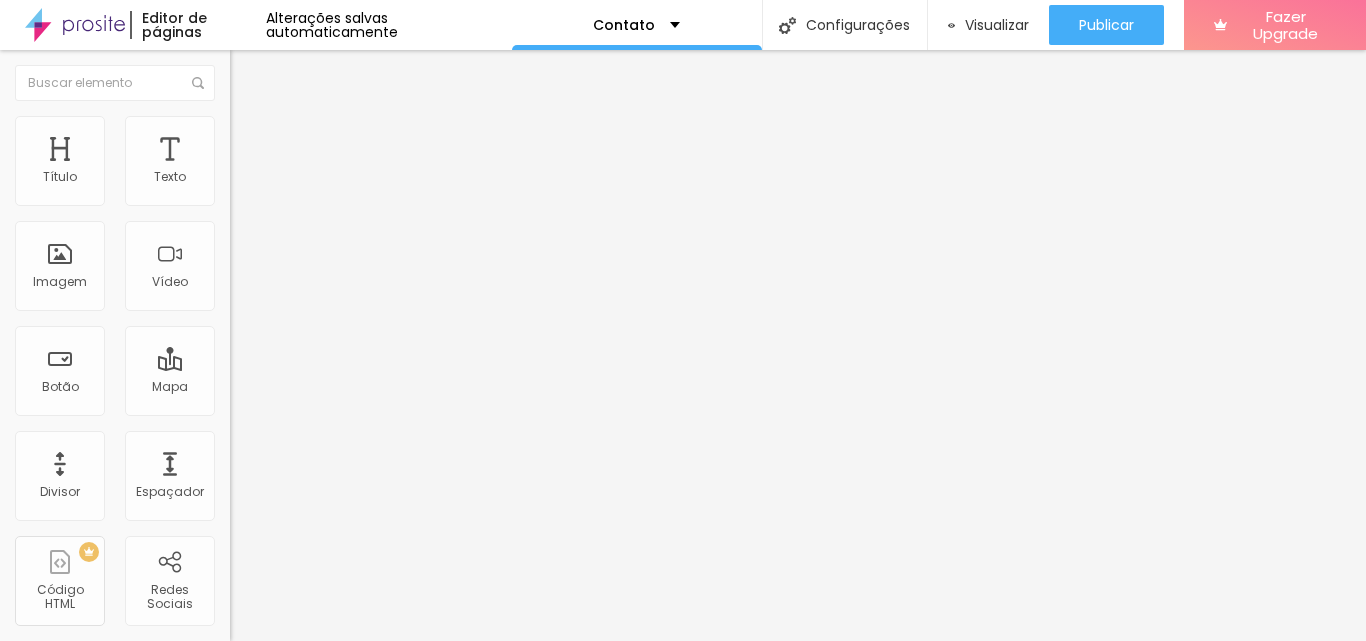 type on "Shopping Cerrado - Av. Anhanguera, 10790 - Aeroviario, Goiânia - GO, 74435-090" 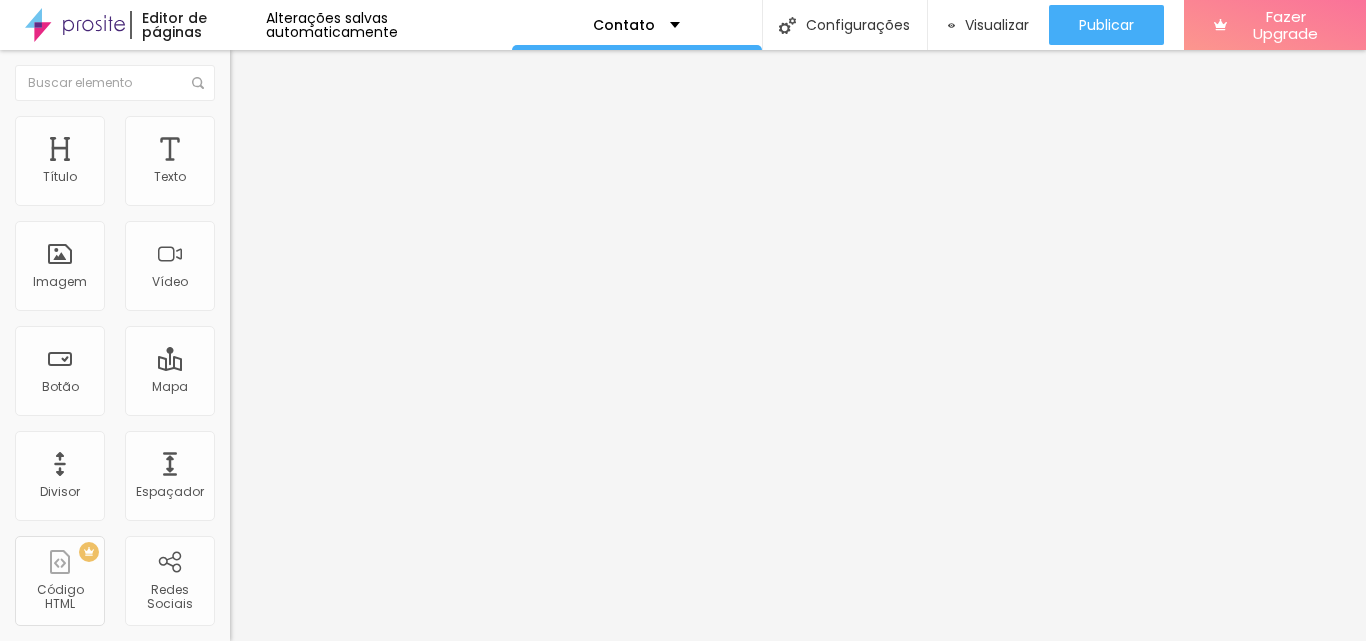 scroll, scrollTop: 0, scrollLeft: 0, axis: both 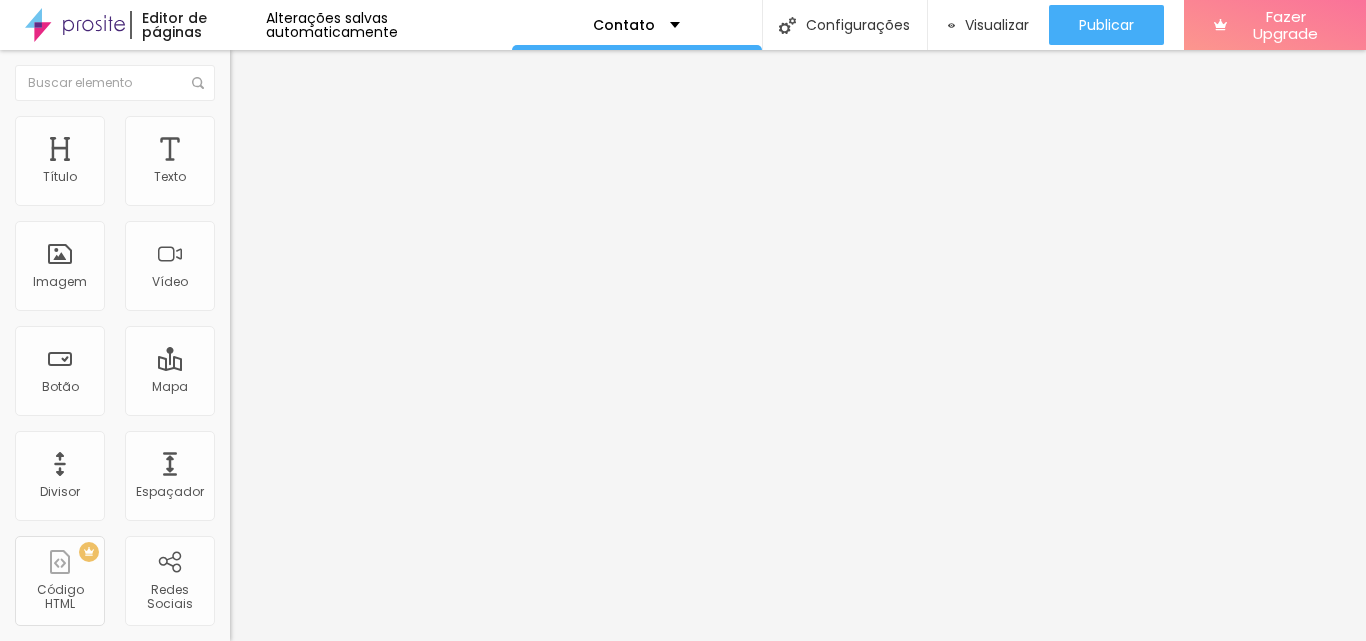 click at bounding box center [239, 145] 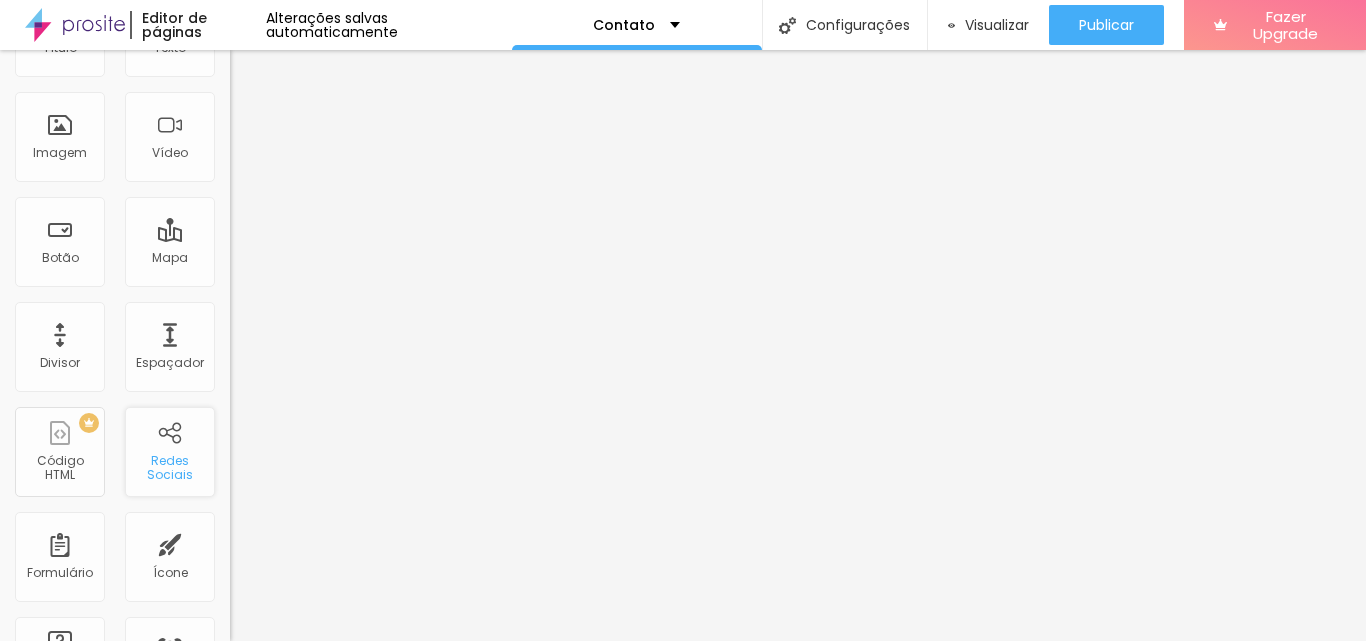 scroll, scrollTop: 300, scrollLeft: 0, axis: vertical 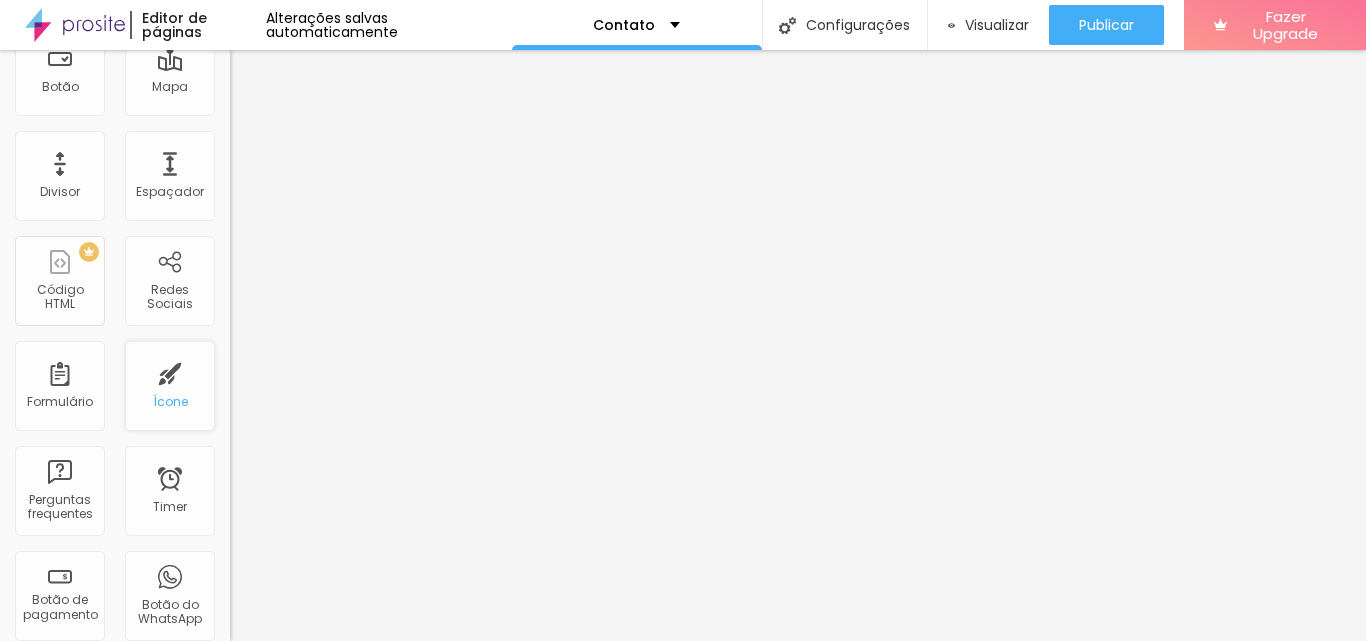 click on "Ícone" at bounding box center [170, 386] 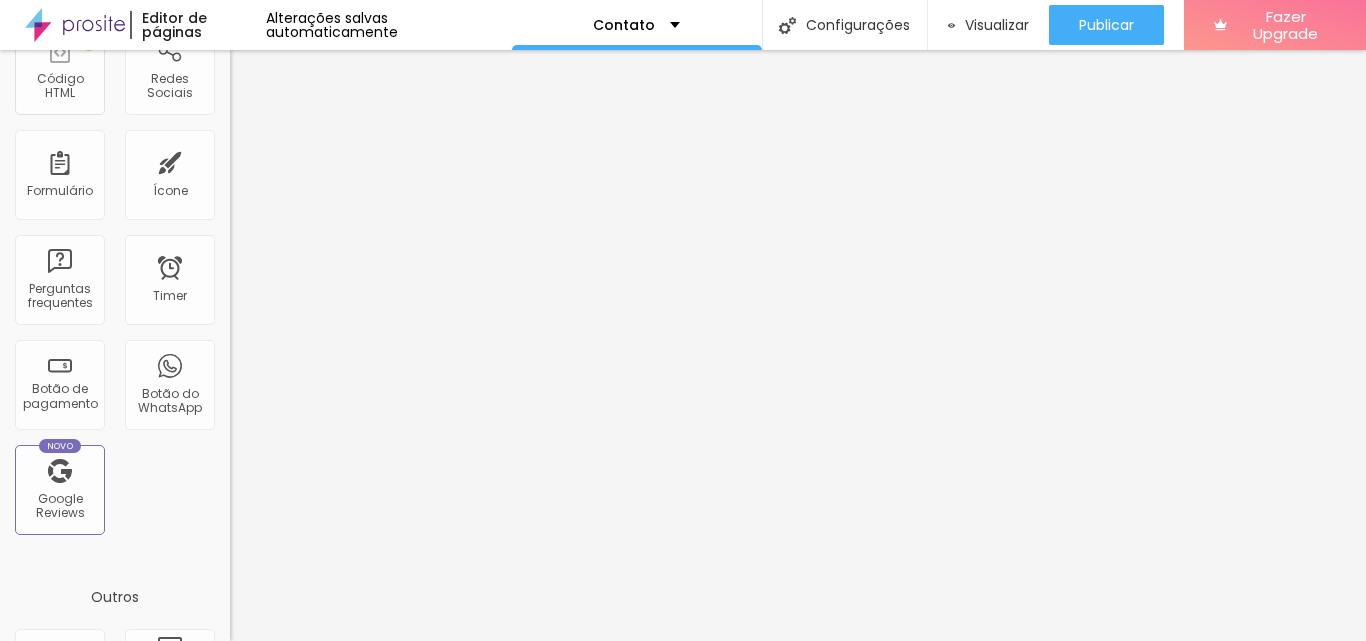 scroll, scrollTop: 509, scrollLeft: 0, axis: vertical 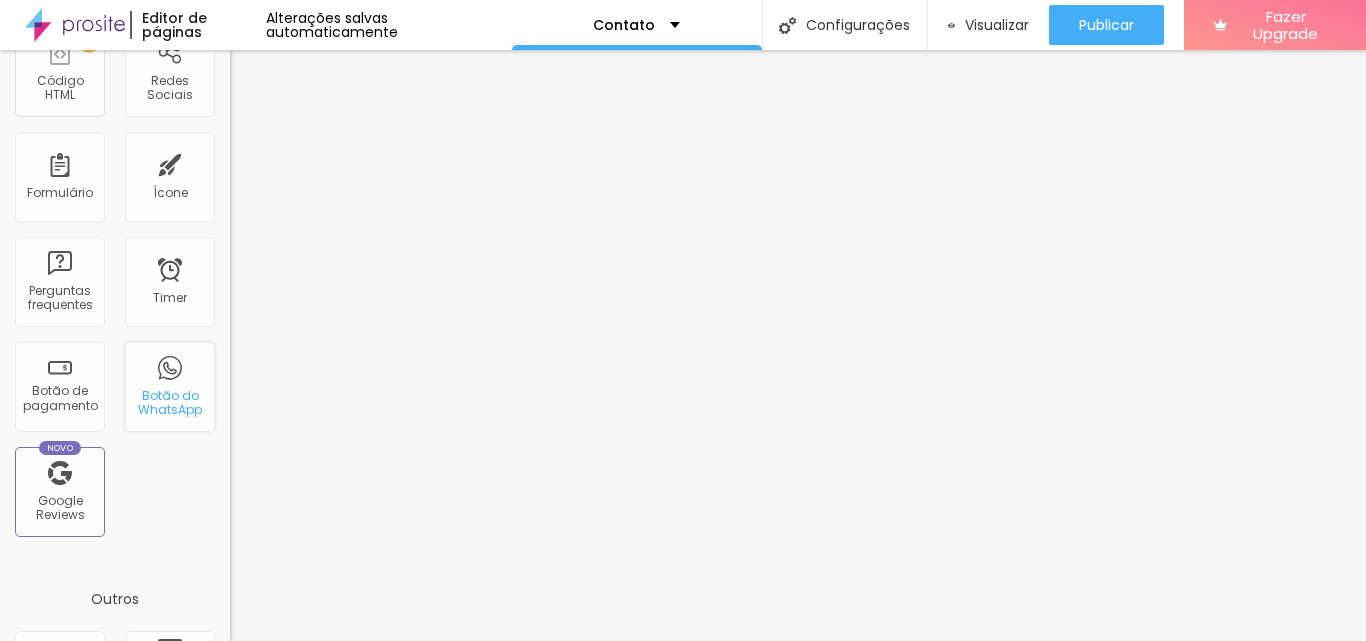 click on "Botão do WhatsApp" at bounding box center [170, 387] 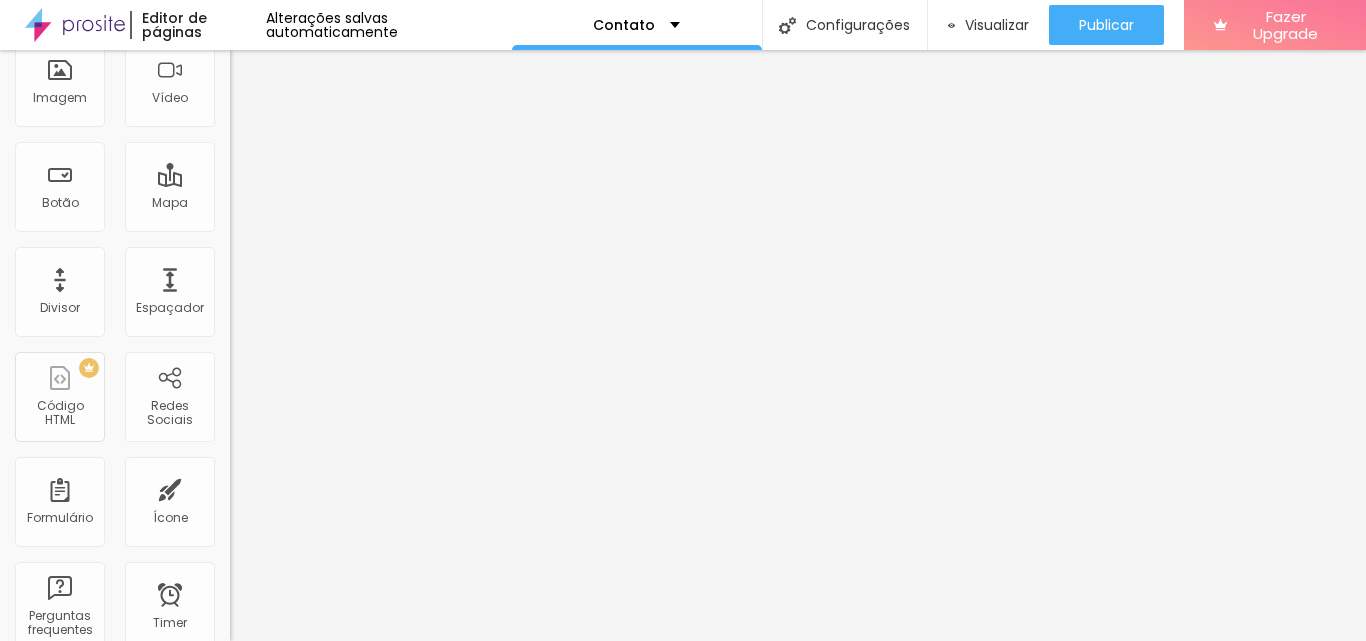 scroll, scrollTop: 0, scrollLeft: 0, axis: both 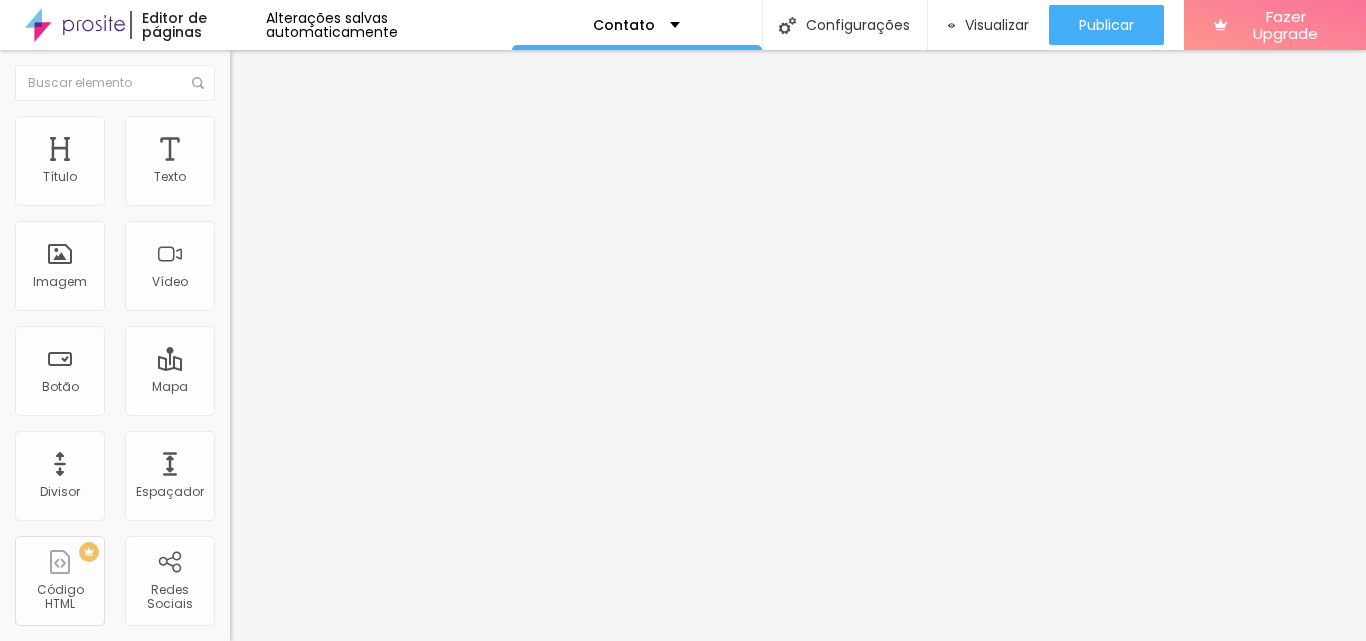 click at bounding box center (350, 194) 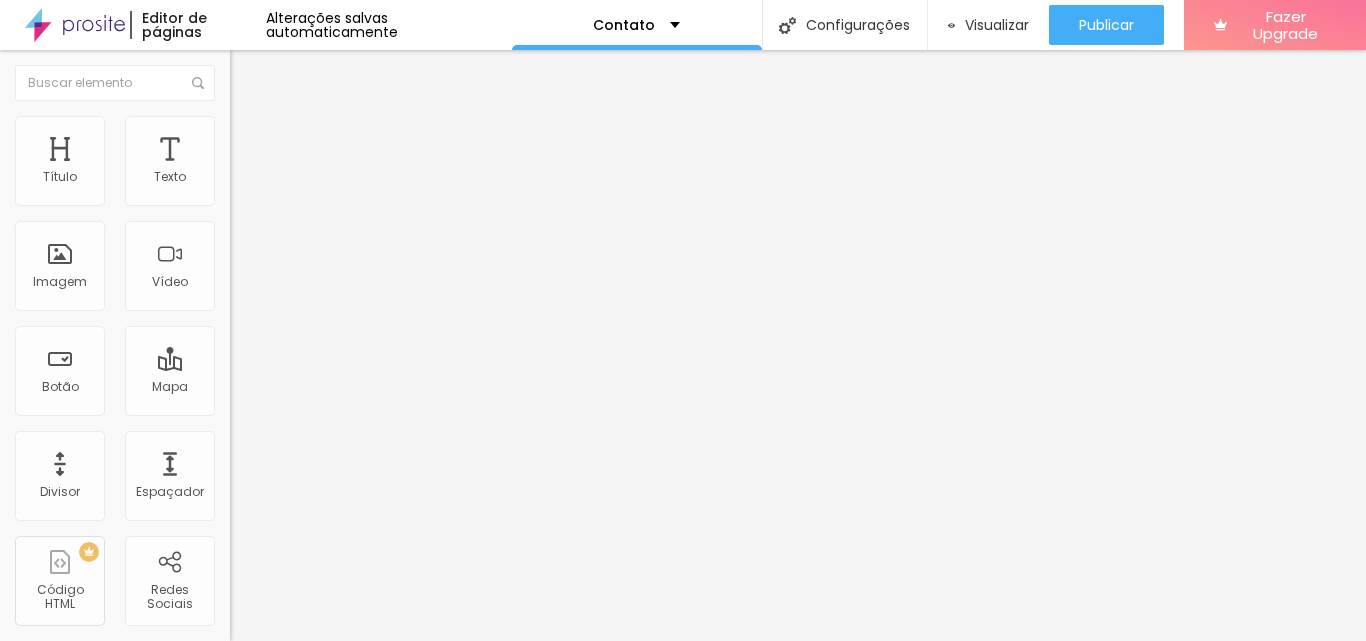 click on "Editar Botão do WhatsApp" at bounding box center [345, 81] 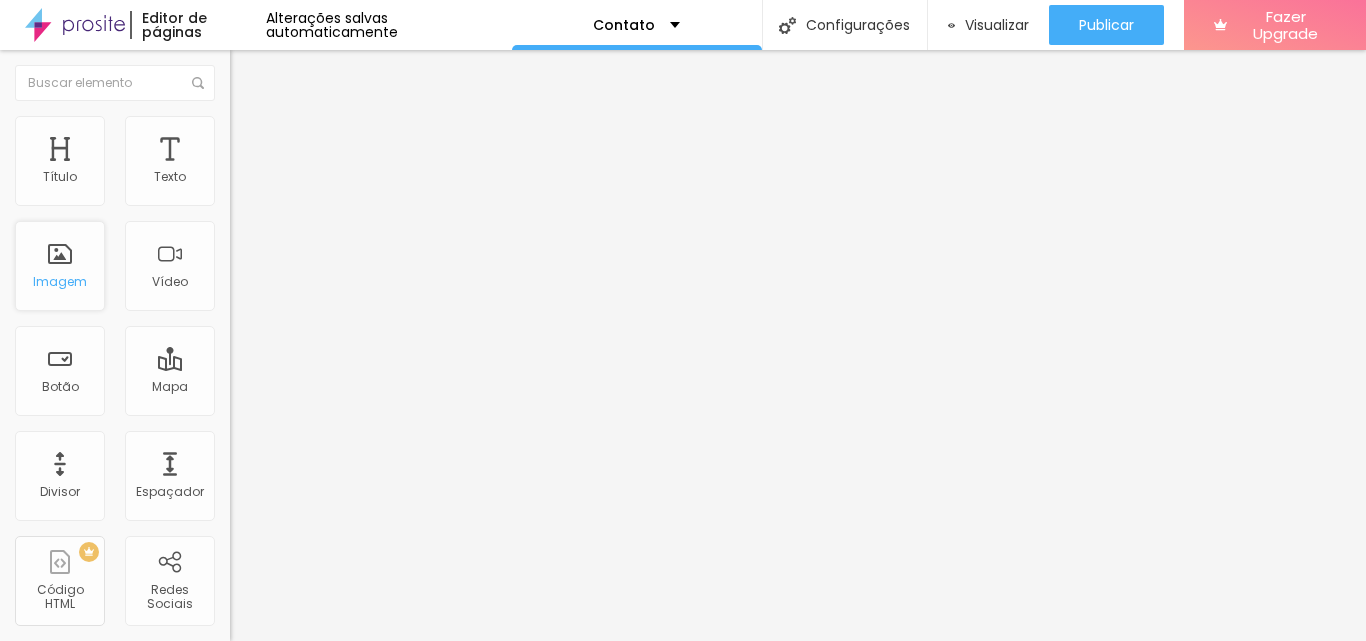 click on "Imagem" at bounding box center (60, 282) 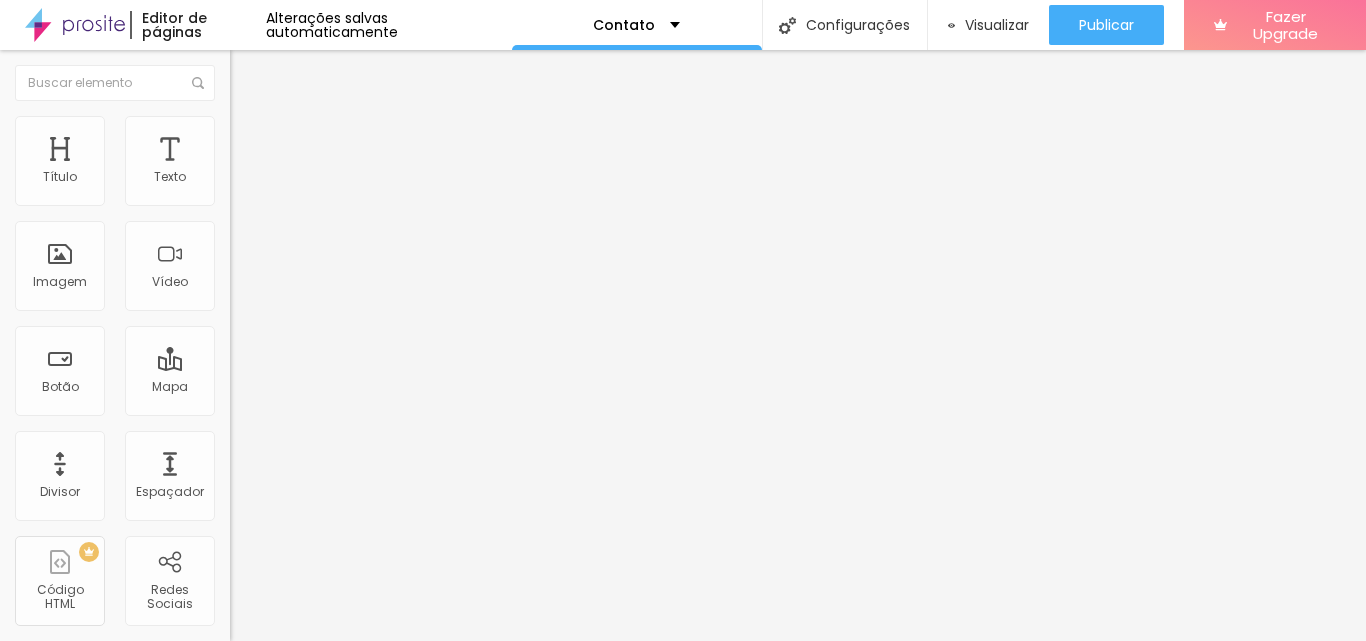 click on "Adicionar imagem" at bounding box center [345, 163] 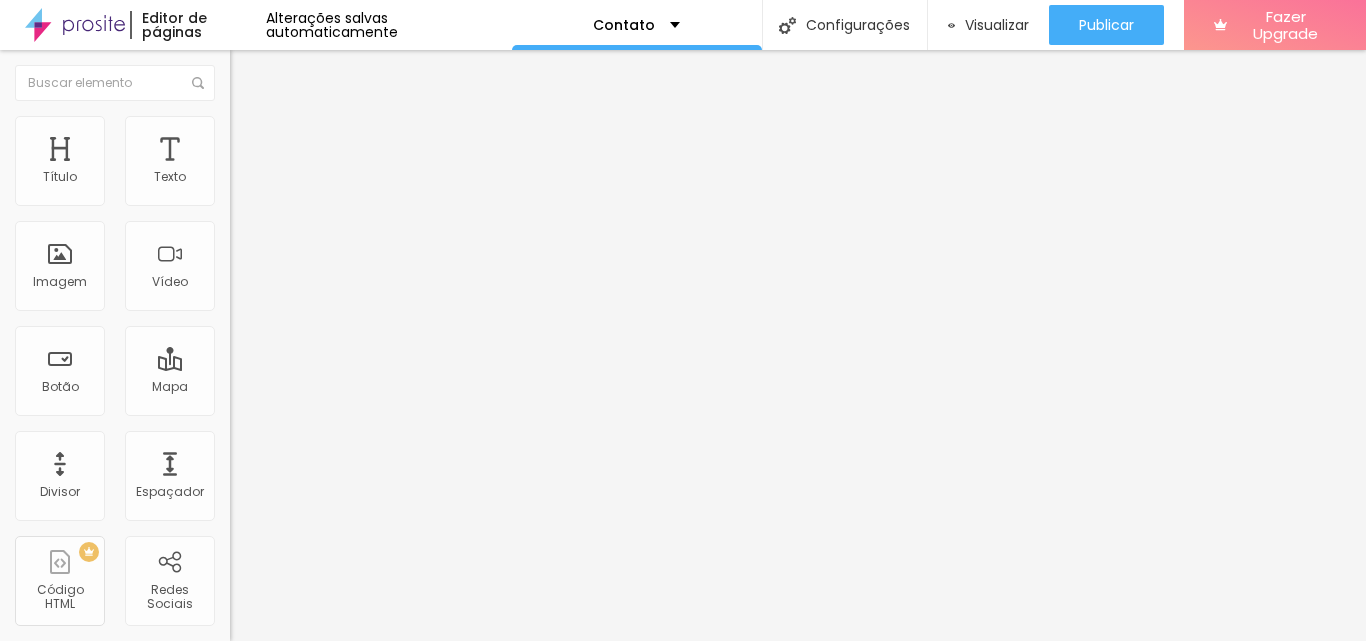 type on "157" 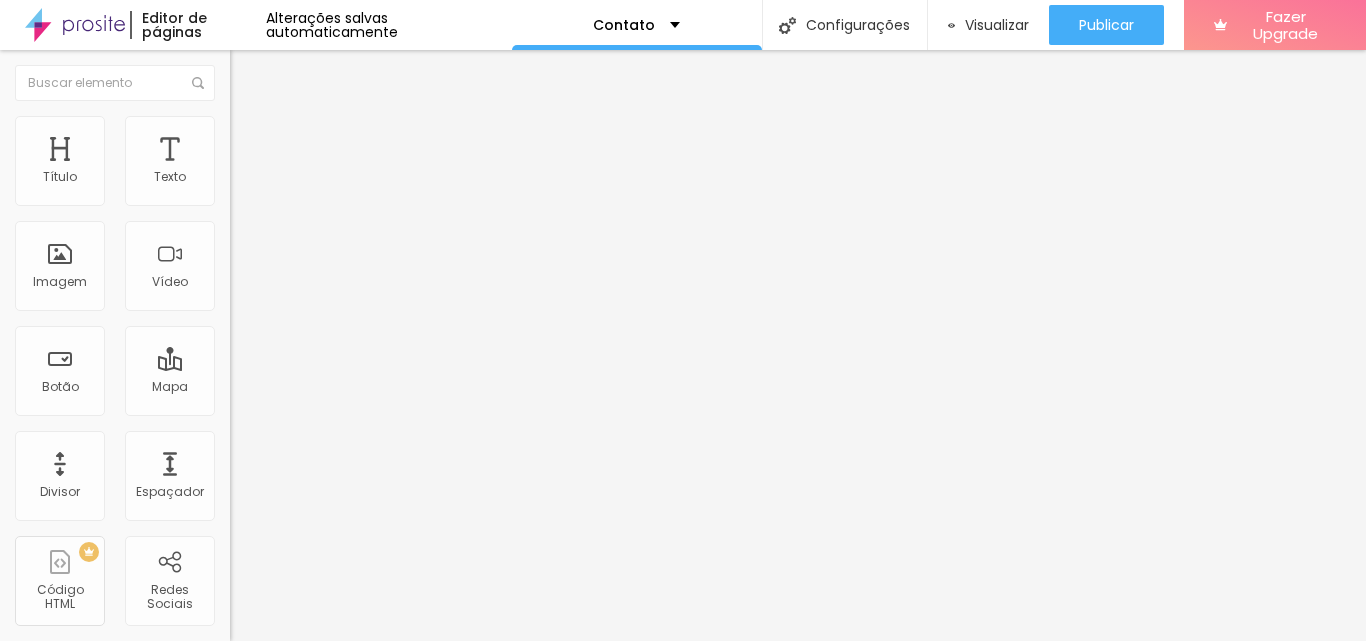 type on "11" 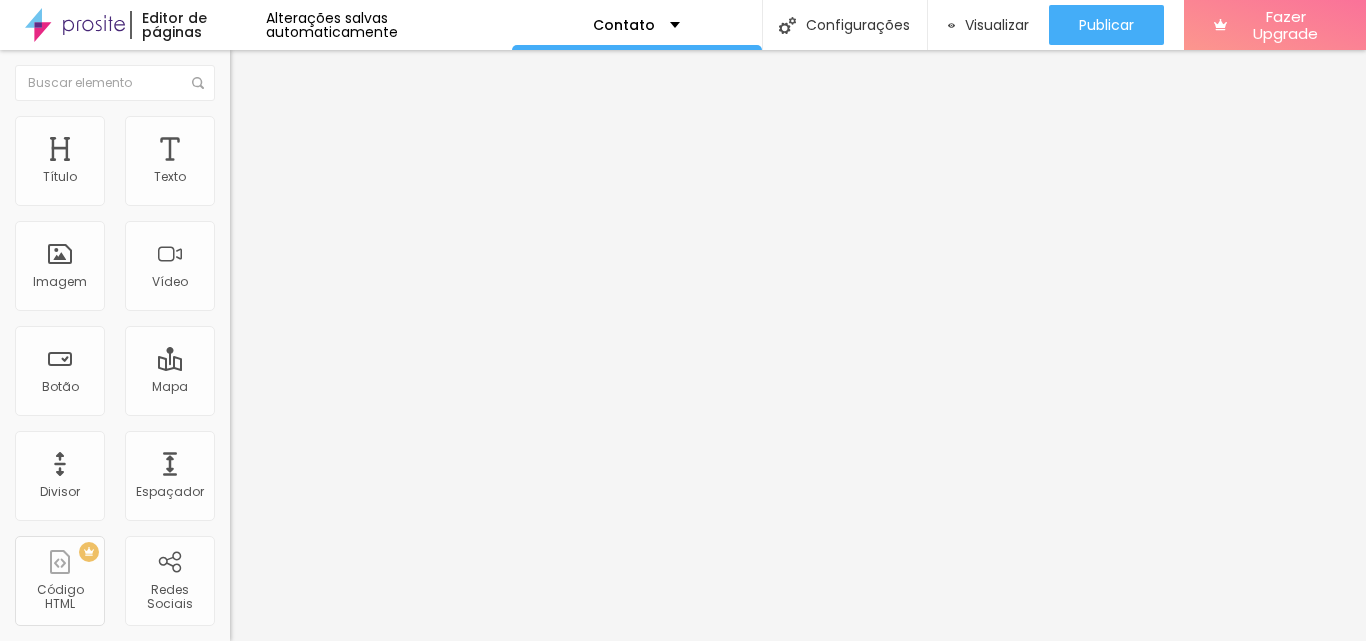 type on "11" 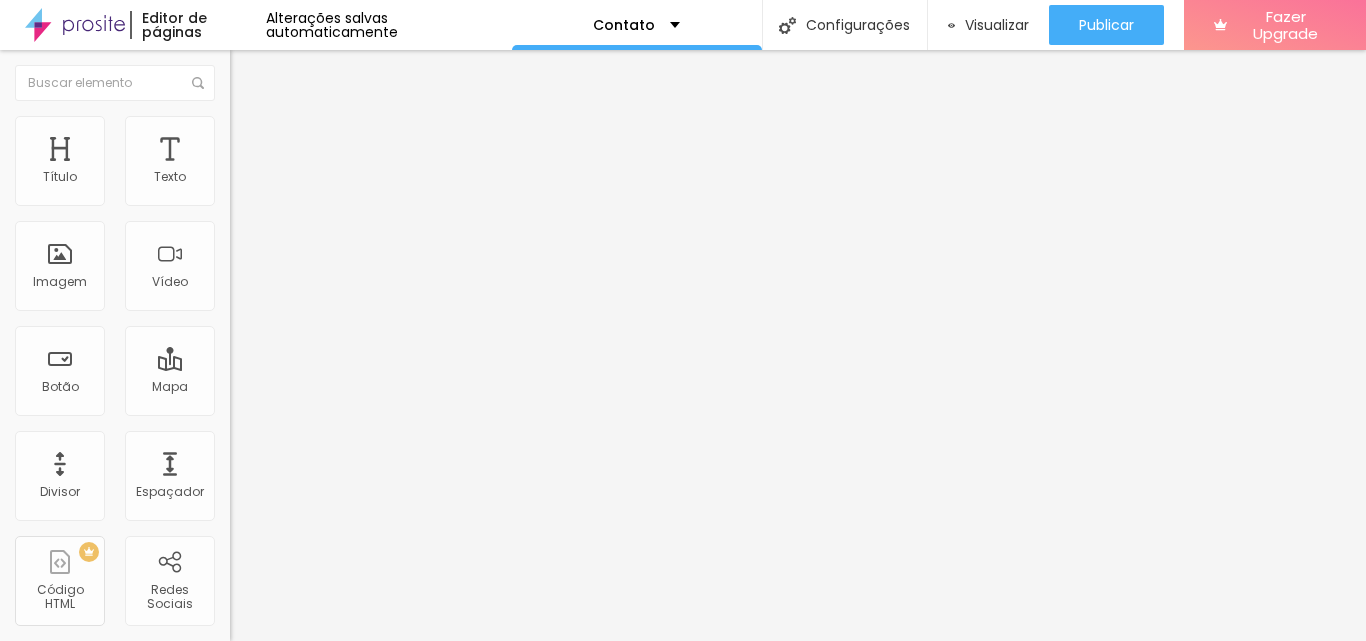 type on "0" 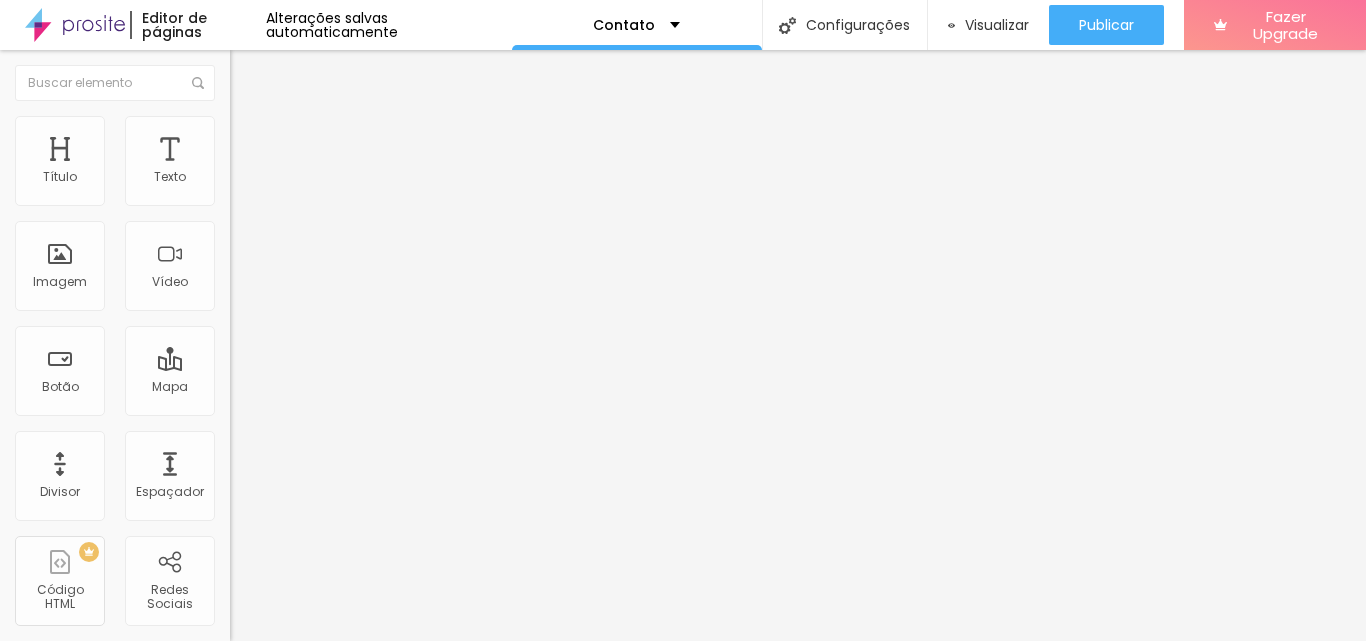 type on "0" 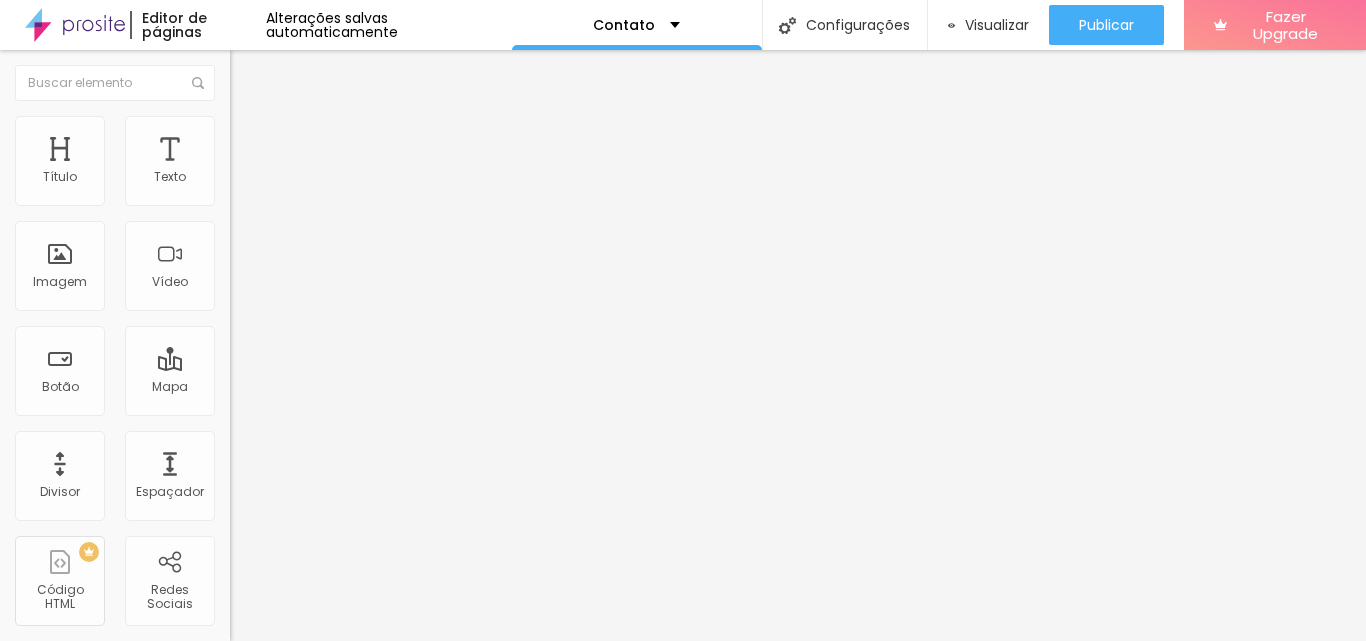 type on "13" 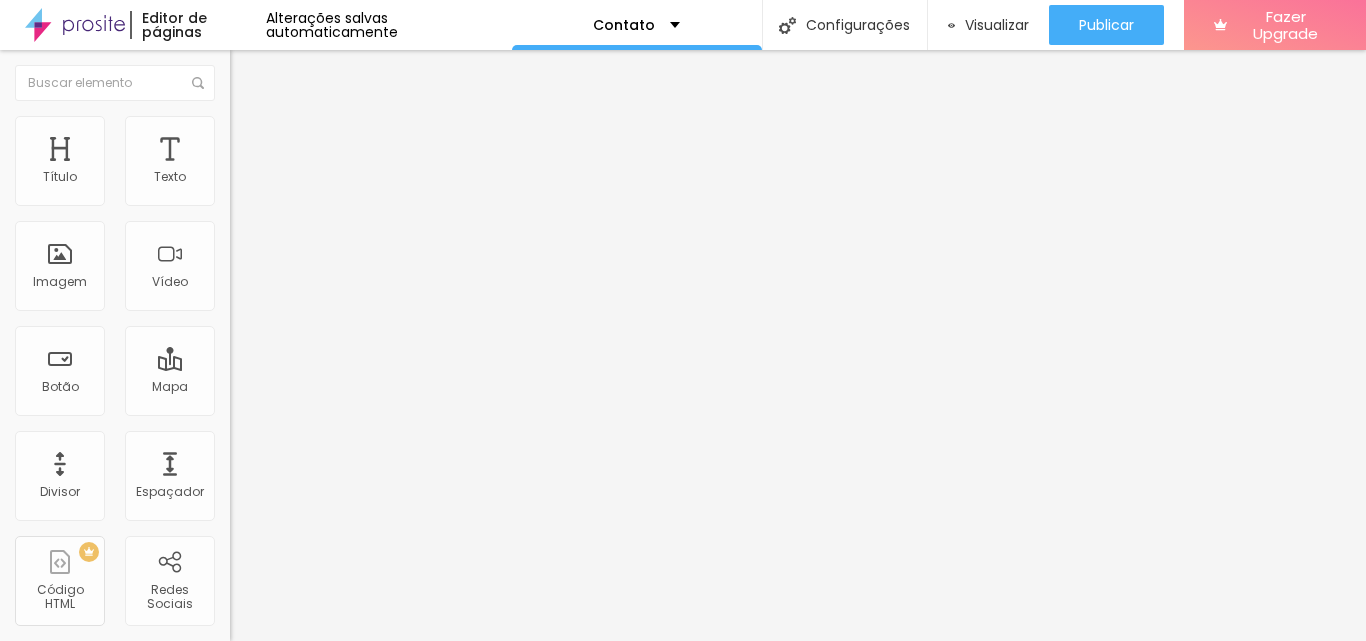 type on "13" 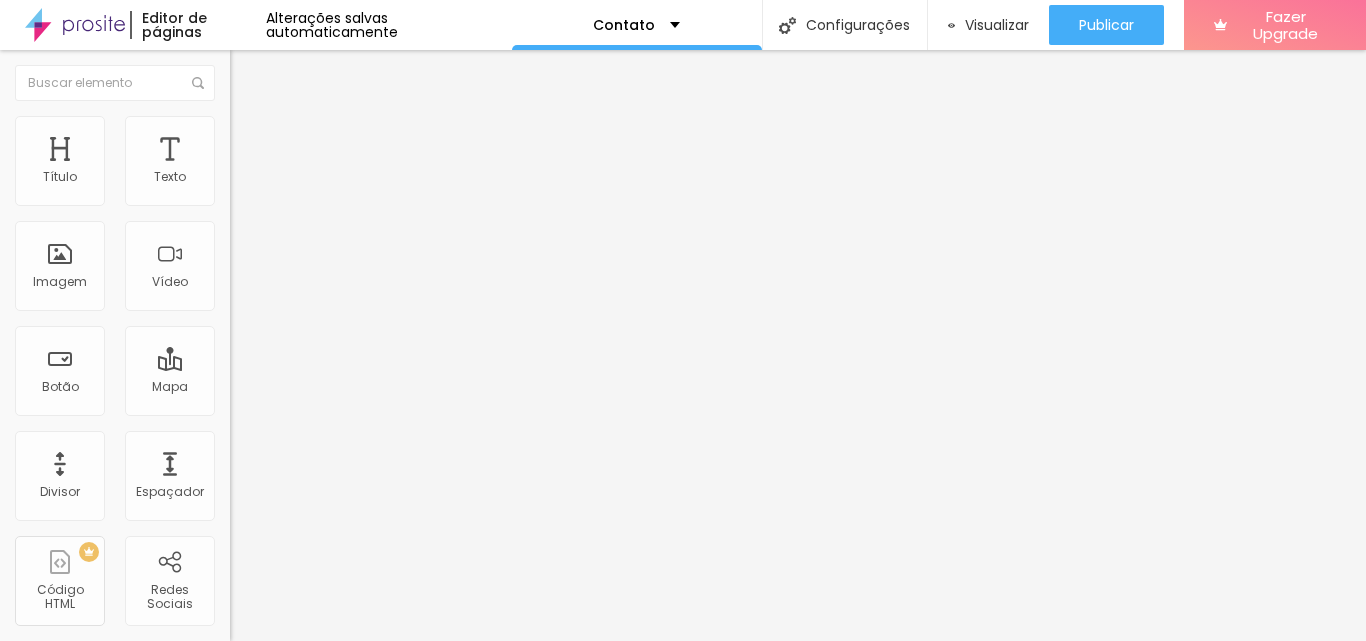 type on "146" 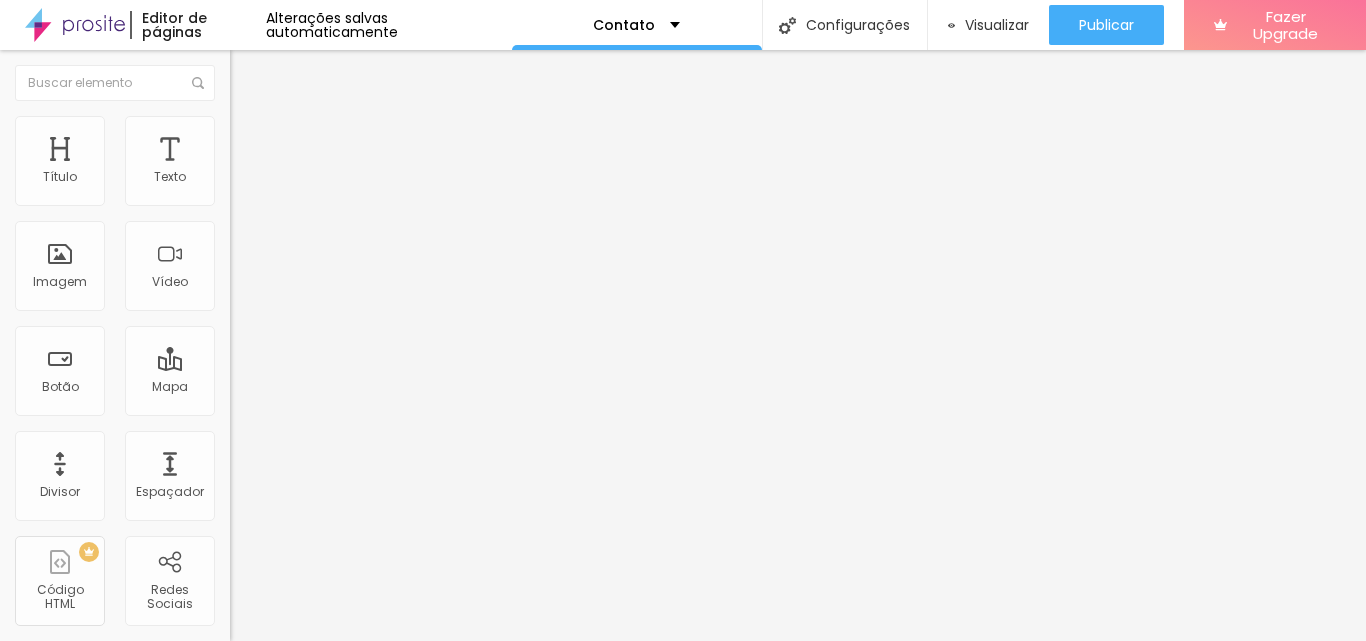 type on "146" 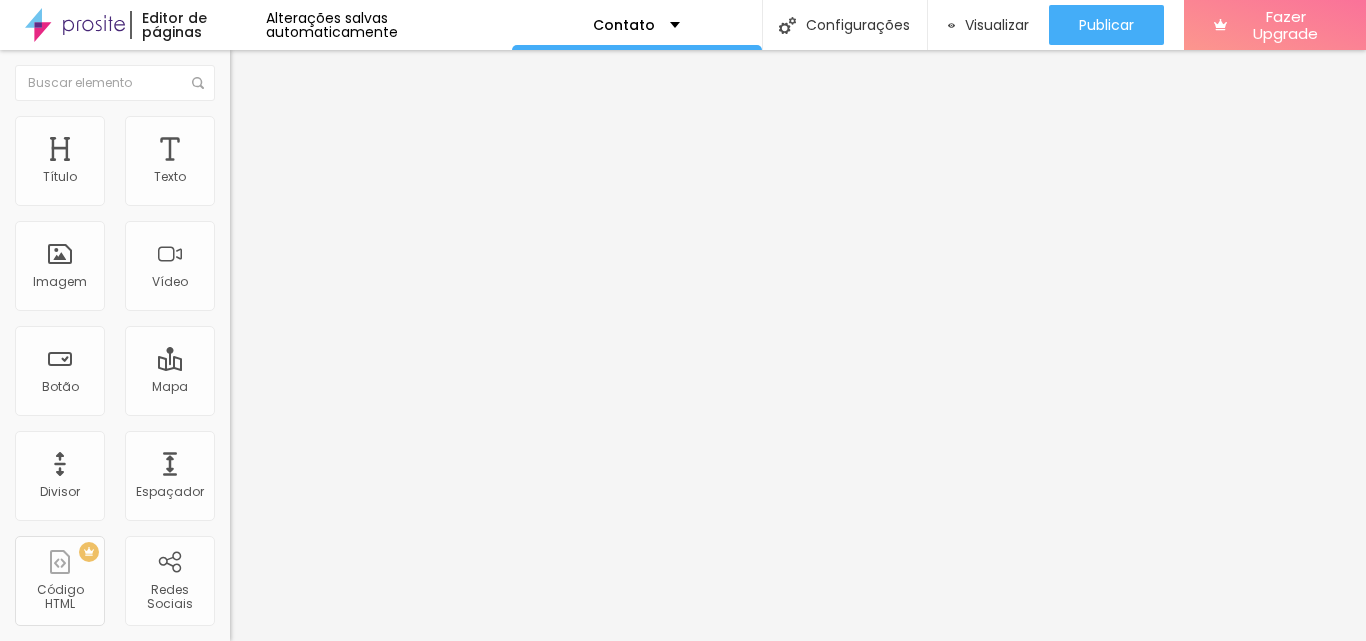 type on "148" 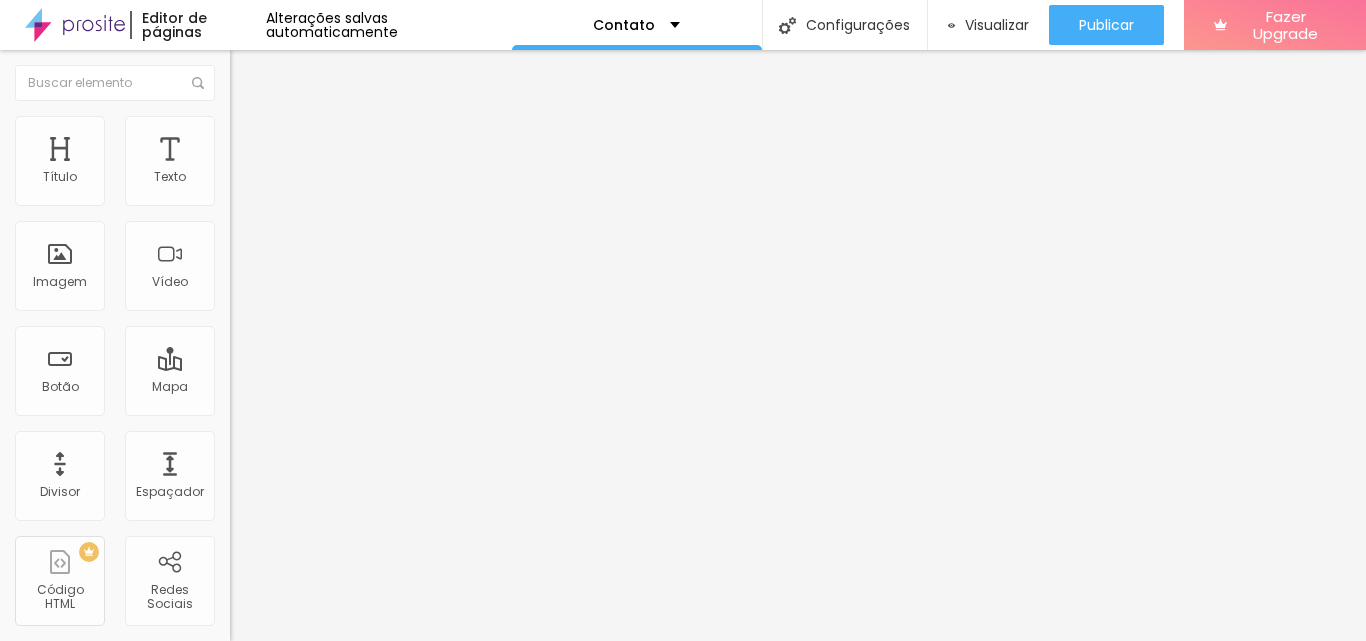 type on "148" 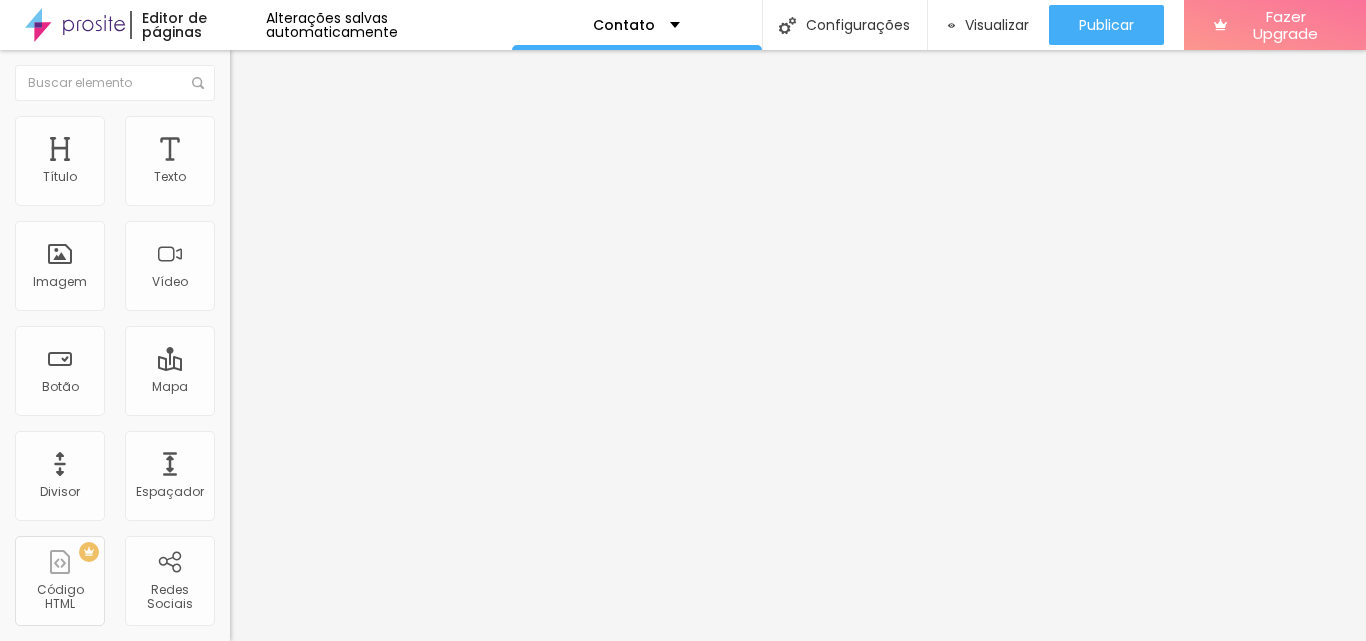 type on "150" 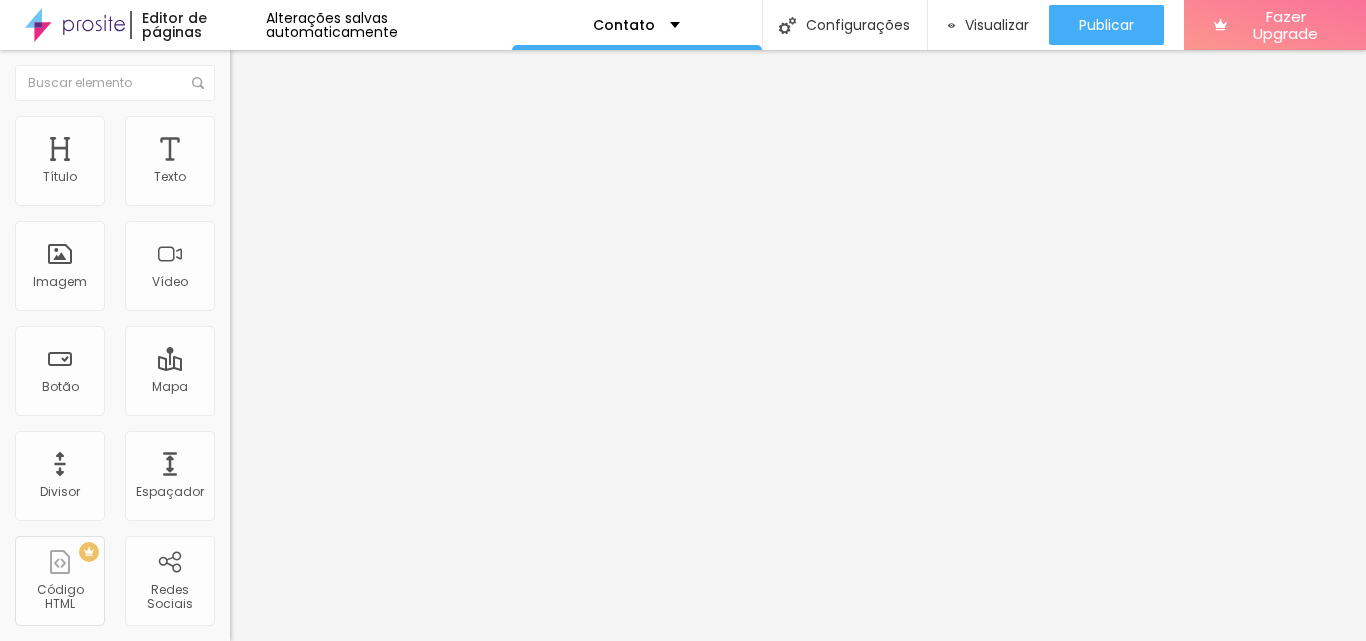 type on "148" 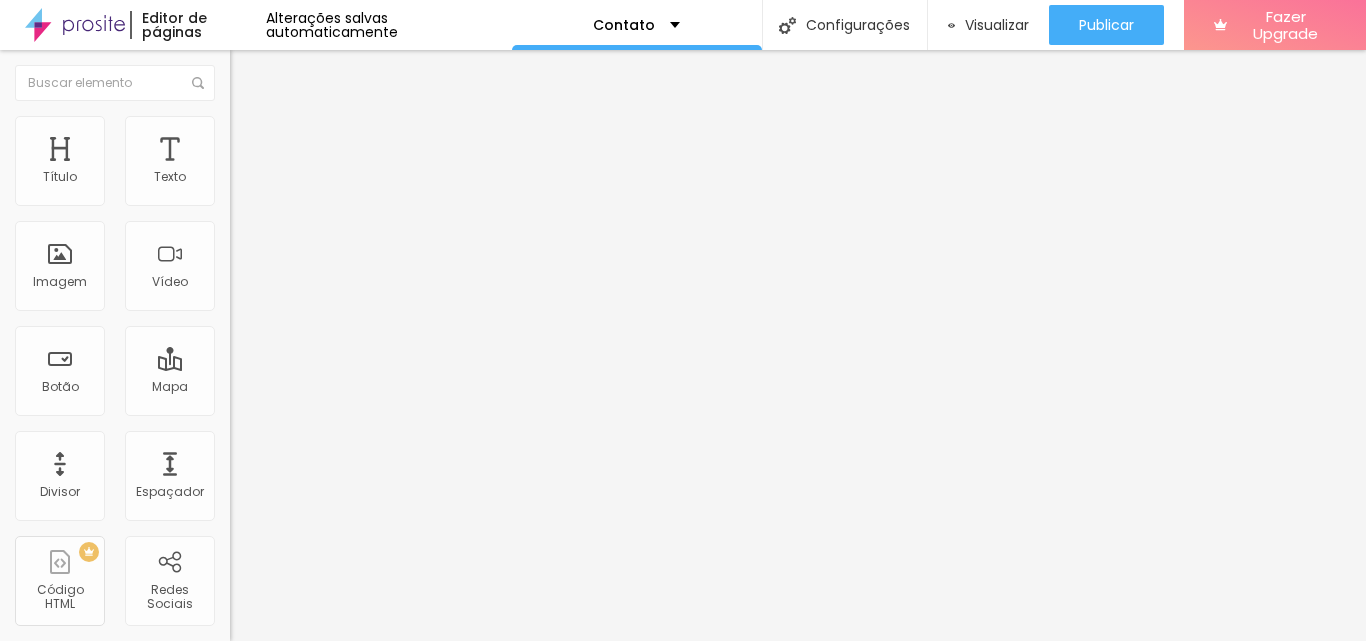 type on "146" 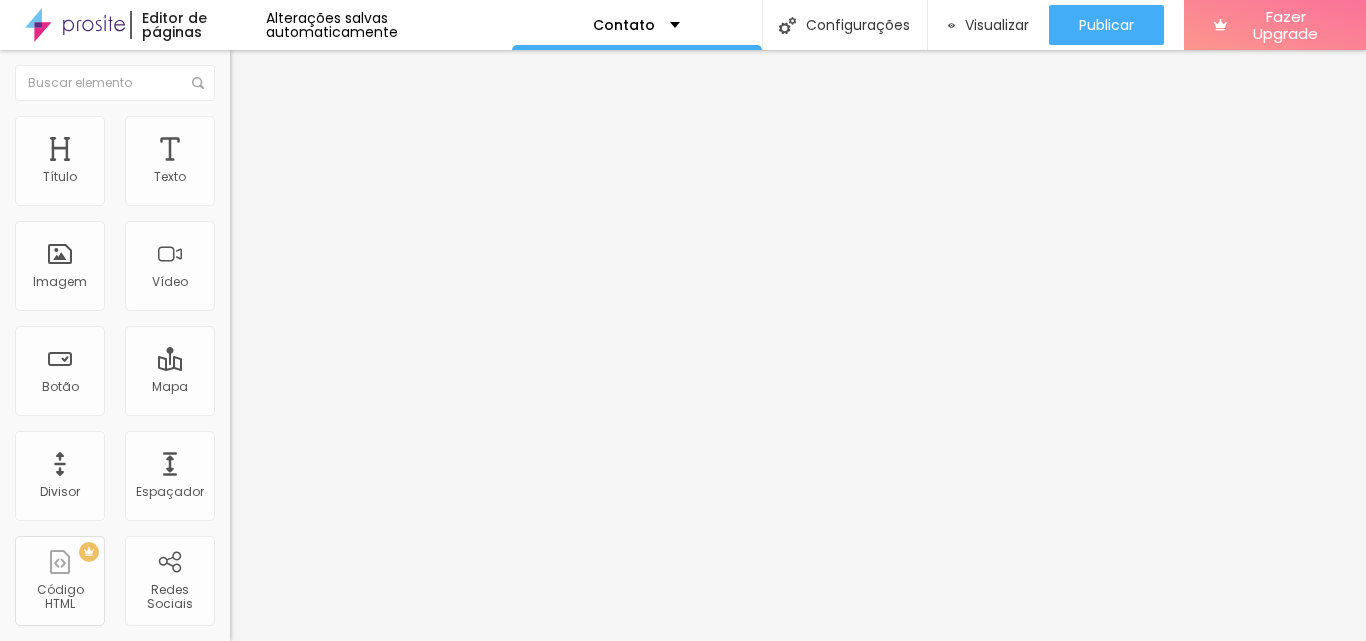 drag, startPoint x: 143, startPoint y: 257, endPoint x: 170, endPoint y: 303, distance: 53.338543 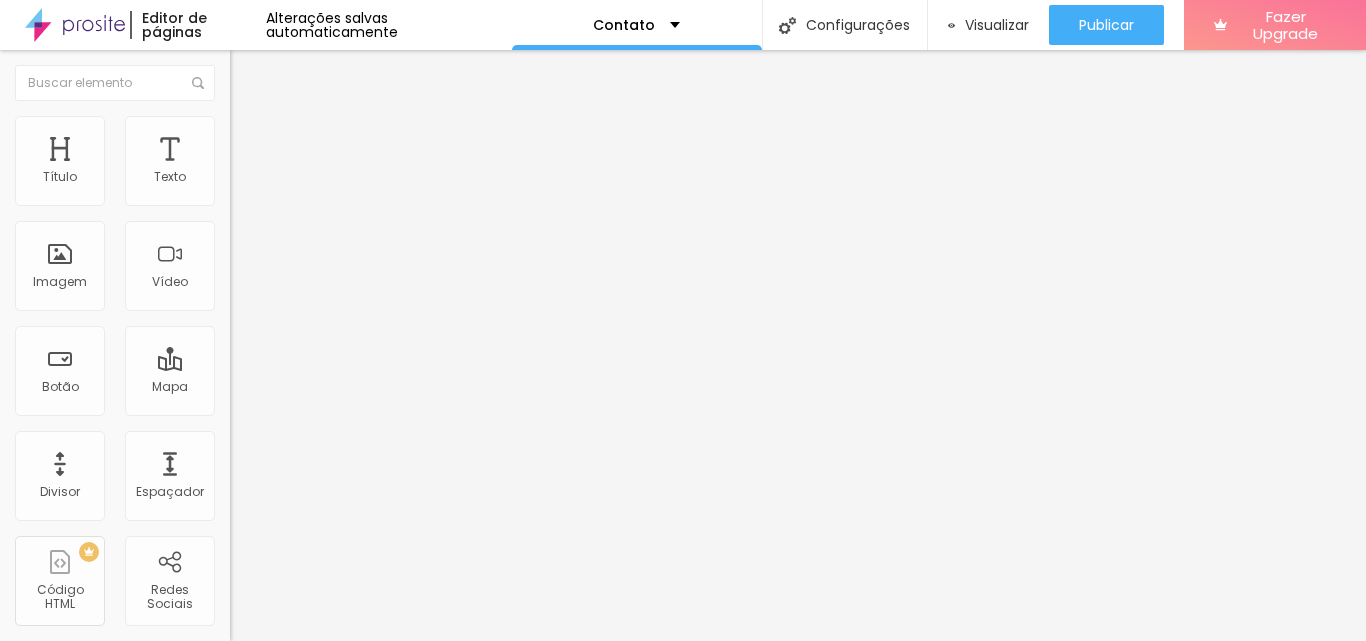 type on "151" 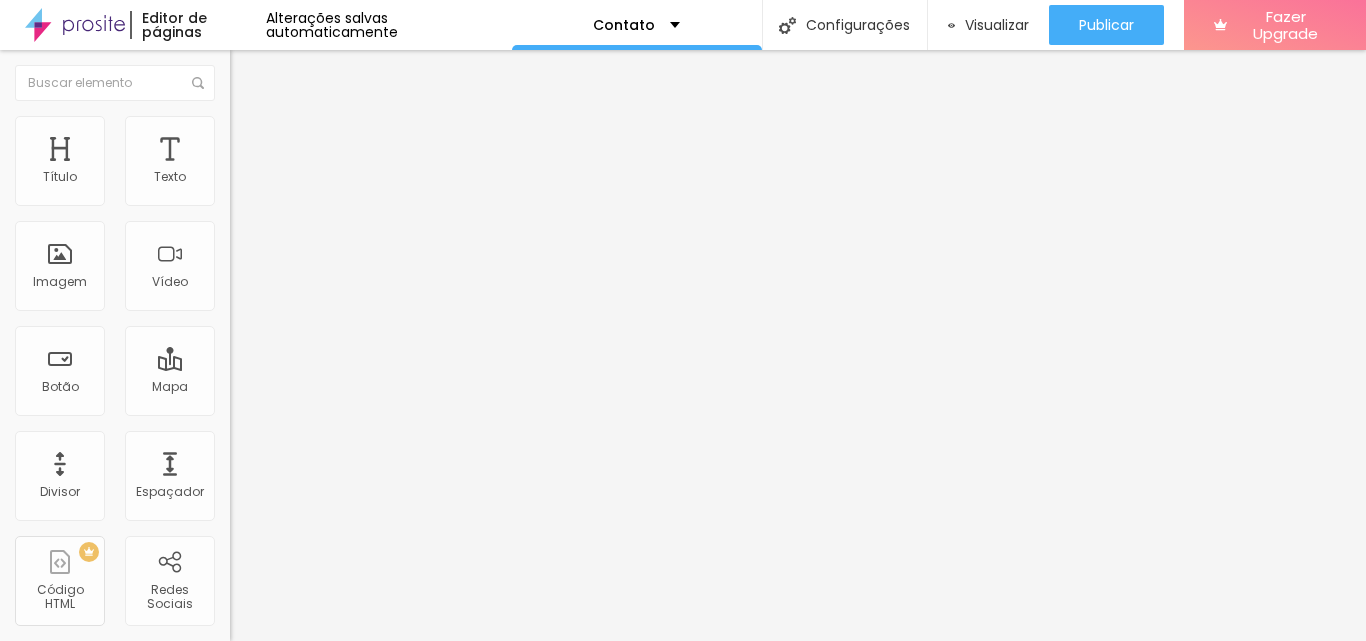 click at bounding box center (294, 447) 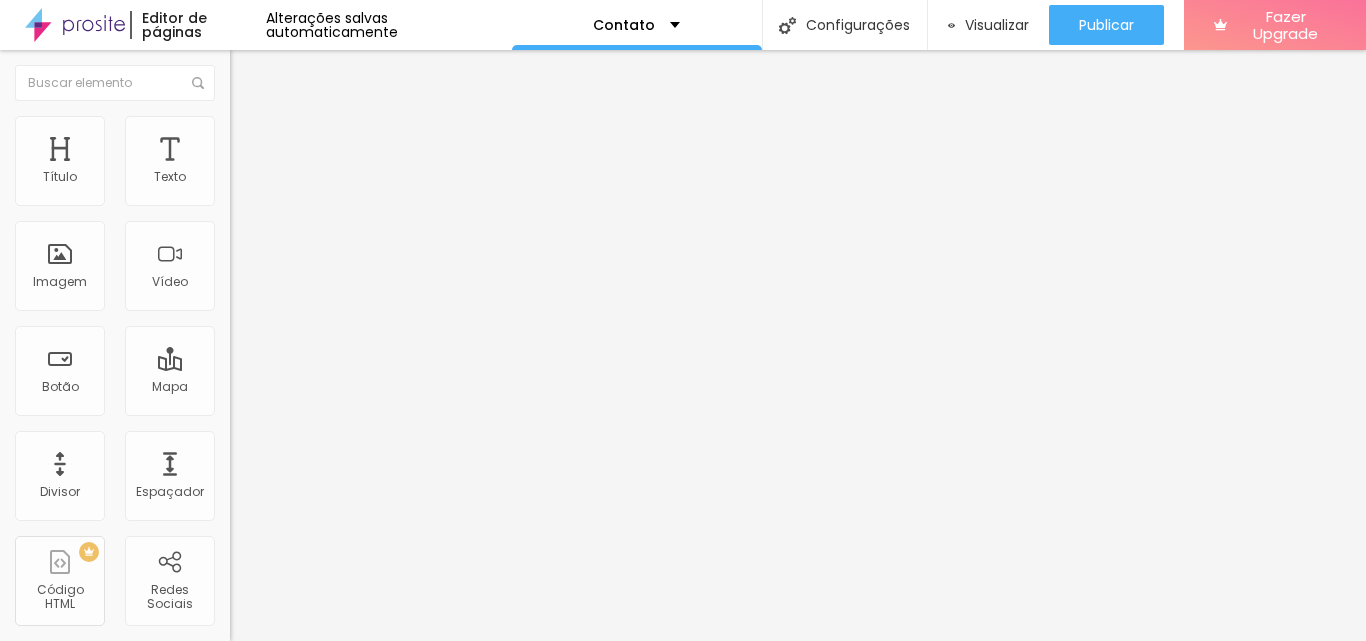 click 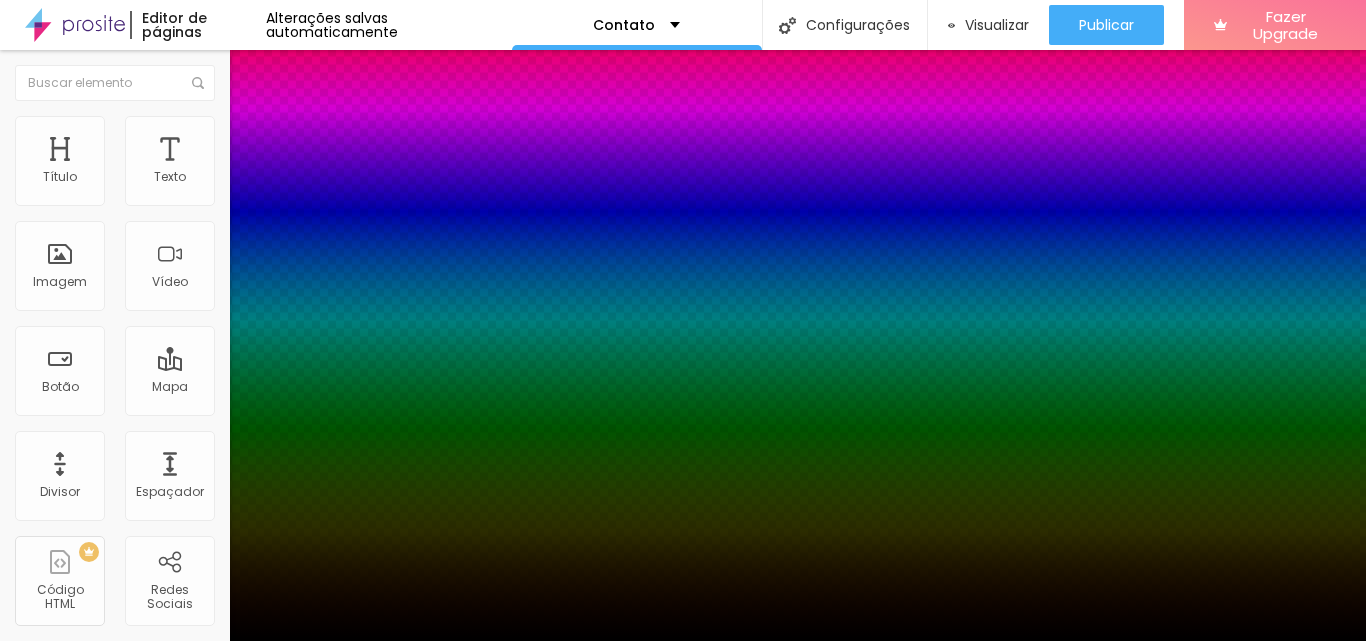 click at bounding box center (683, 653) 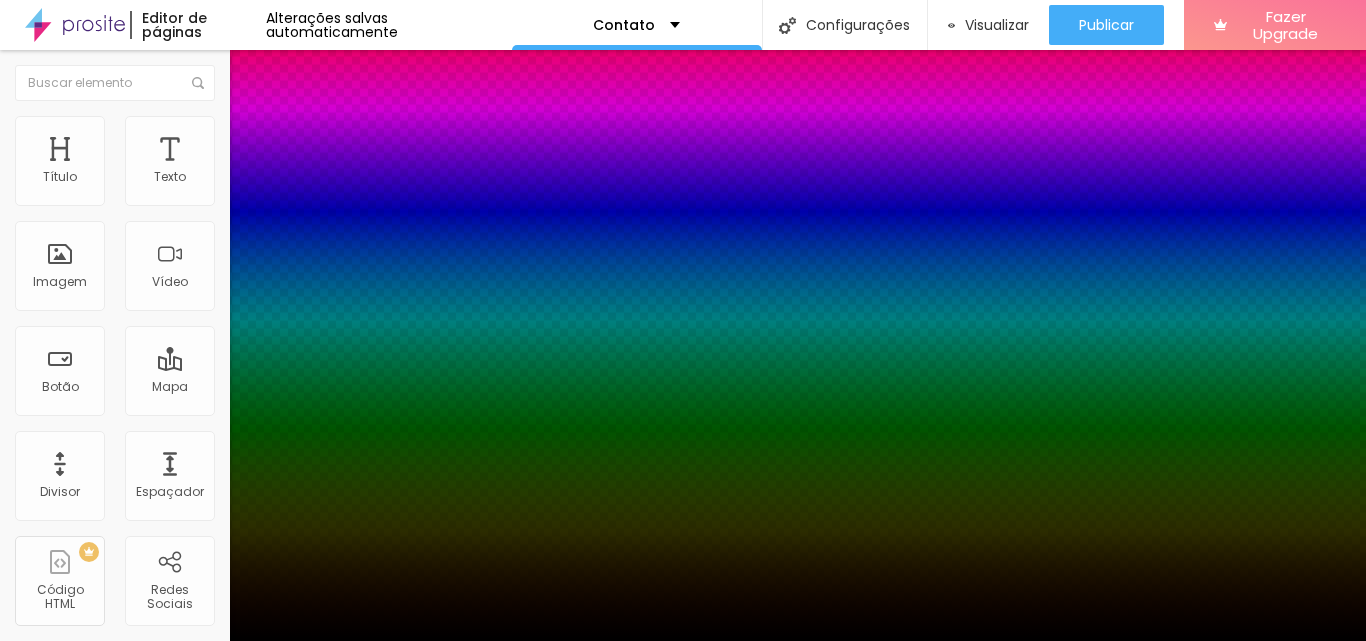 click at bounding box center [683, 641] 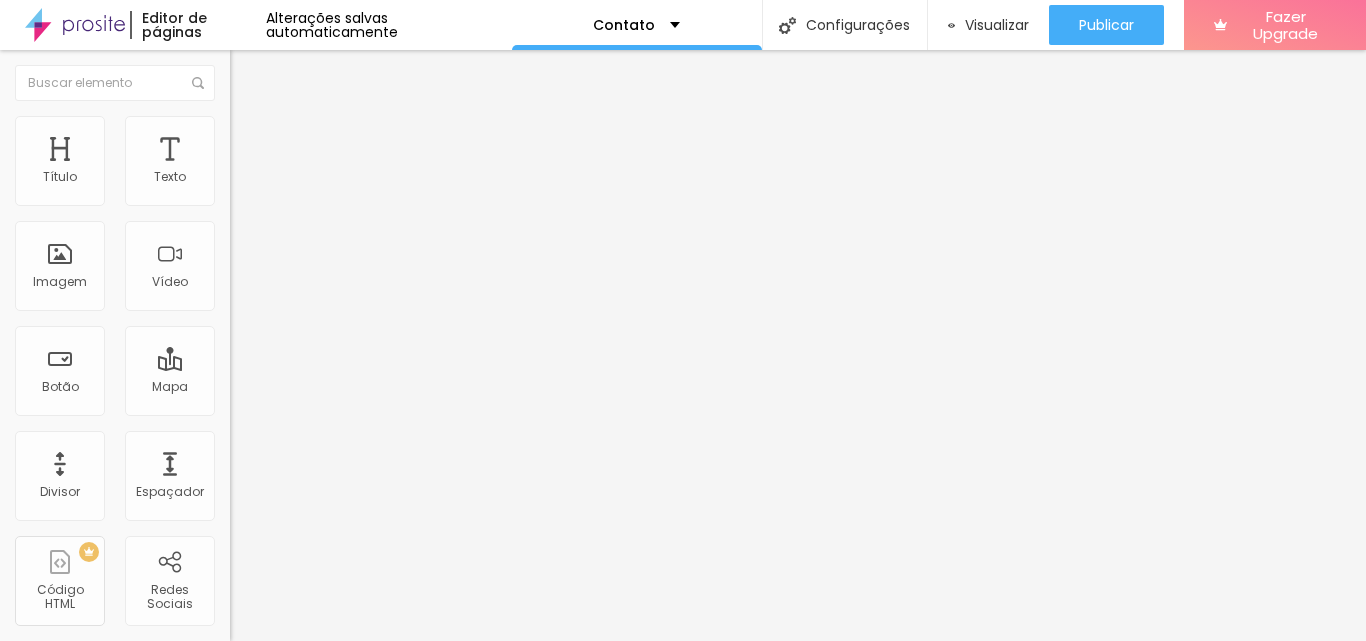click at bounding box center [253, 73] 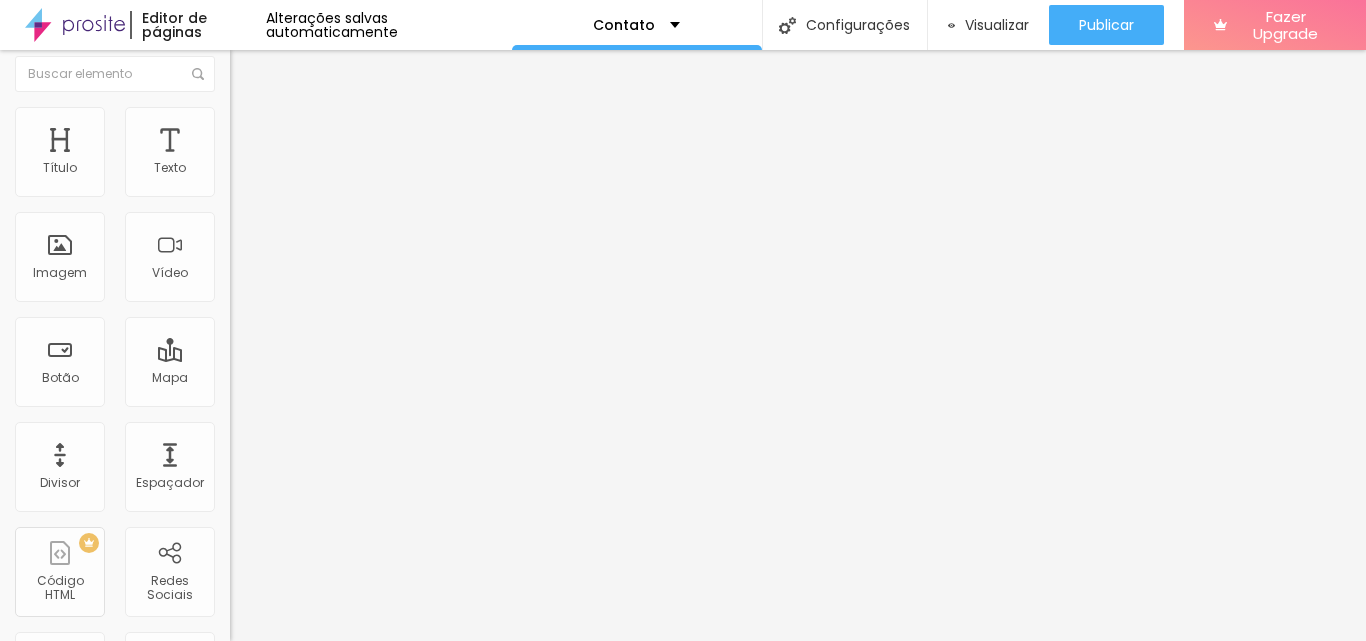 scroll, scrollTop: 0, scrollLeft: 0, axis: both 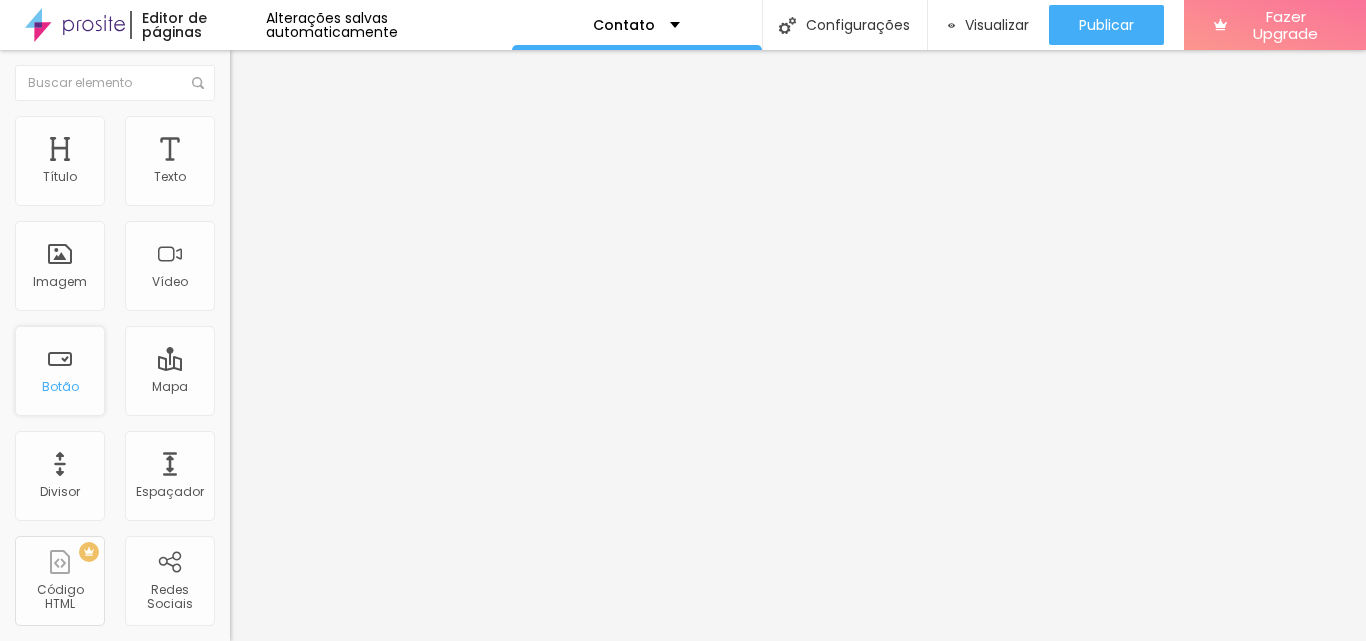 click on "Botão" at bounding box center (60, 387) 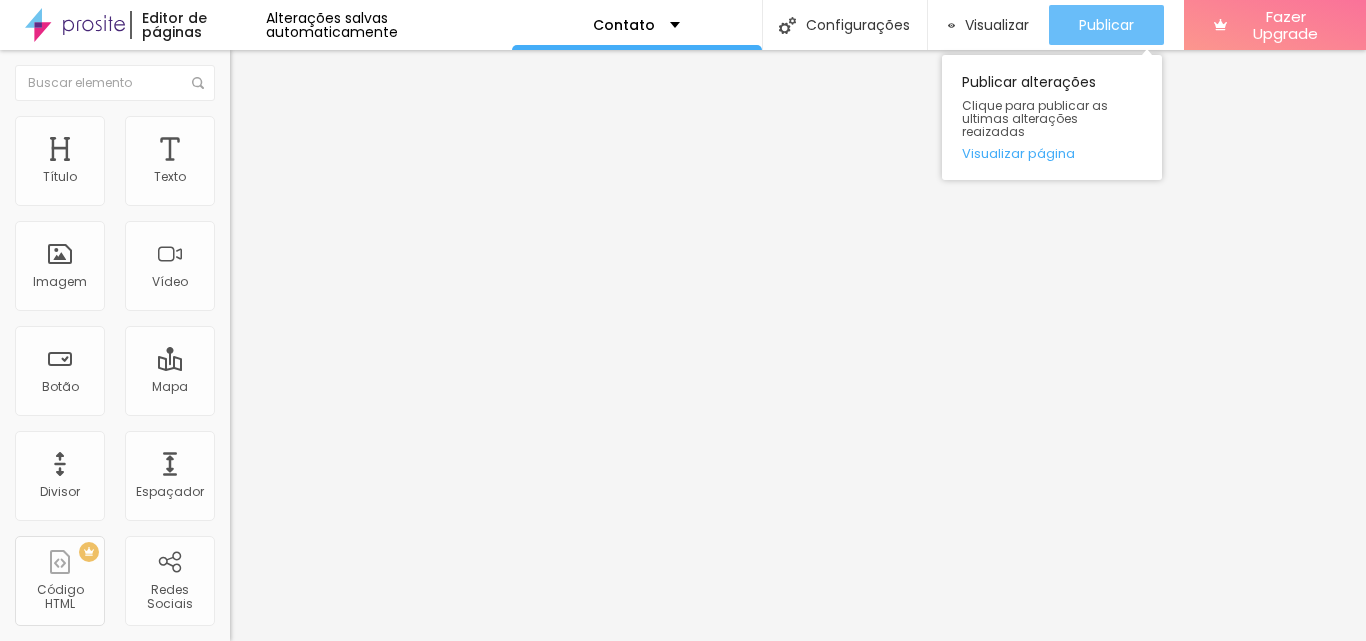click on "Publicar" at bounding box center (1106, 25) 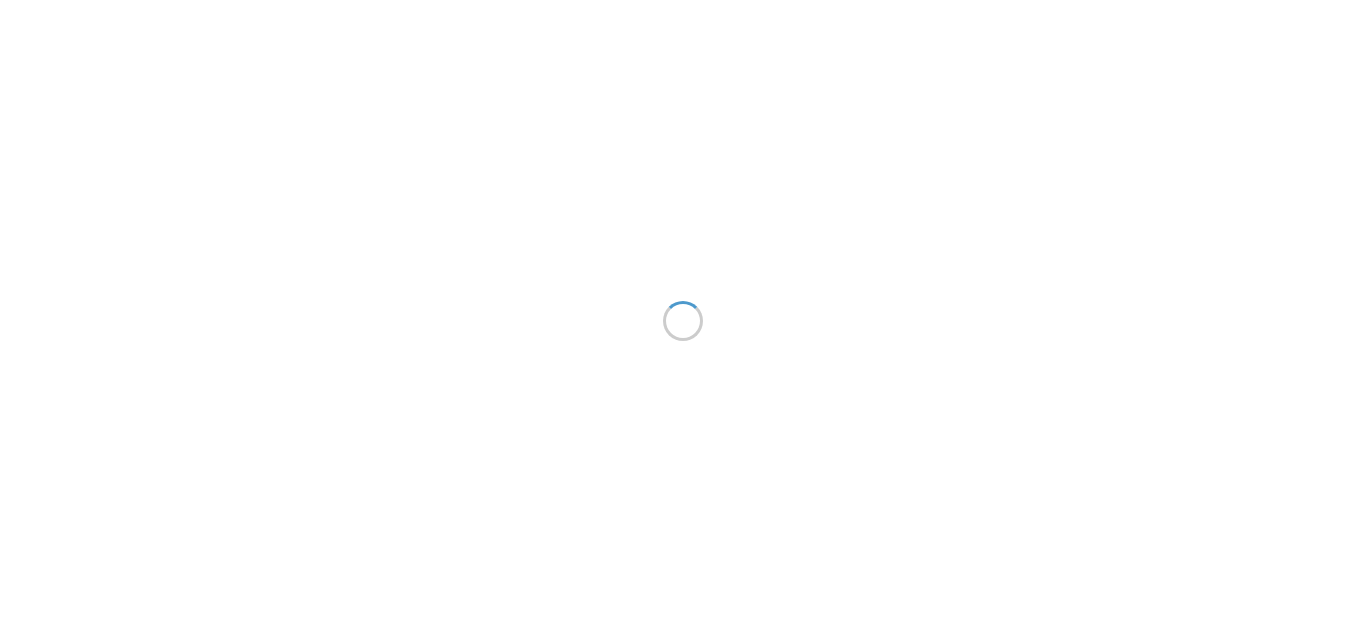scroll, scrollTop: 0, scrollLeft: 0, axis: both 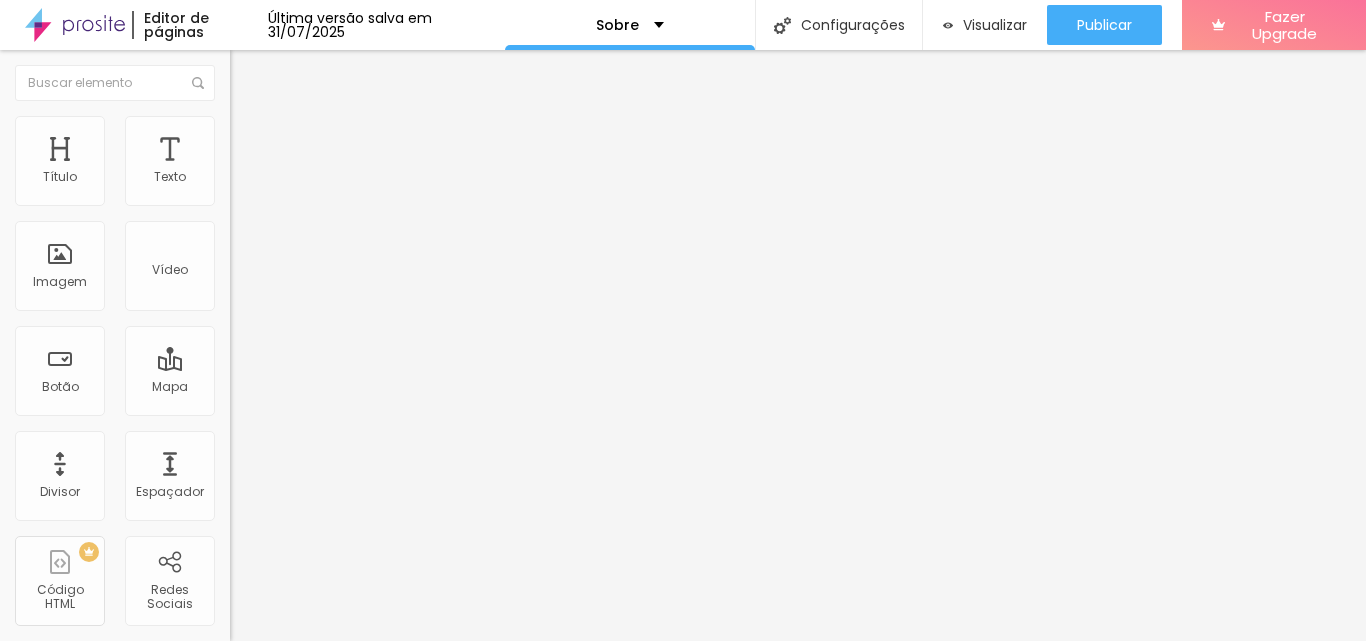 click on "Trocar imagem" at bounding box center [284, 163] 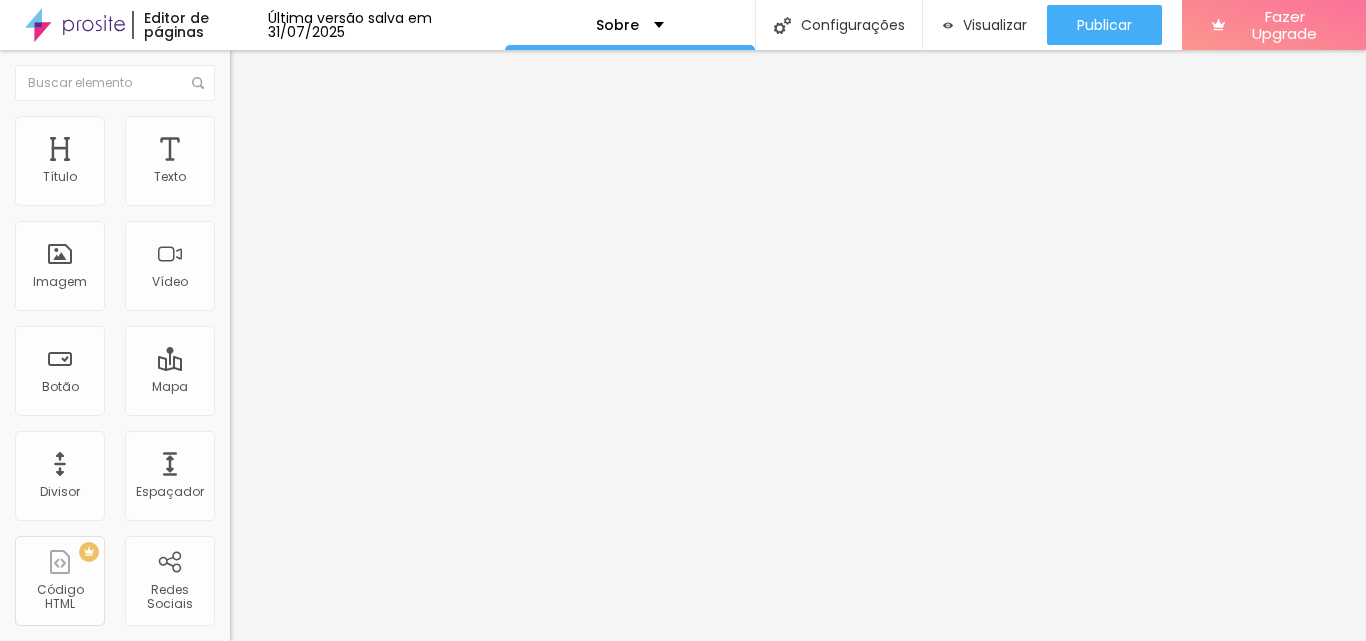 click at bounding box center [35, 701] 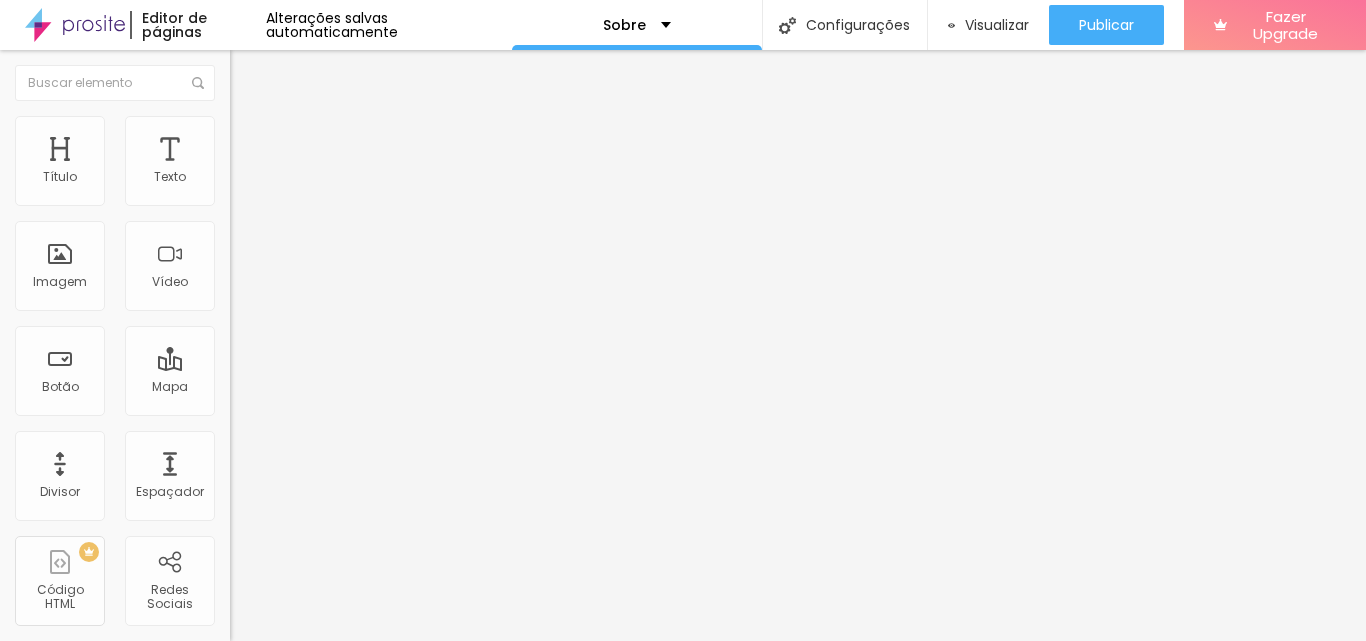 click on "Estilo" at bounding box center [345, 126] 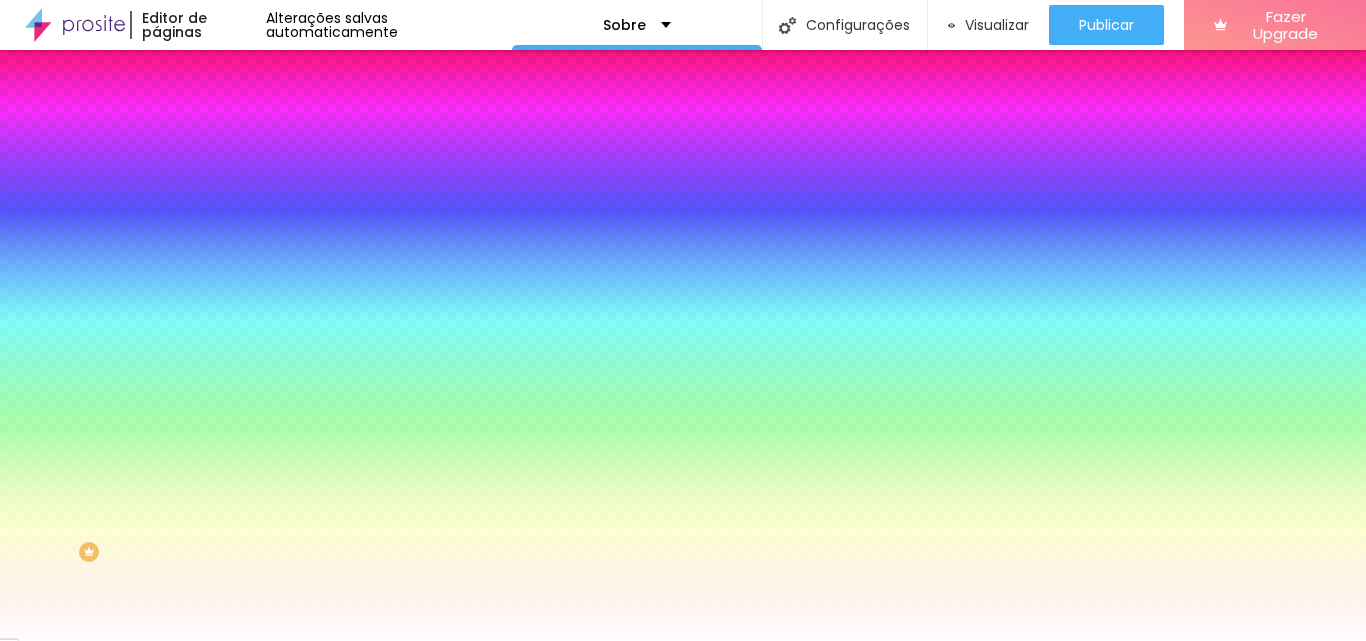 click at bounding box center [345, 272] 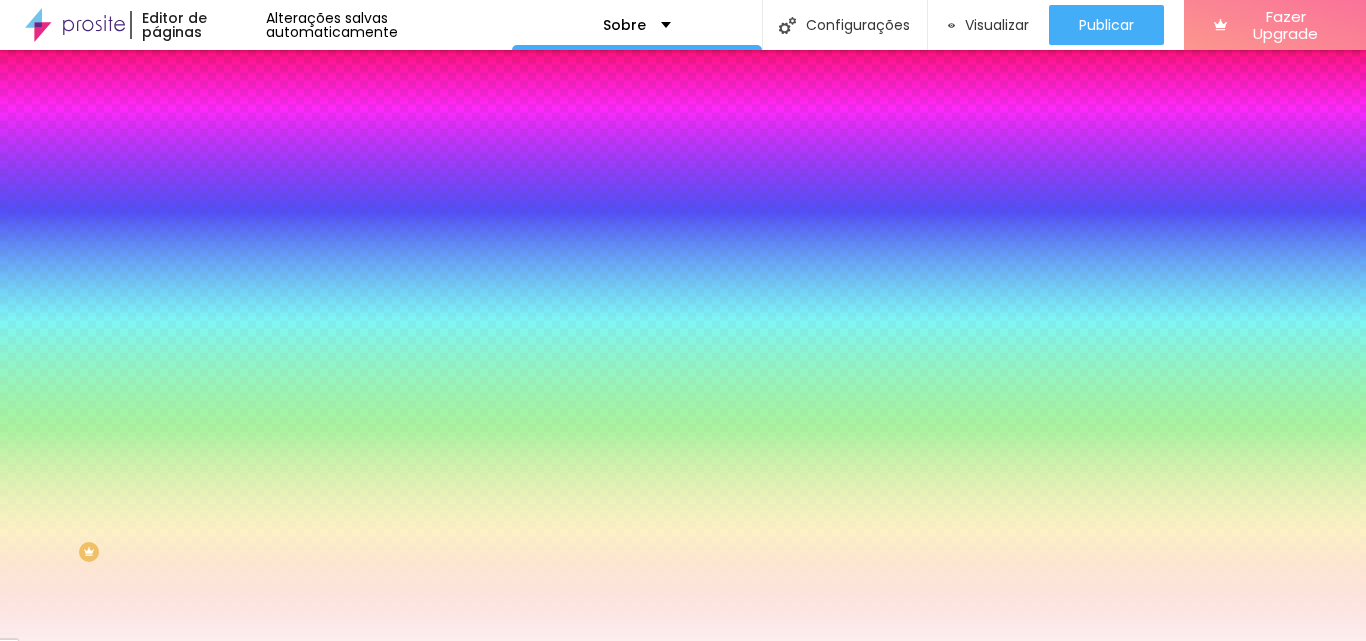 type on "#FFFFFF" 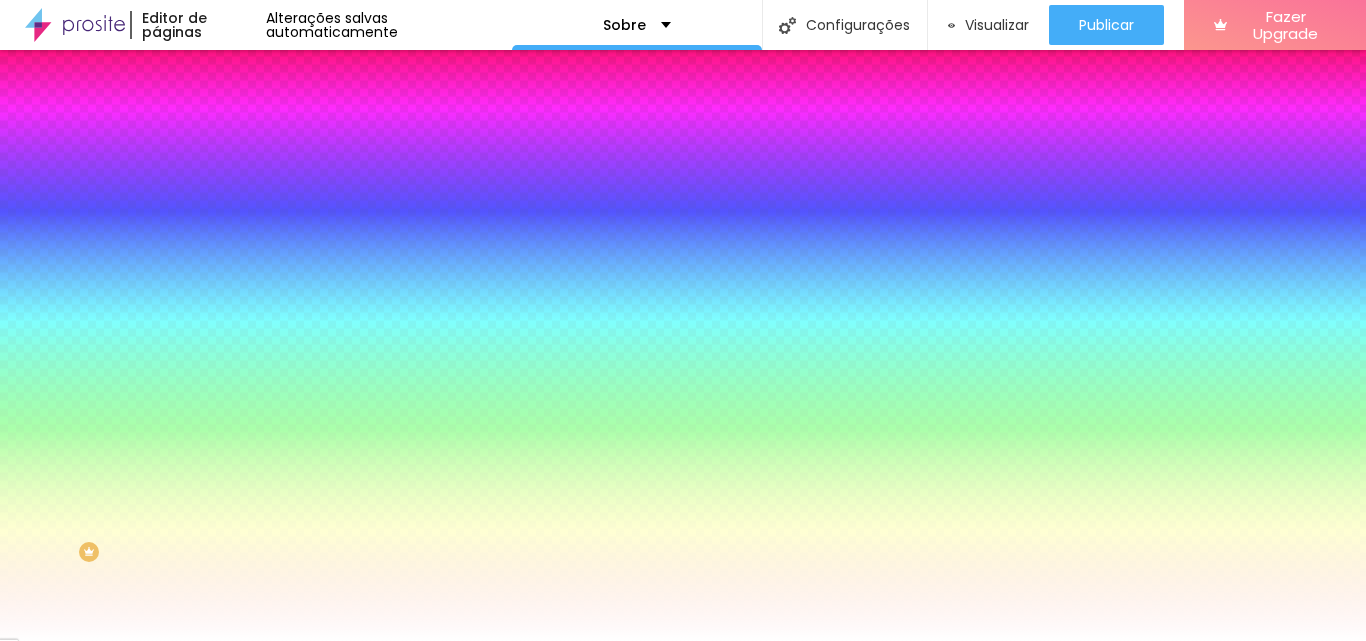 drag, startPoint x: 52, startPoint y: 409, endPoint x: 18, endPoint y: 361, distance: 58.821766 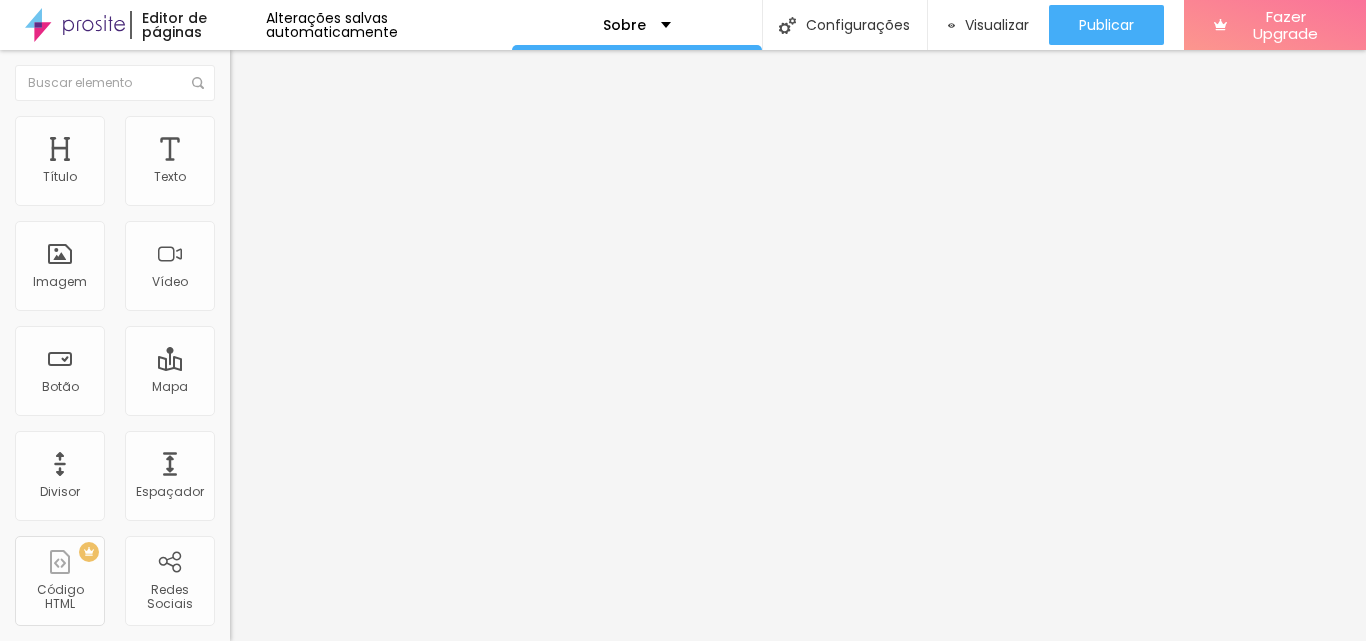click at bounding box center (237, 1637) 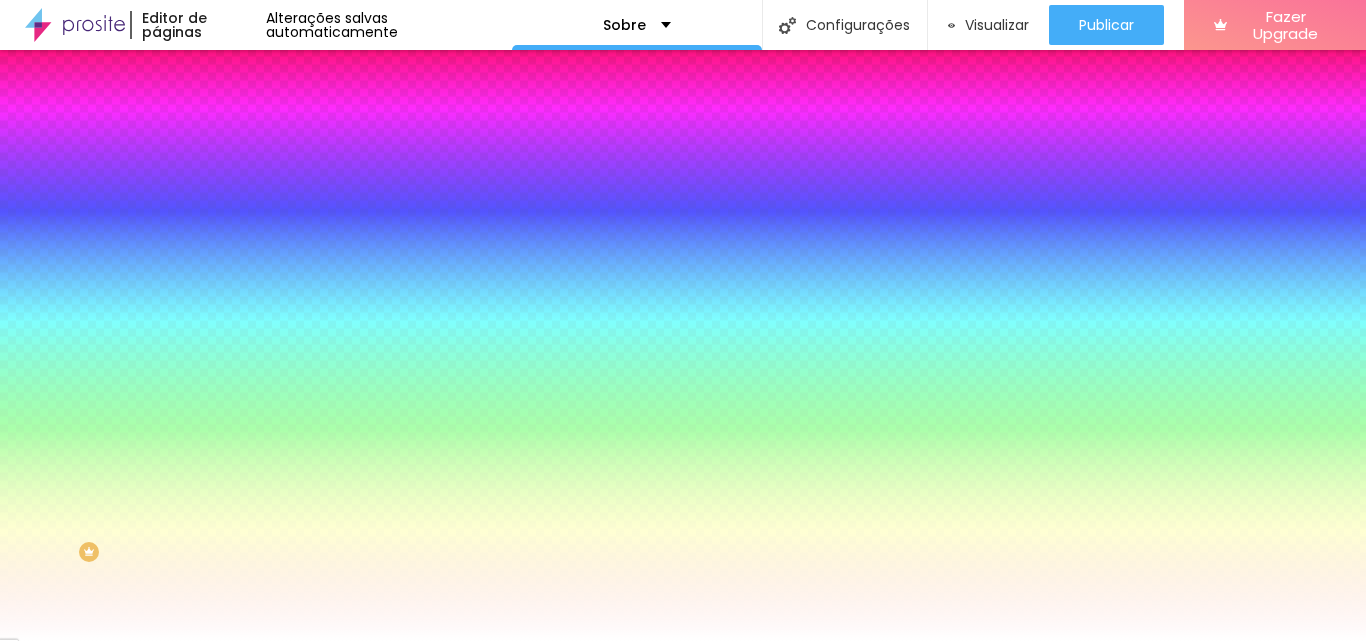 click on "Adicionar imagem" at bounding box center [294, 175] 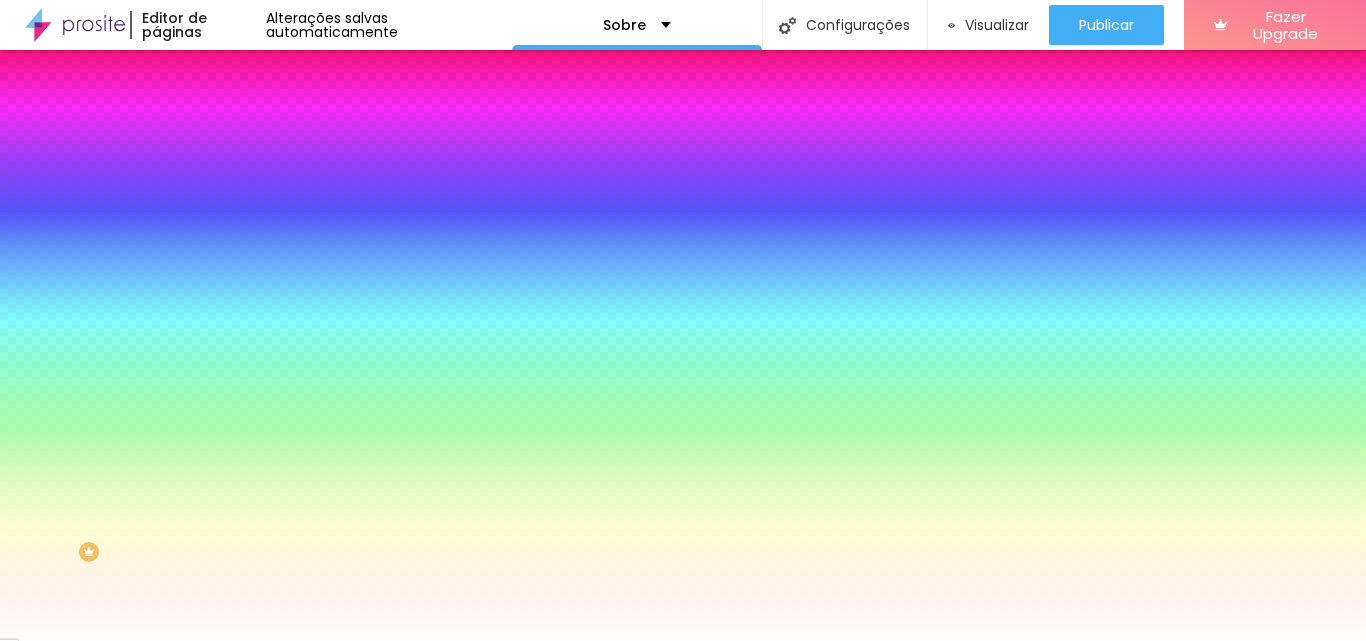 click at bounding box center (683, 792) 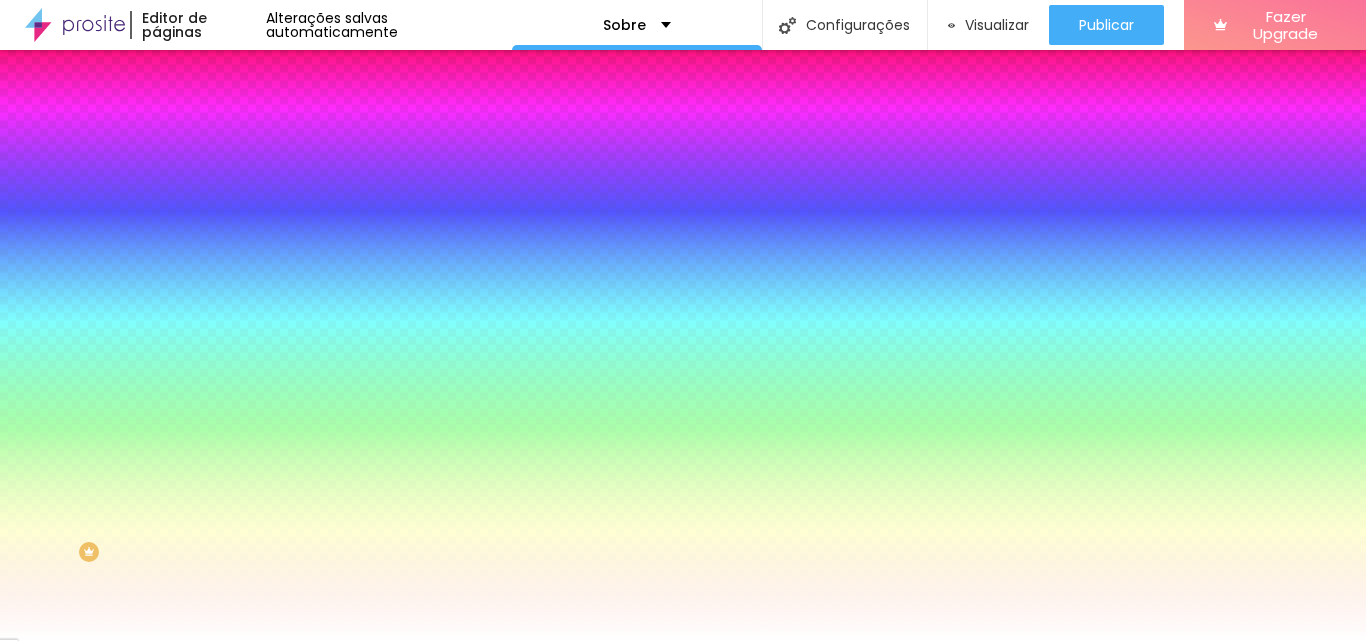click at bounding box center (345, 175) 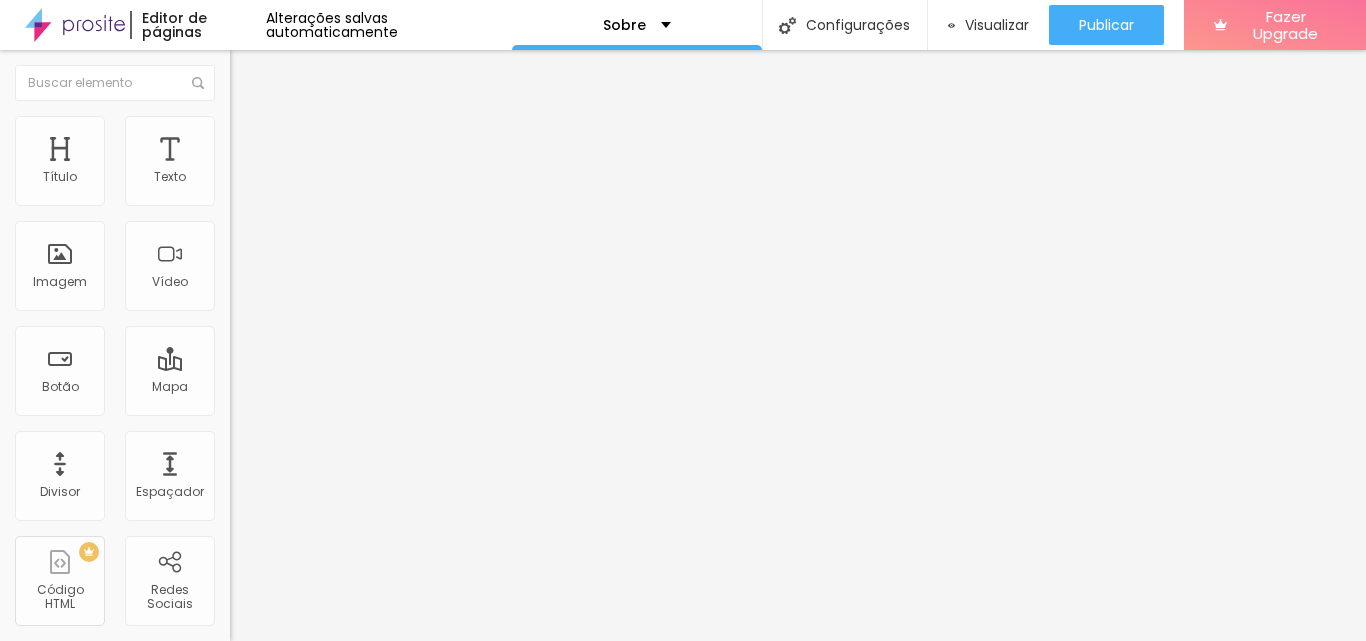 click on "Conteúdo" at bounding box center [345, 106] 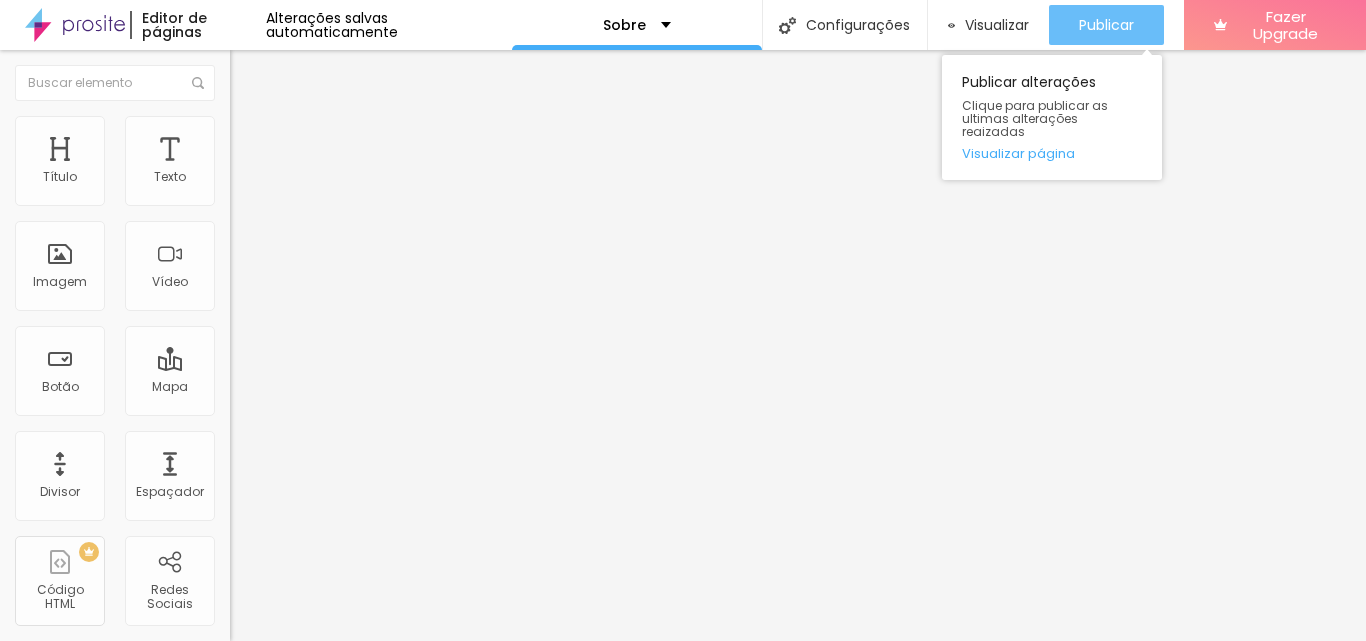 click on "Publicar" at bounding box center [1106, 25] 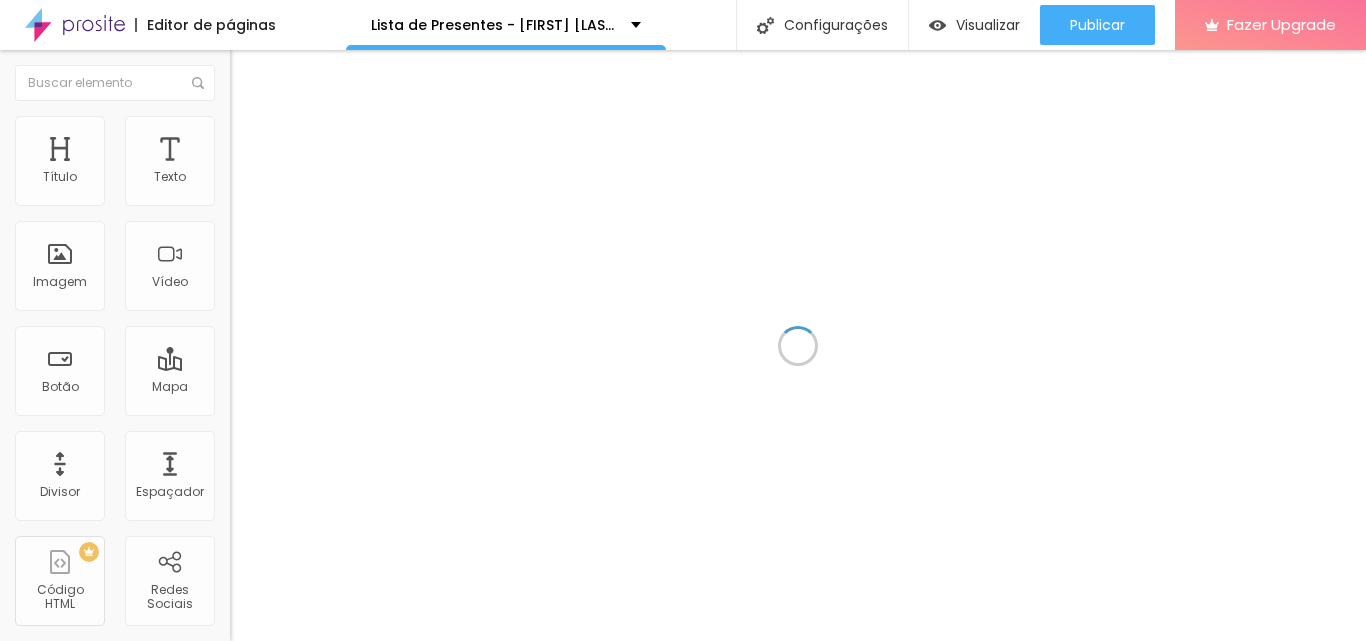 scroll, scrollTop: 0, scrollLeft: 0, axis: both 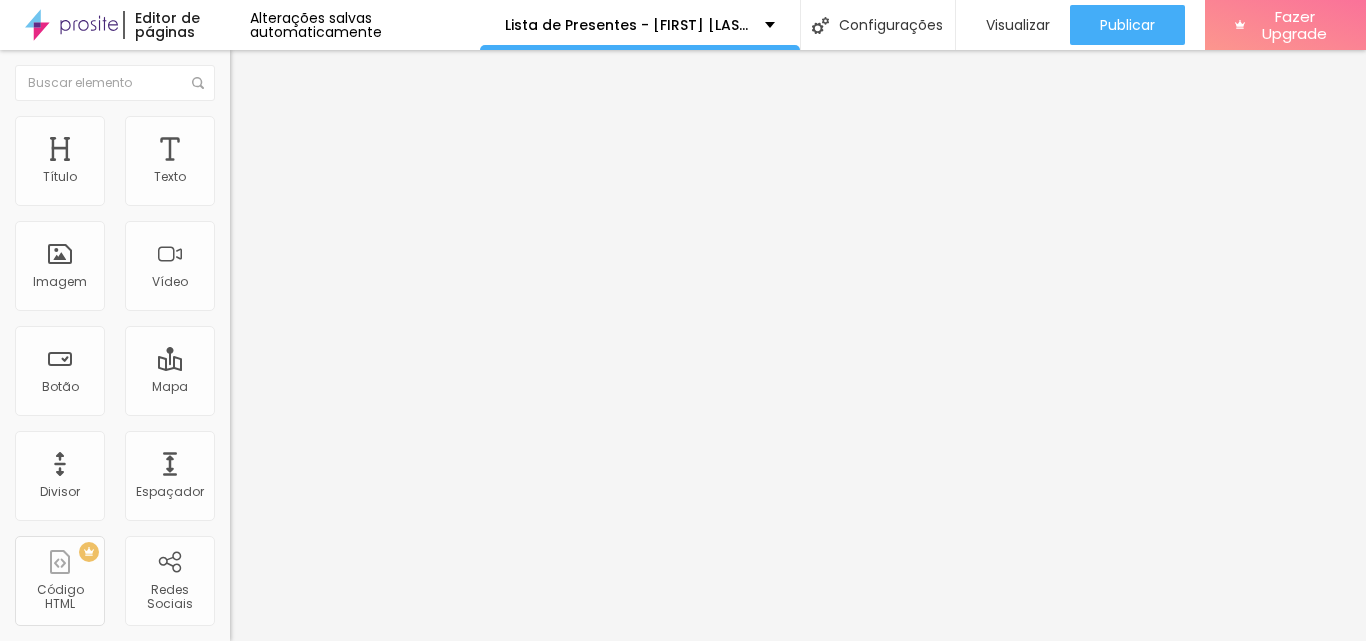 click on "Avançado" at bounding box center (281, 129) 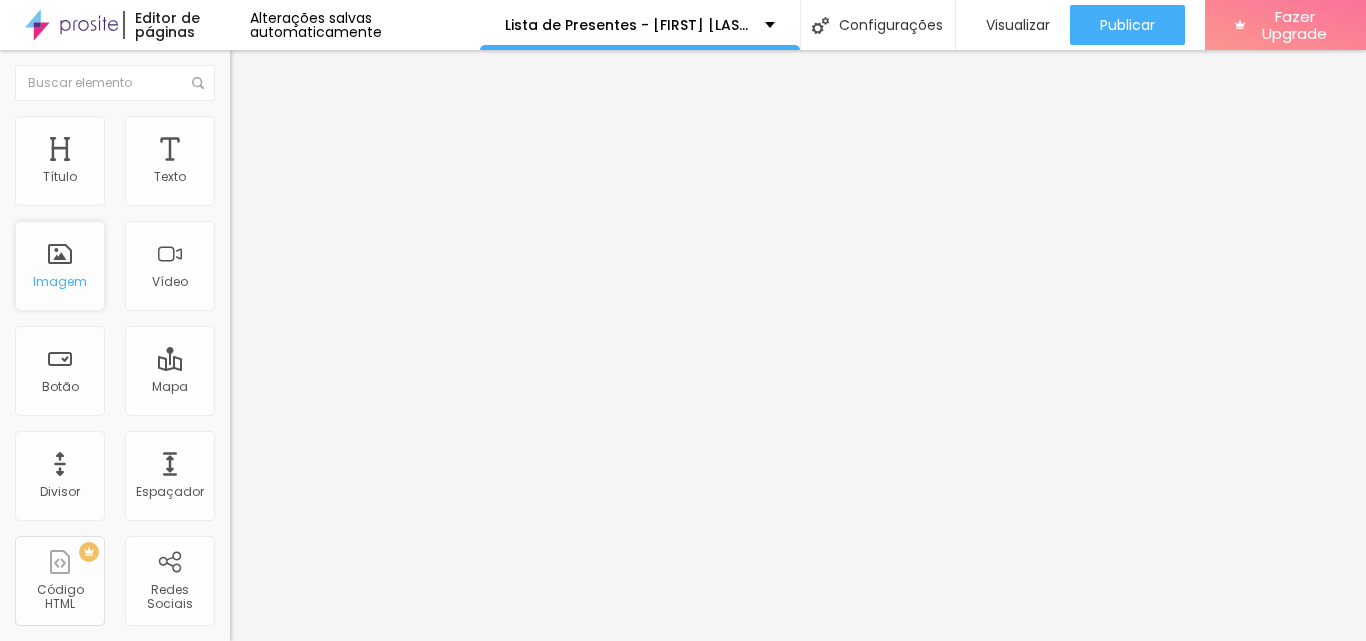 click on "Imagem" at bounding box center (60, 282) 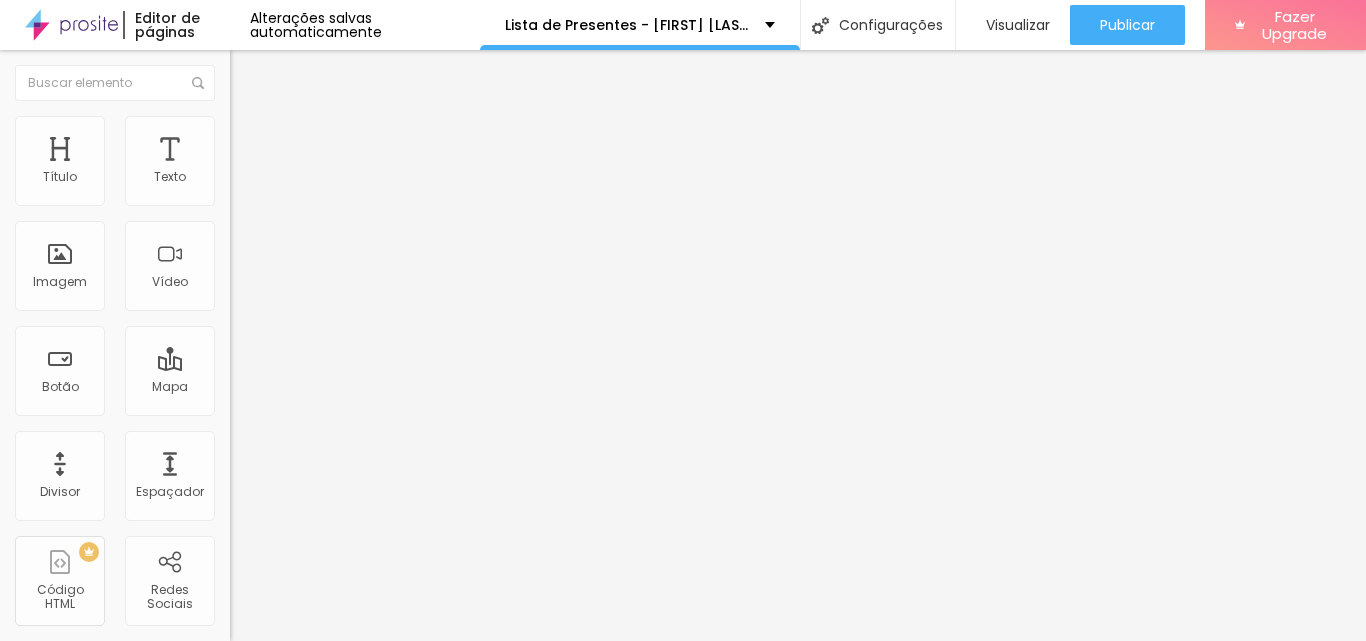 click at bounding box center [239, 125] 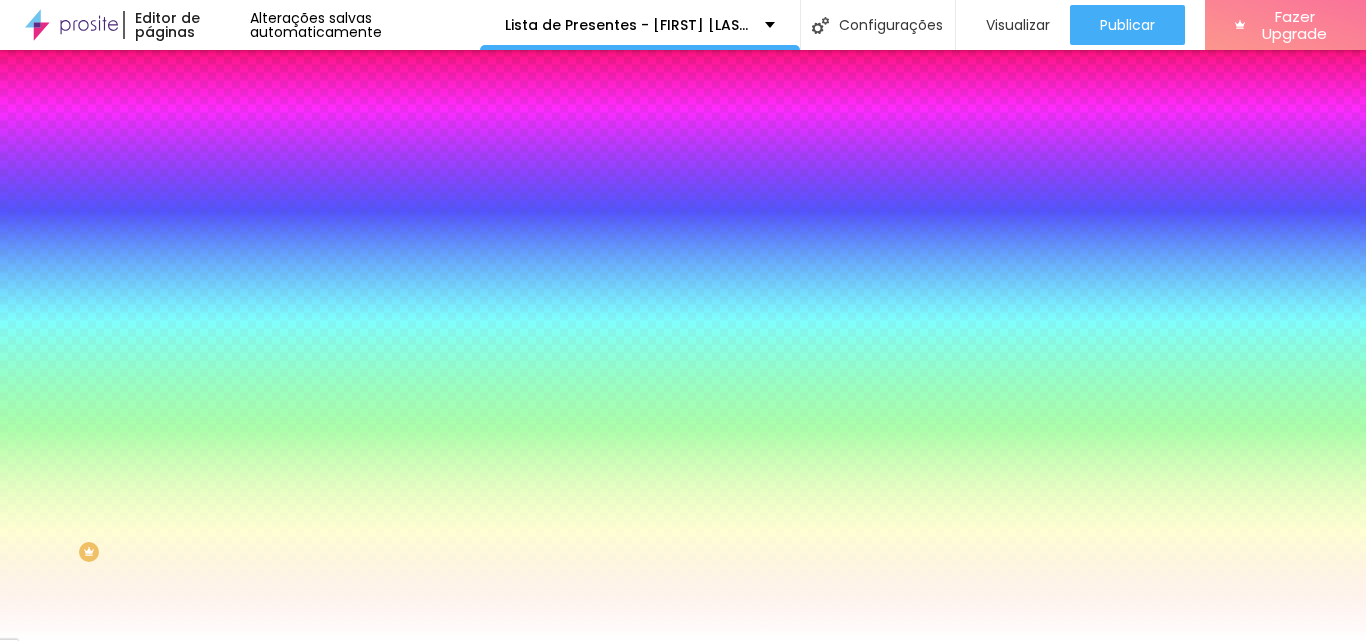 click at bounding box center (239, 145) 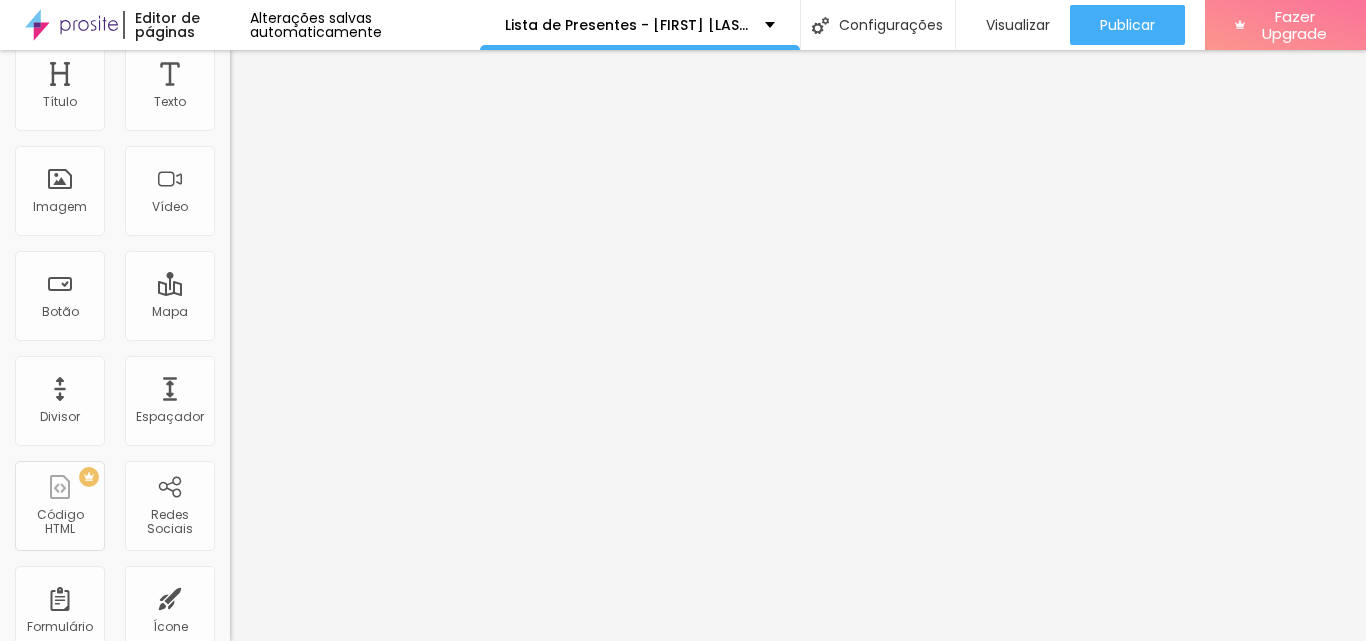 scroll, scrollTop: 0, scrollLeft: 0, axis: both 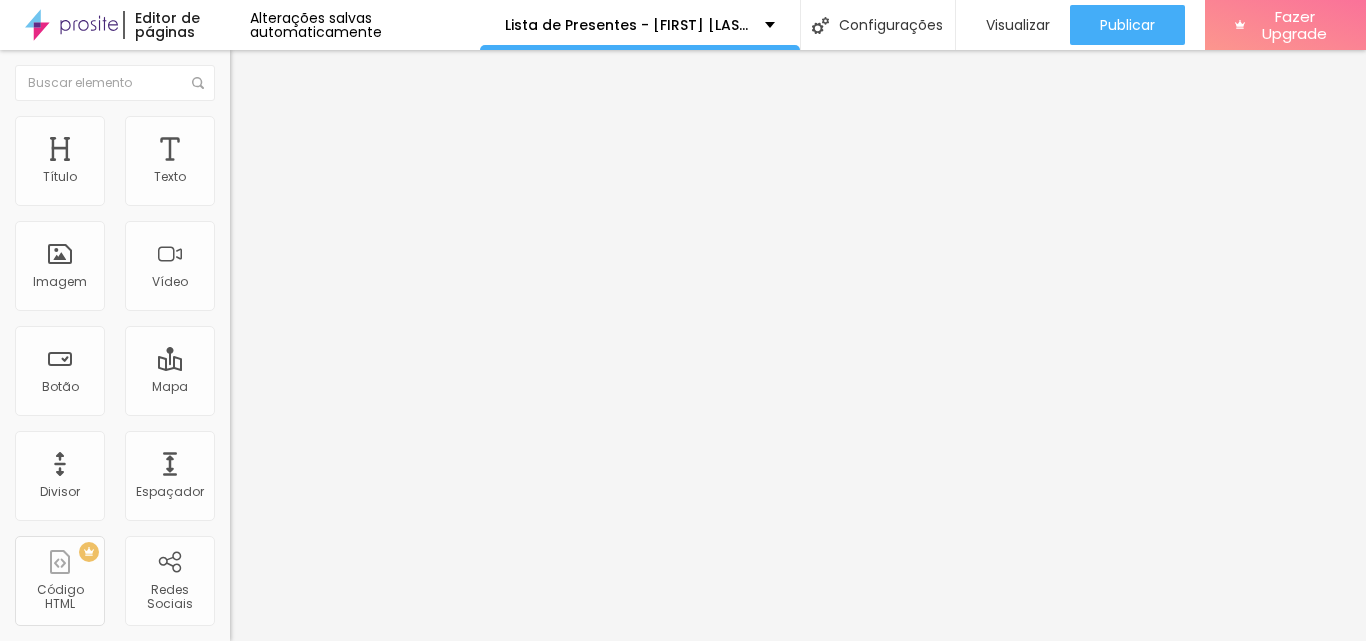 click on "Alinhamento" at bounding box center [345, 162] 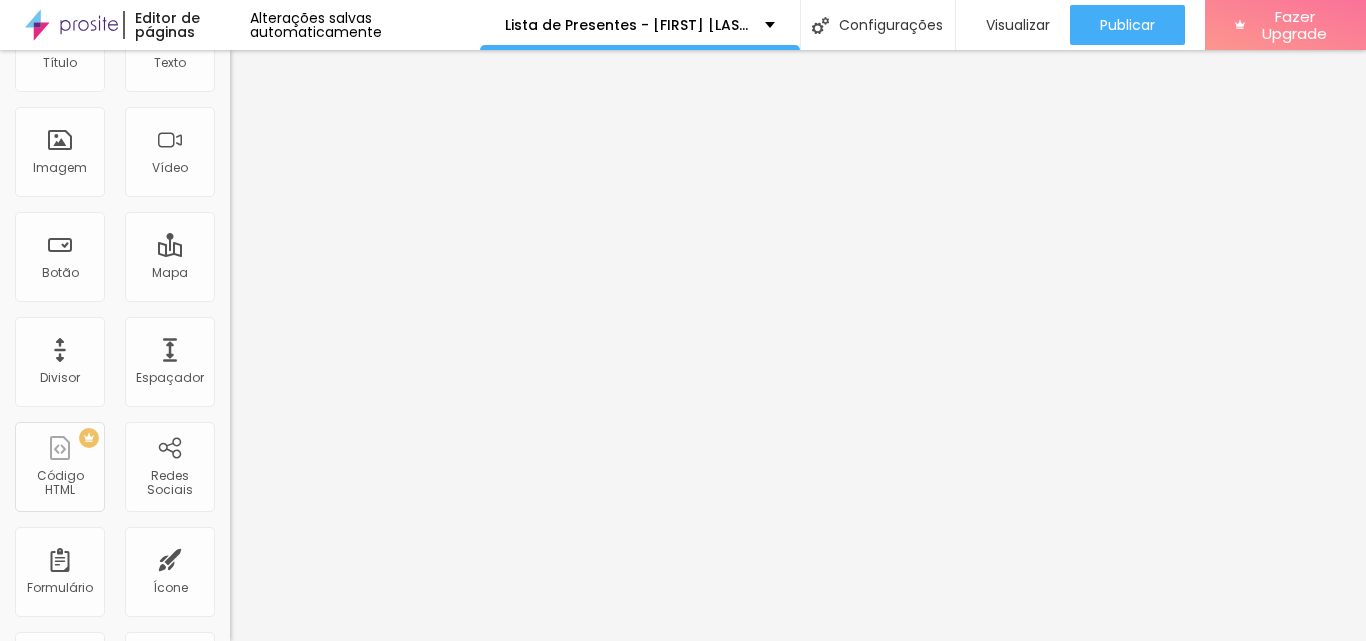 scroll, scrollTop: 0, scrollLeft: 0, axis: both 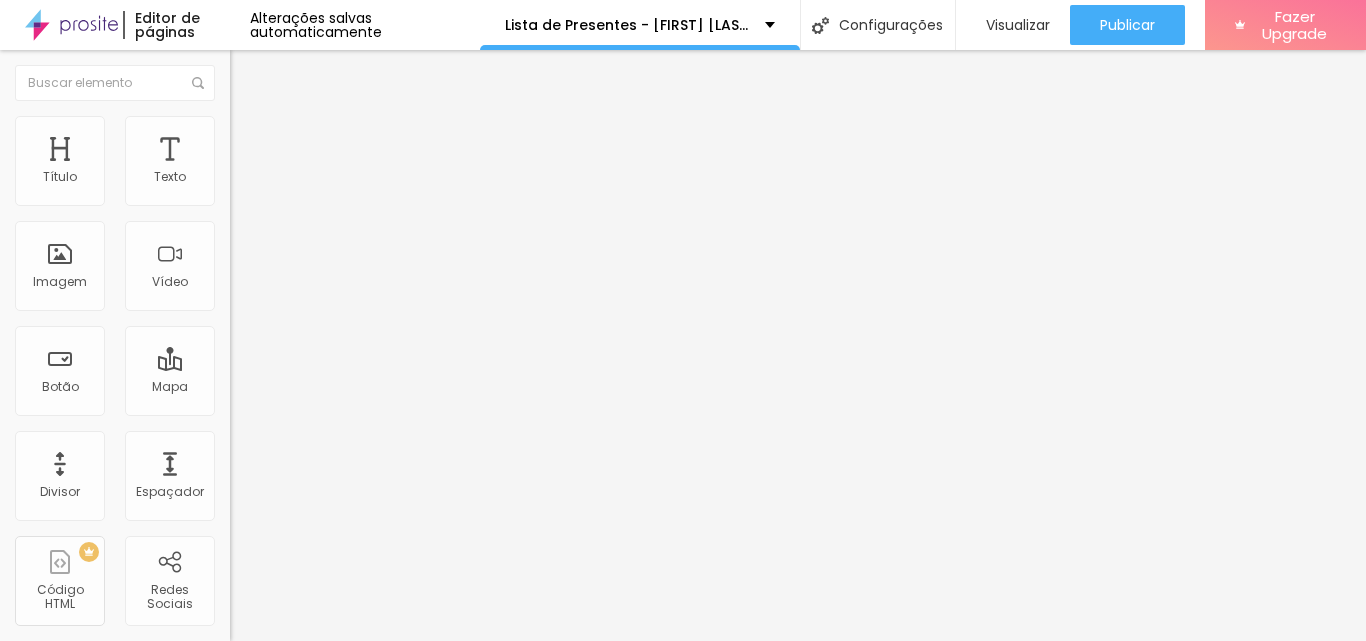 click on "Trocar imagem" at bounding box center (284, 163) 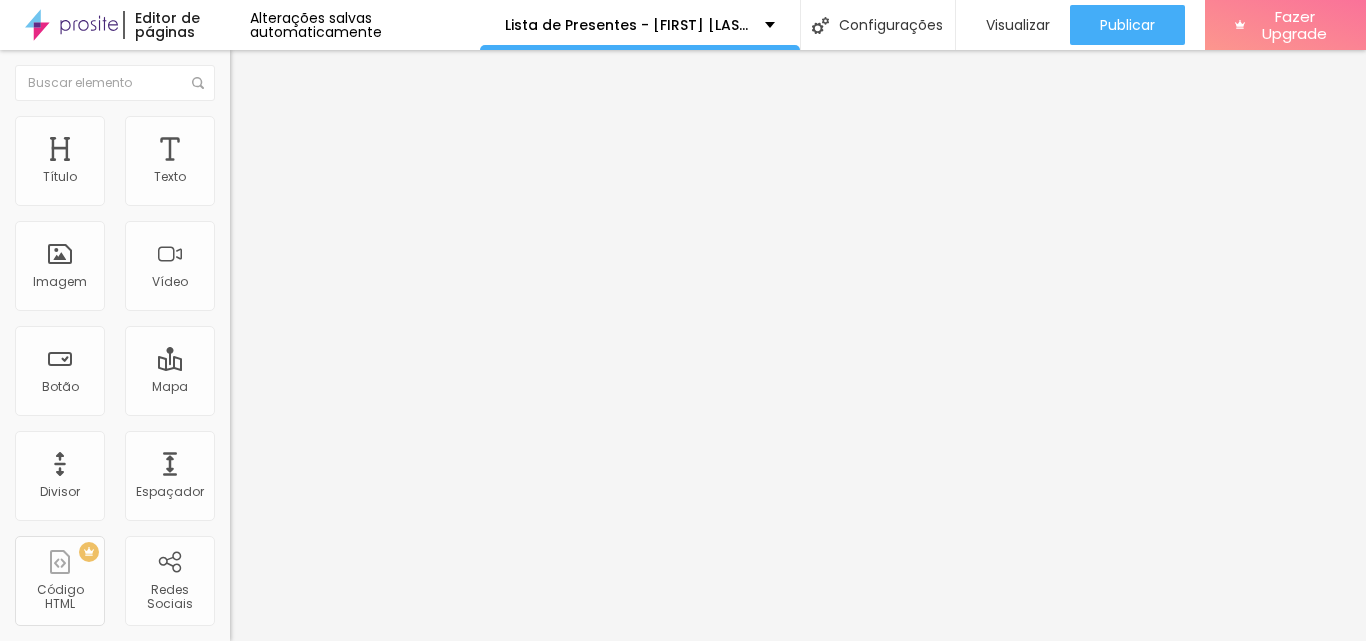 click on "Trocar imagem" at bounding box center (284, 163) 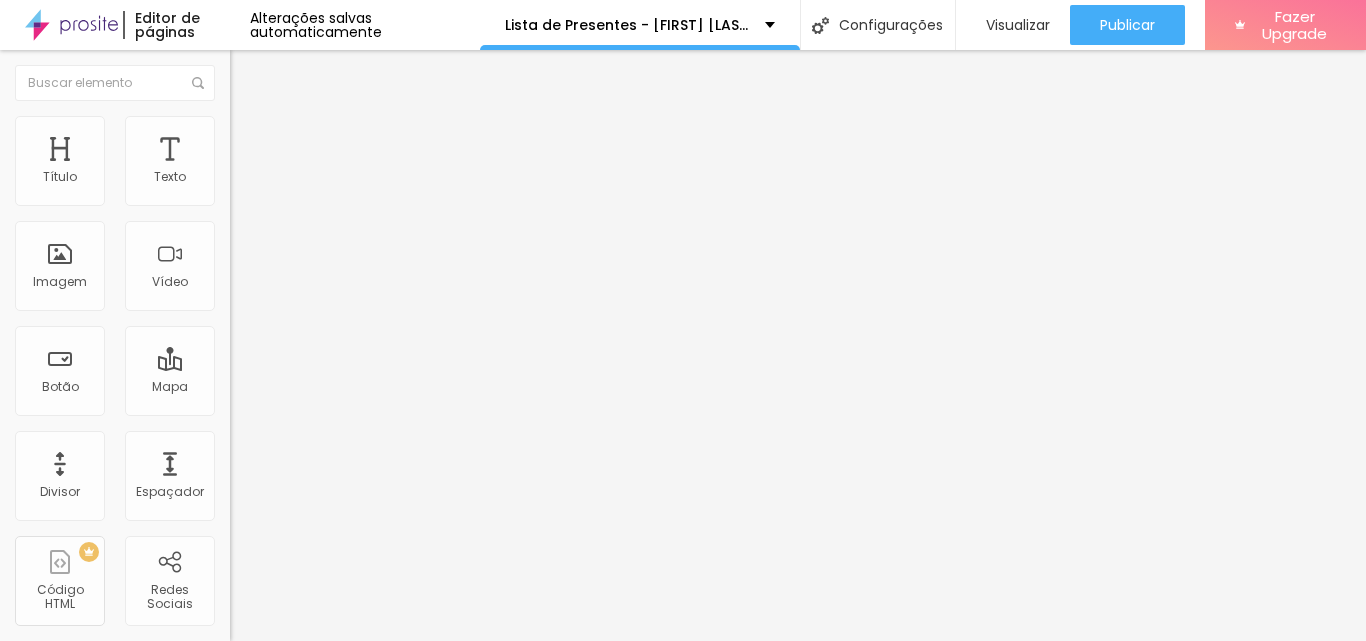 click at bounding box center [683, 804] 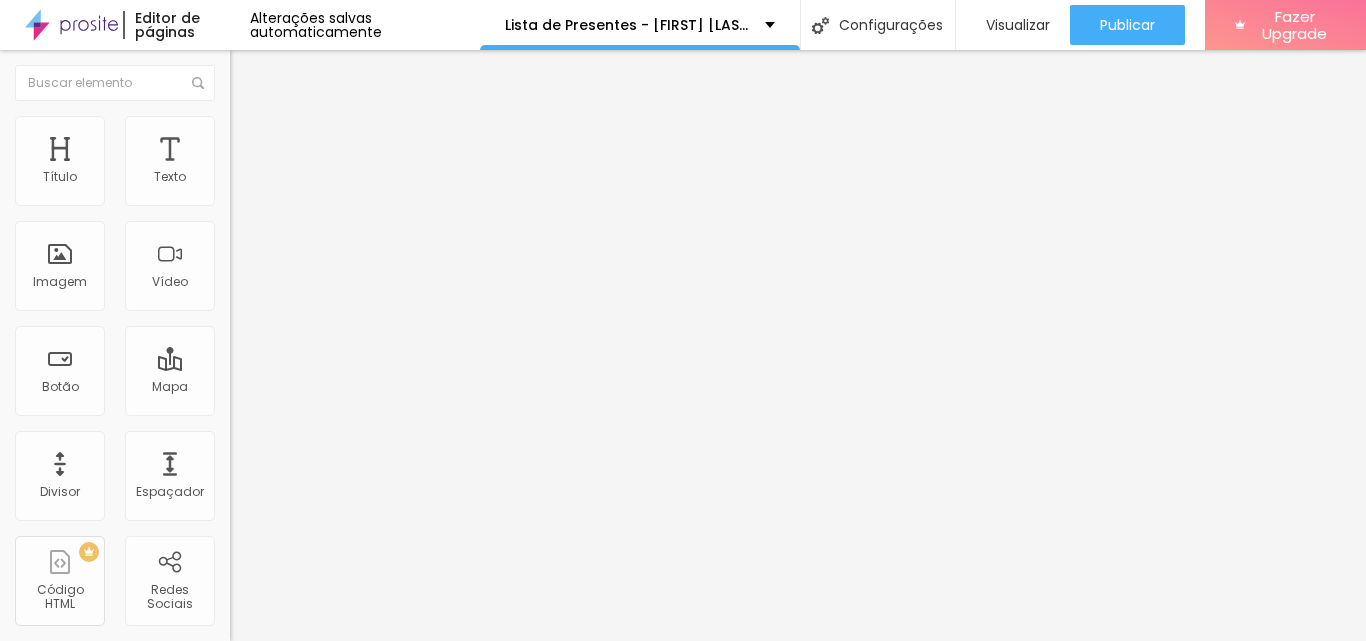click on "Trocar imagem" at bounding box center (284, 163) 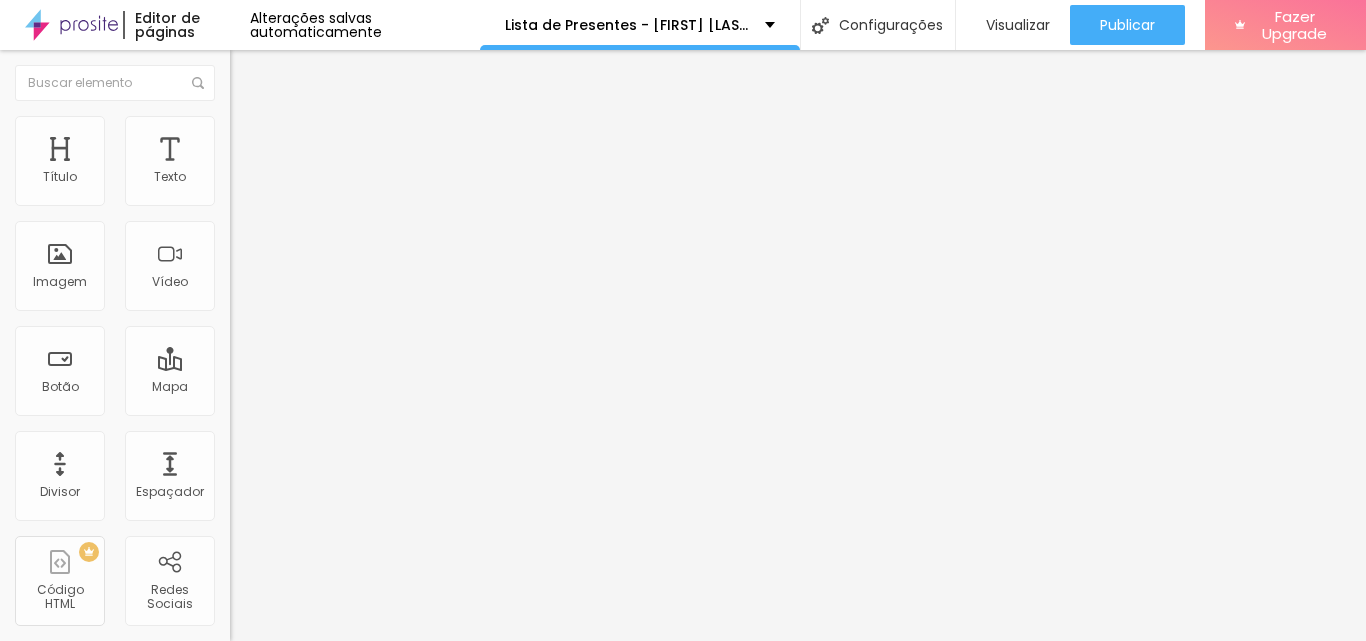 click at bounding box center (683, 816) 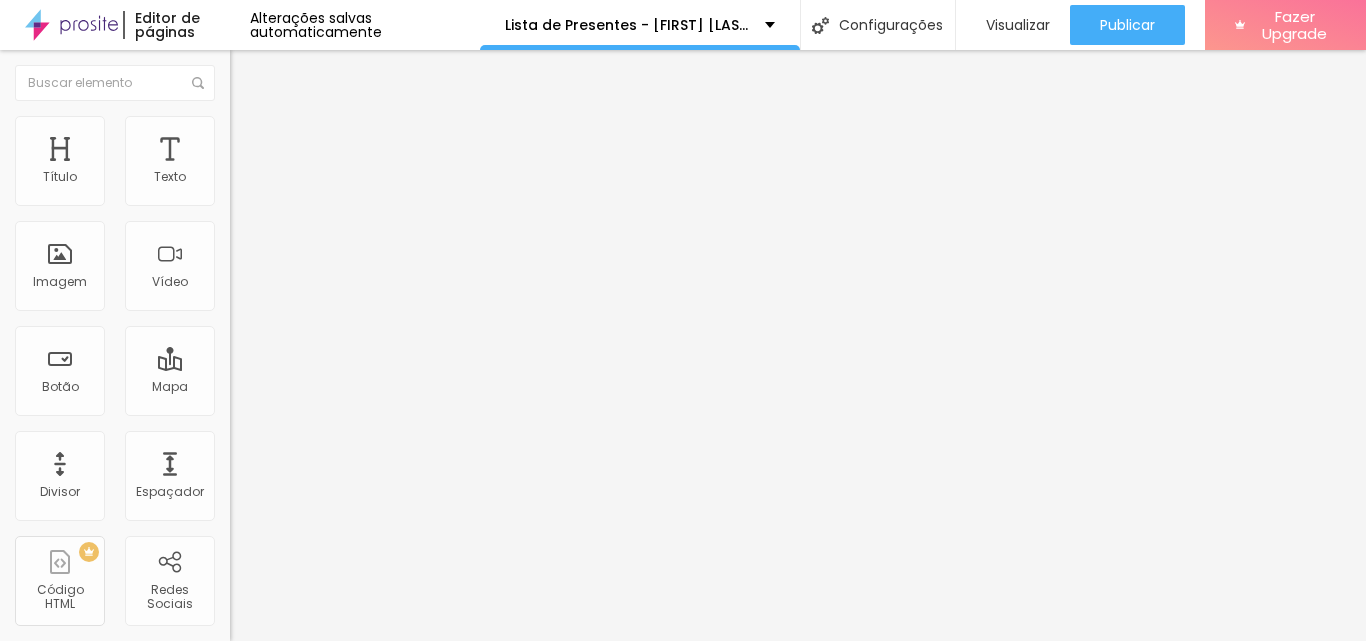 click on "Trocar imagem" at bounding box center (284, 163) 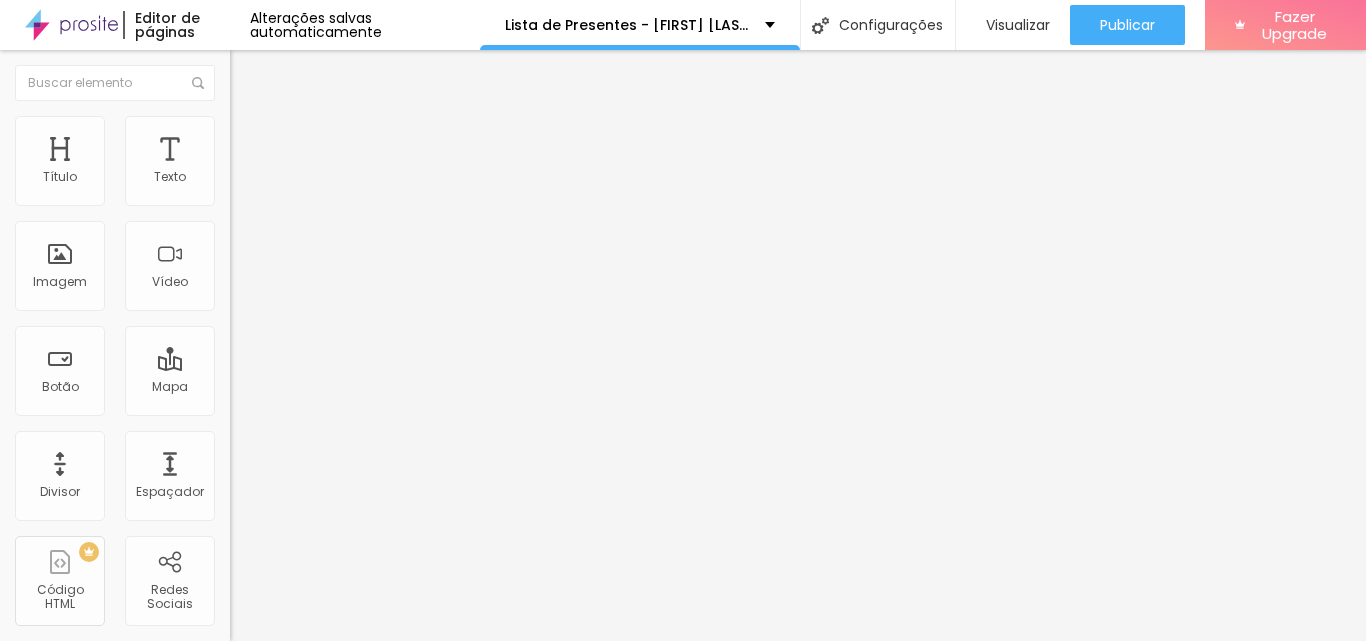 click at bounding box center [683, 792] 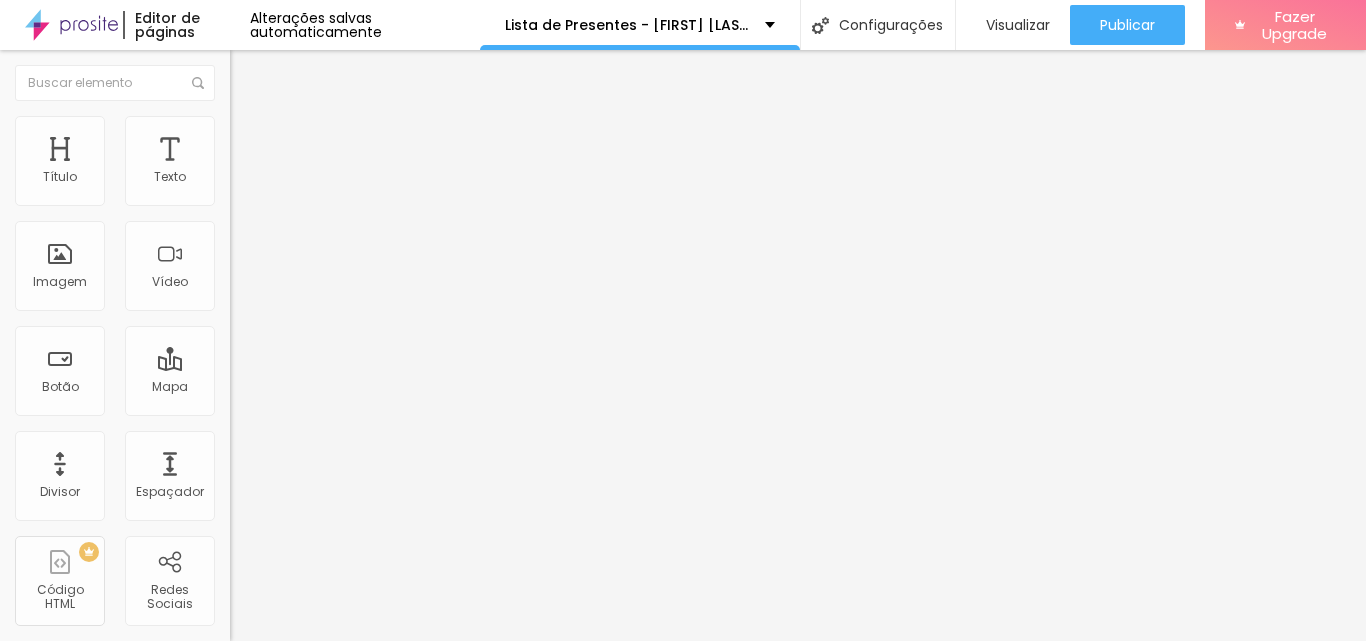 click on "Trocar imagem" at bounding box center [284, 163] 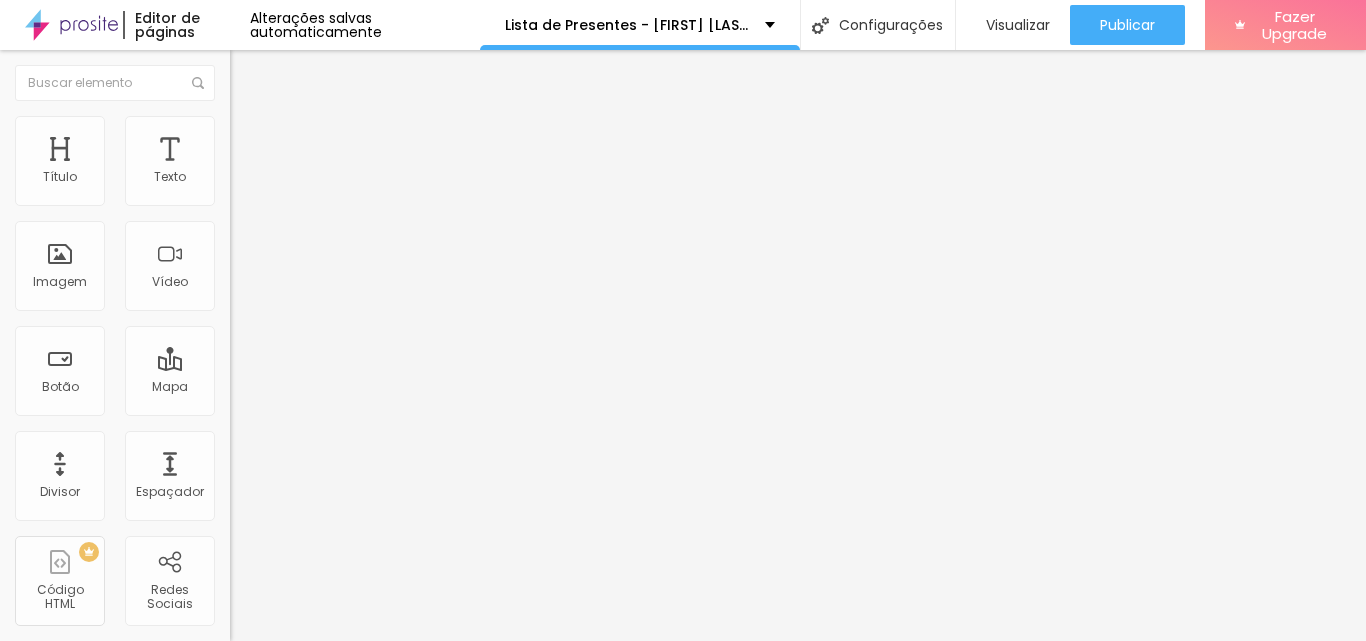click at bounding box center (683, 828) 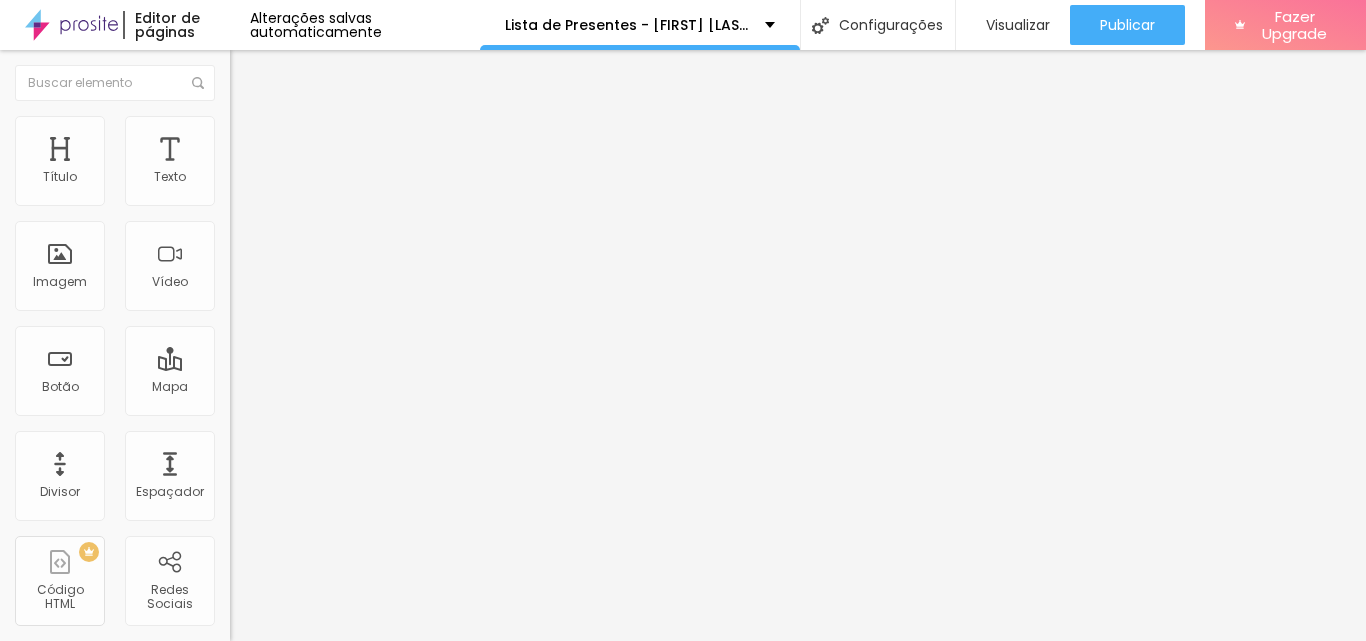 click on "Trocar imagem" at bounding box center (284, 163) 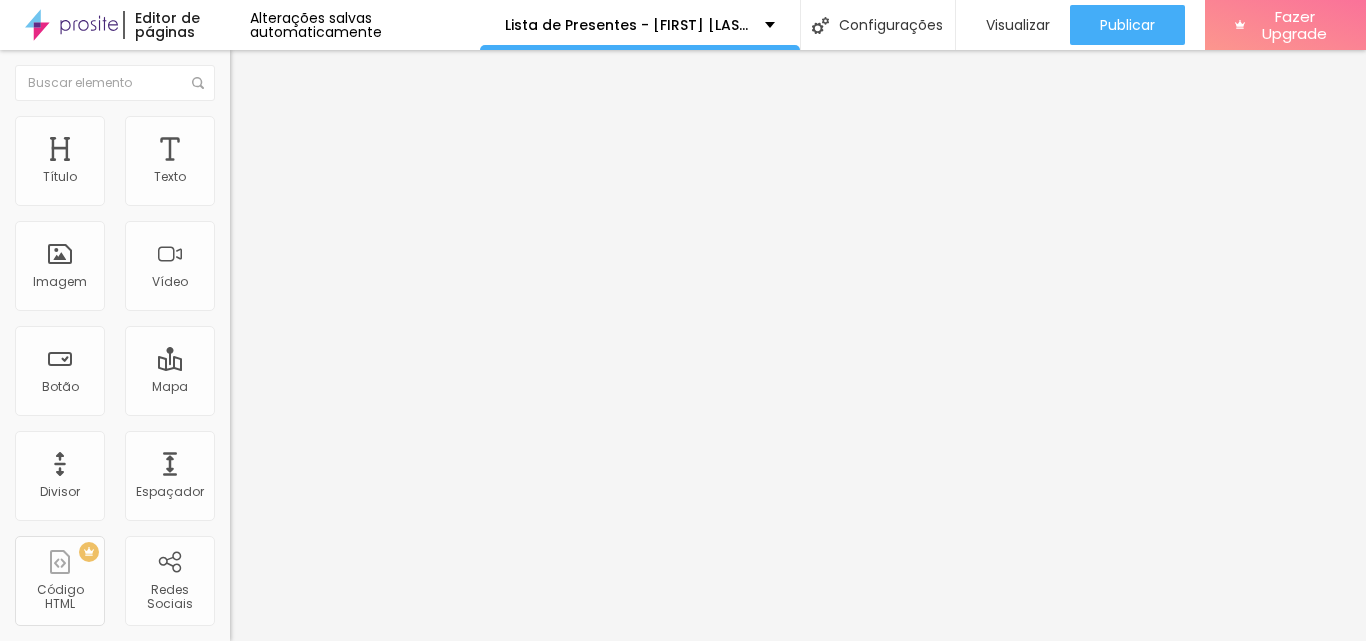 click at bounding box center (683, 840) 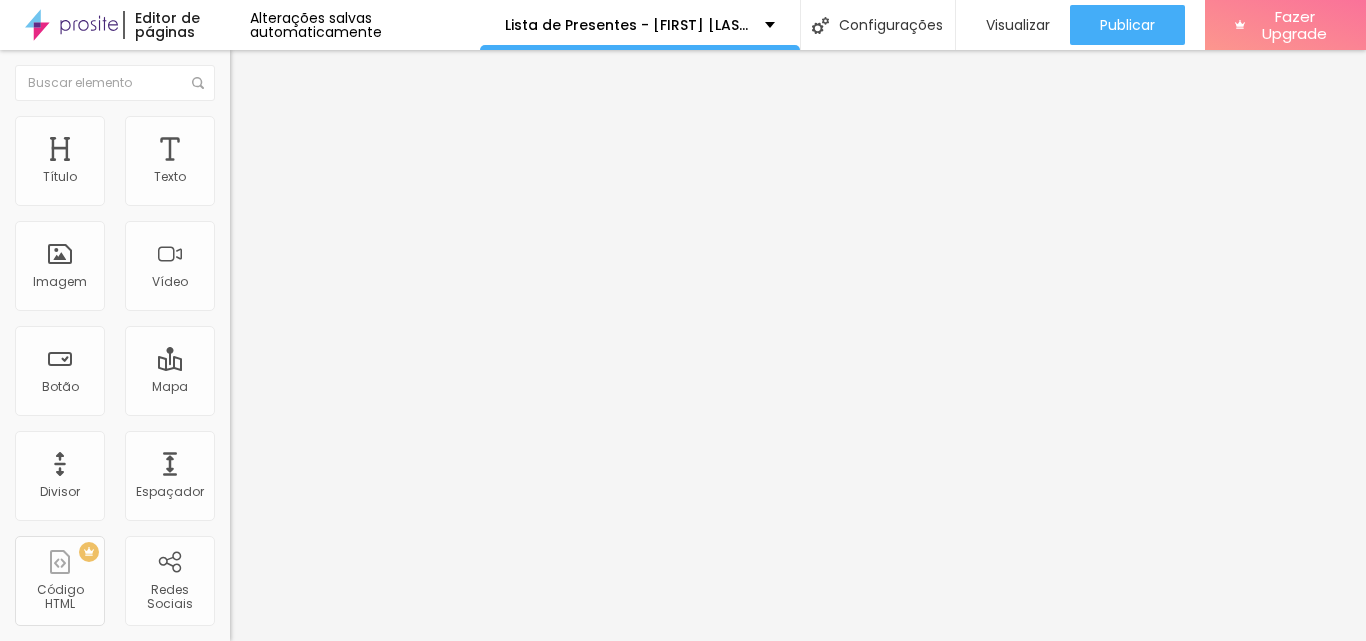 click on "Trocar imagem" at bounding box center [284, 163] 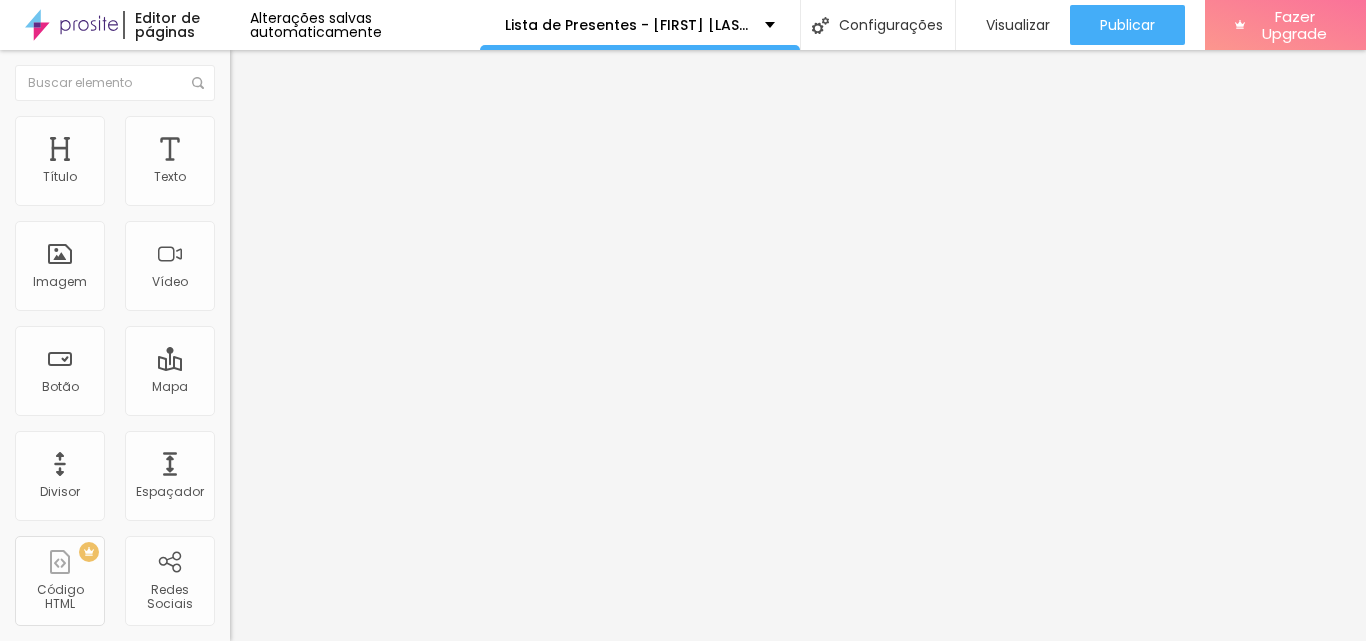 click at bounding box center (683, 852) 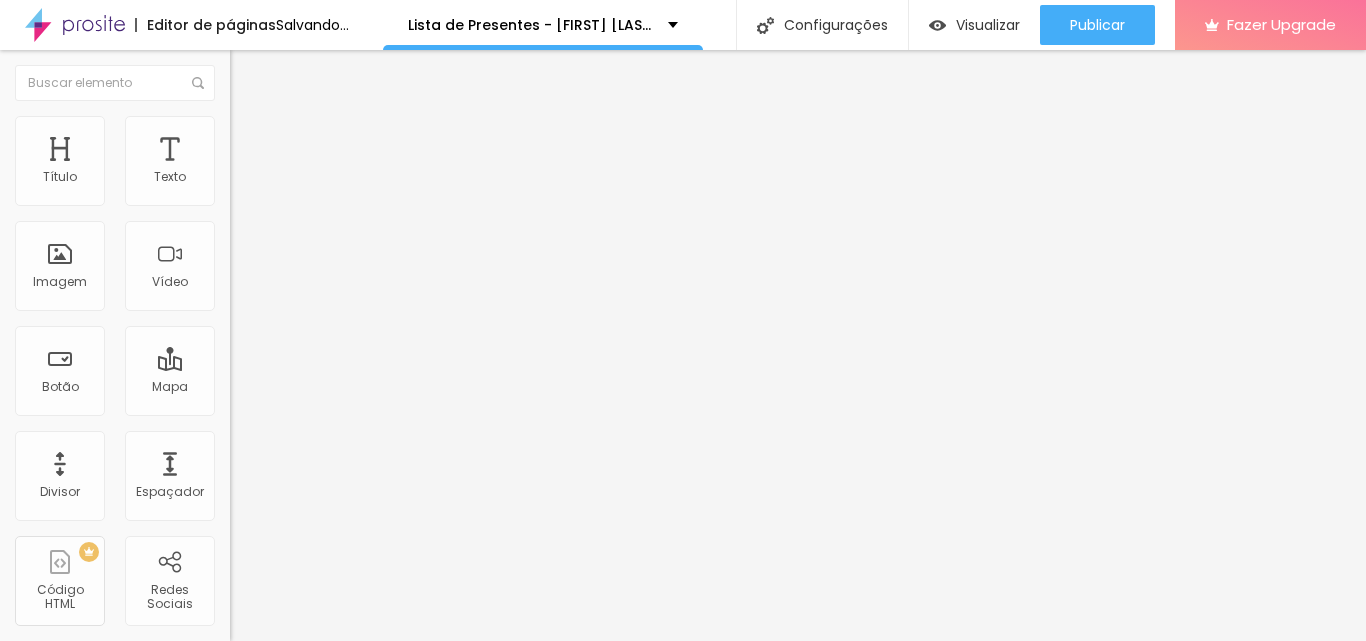 click on "Trocar imagem" at bounding box center (284, 163) 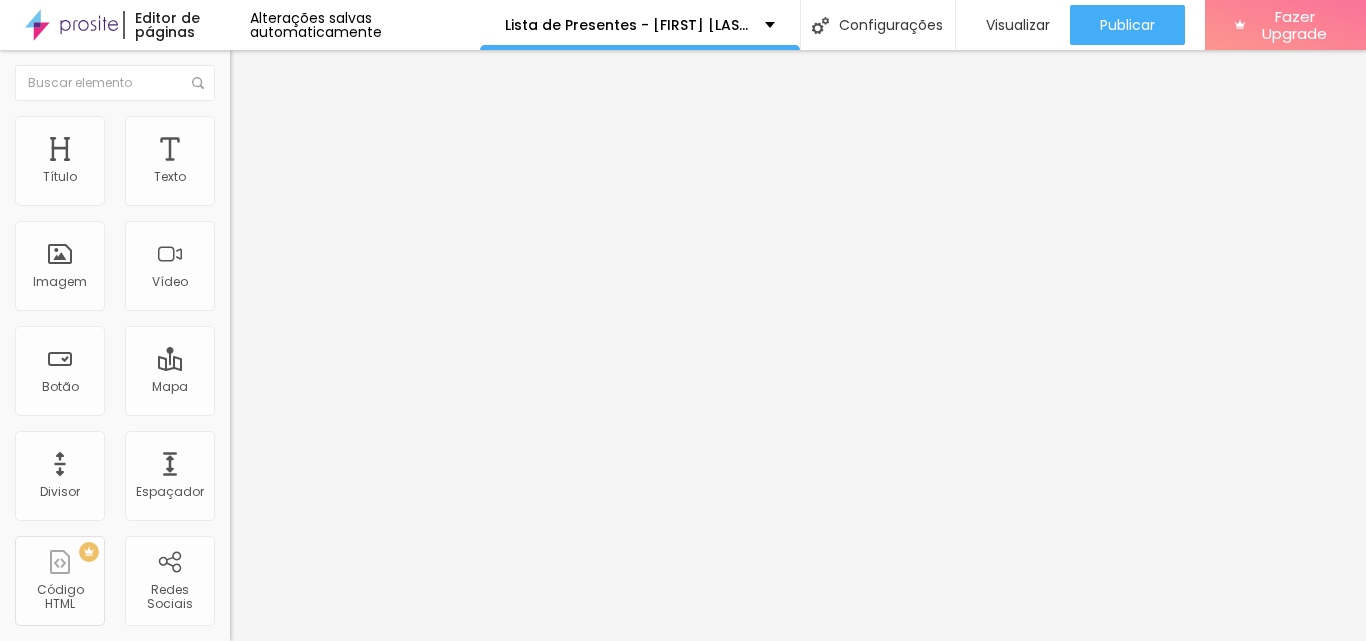 click at bounding box center [683, 864] 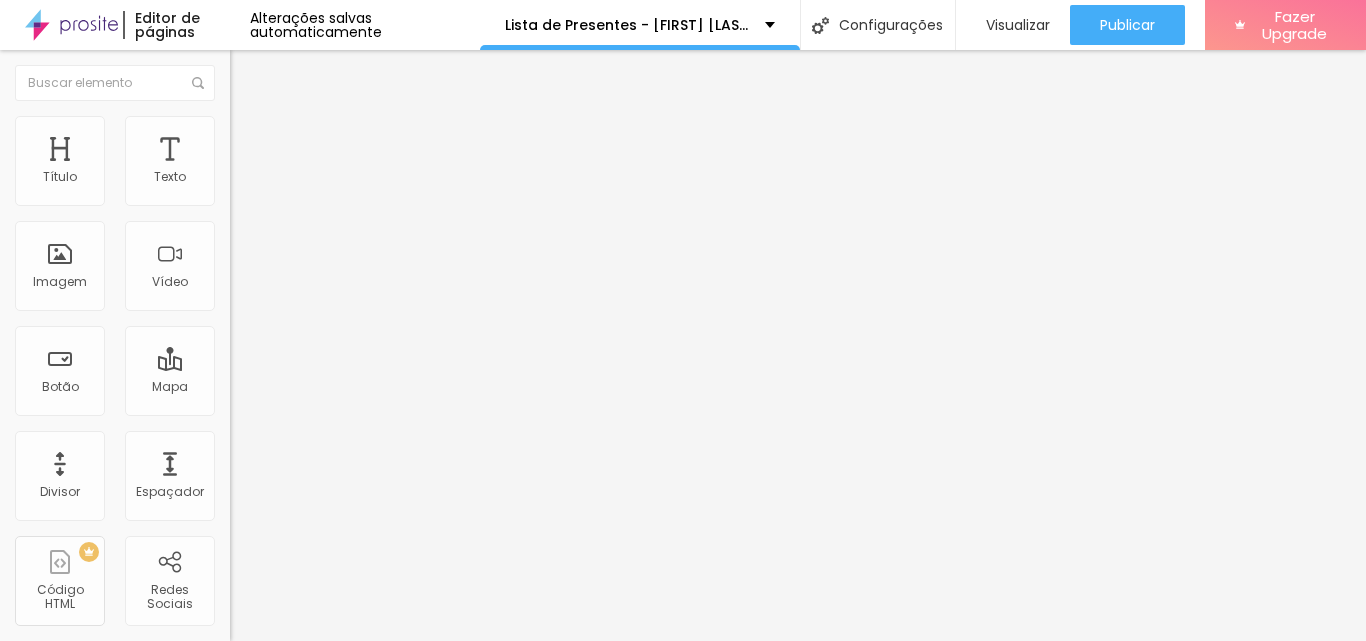 click on "Trocar imagem" at bounding box center (284, 163) 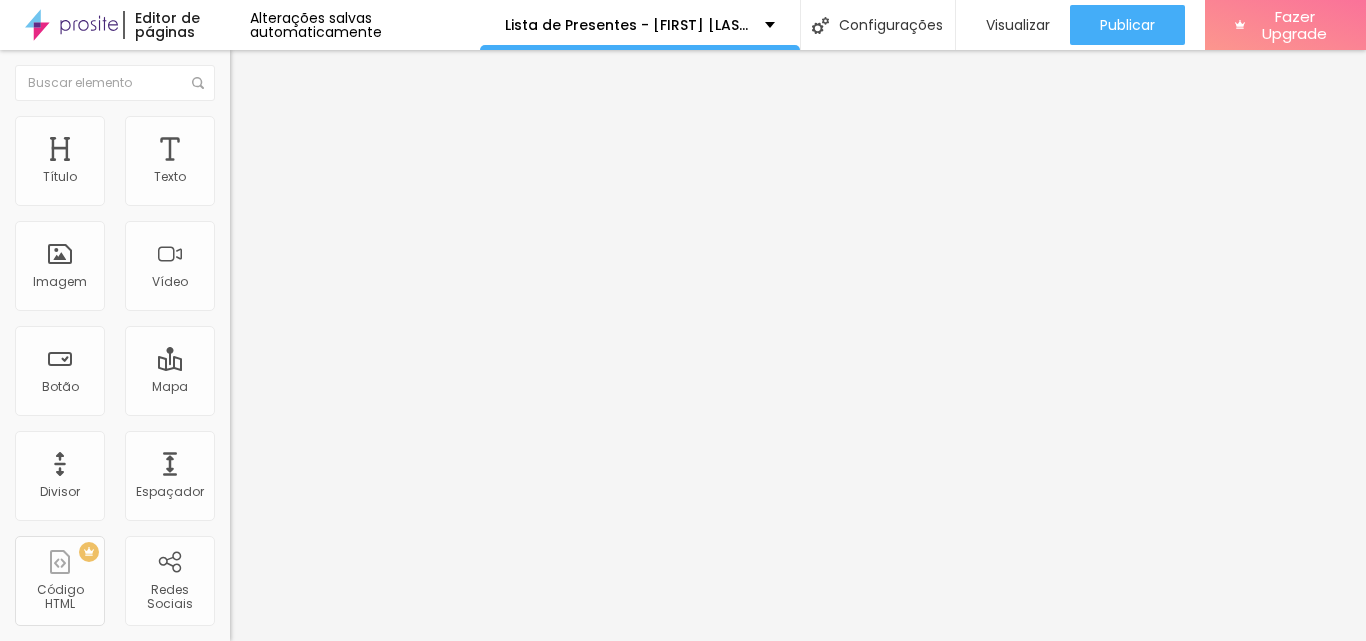 scroll, scrollTop: 0, scrollLeft: 0, axis: both 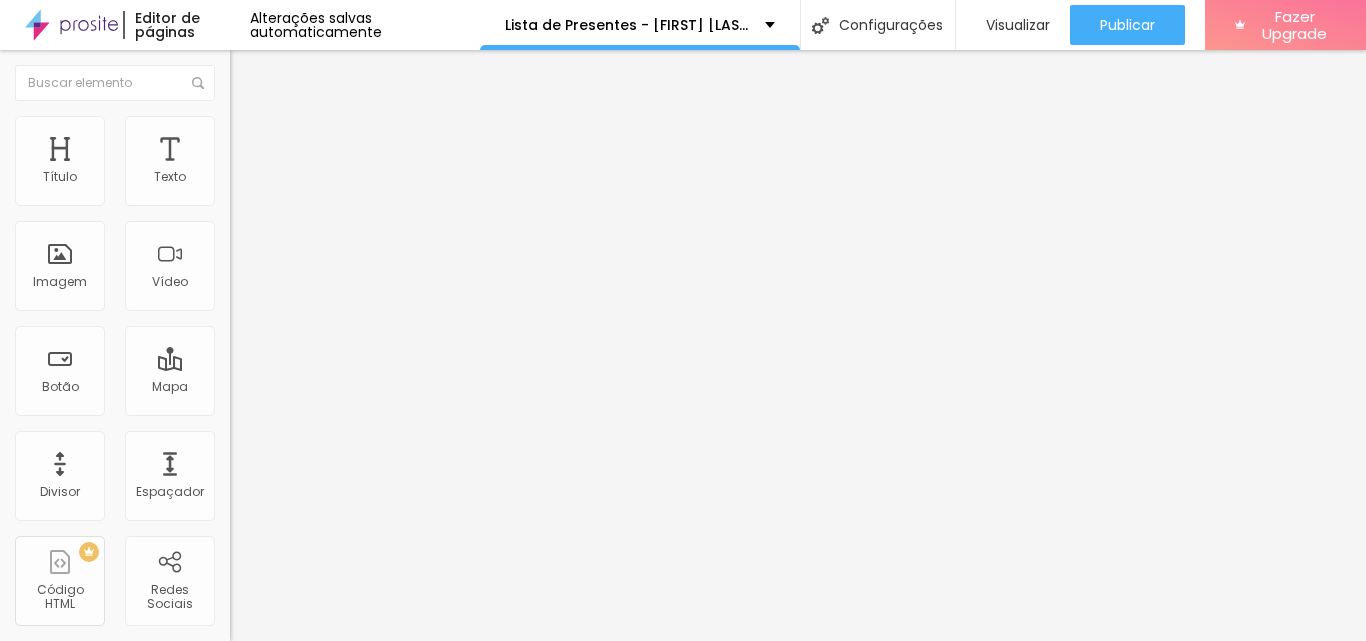 click at bounding box center [683, 653] 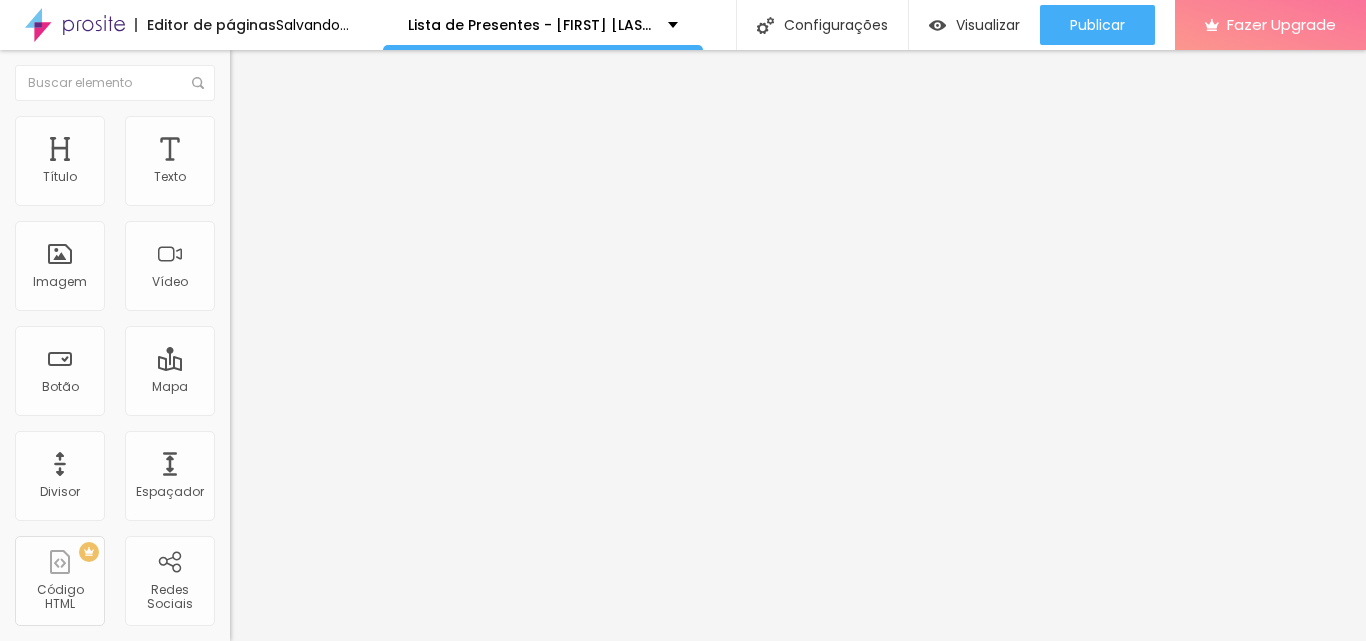 click on "Upload" at bounding box center [66, 714] 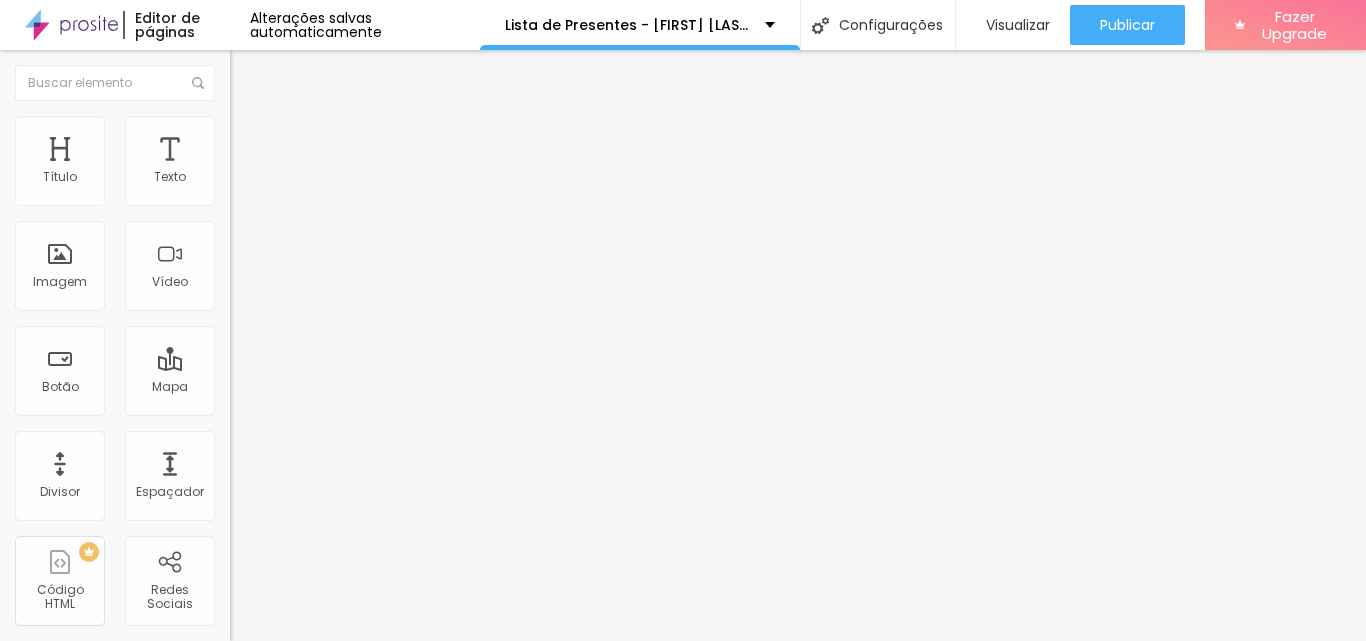 scroll, scrollTop: 0, scrollLeft: 0, axis: both 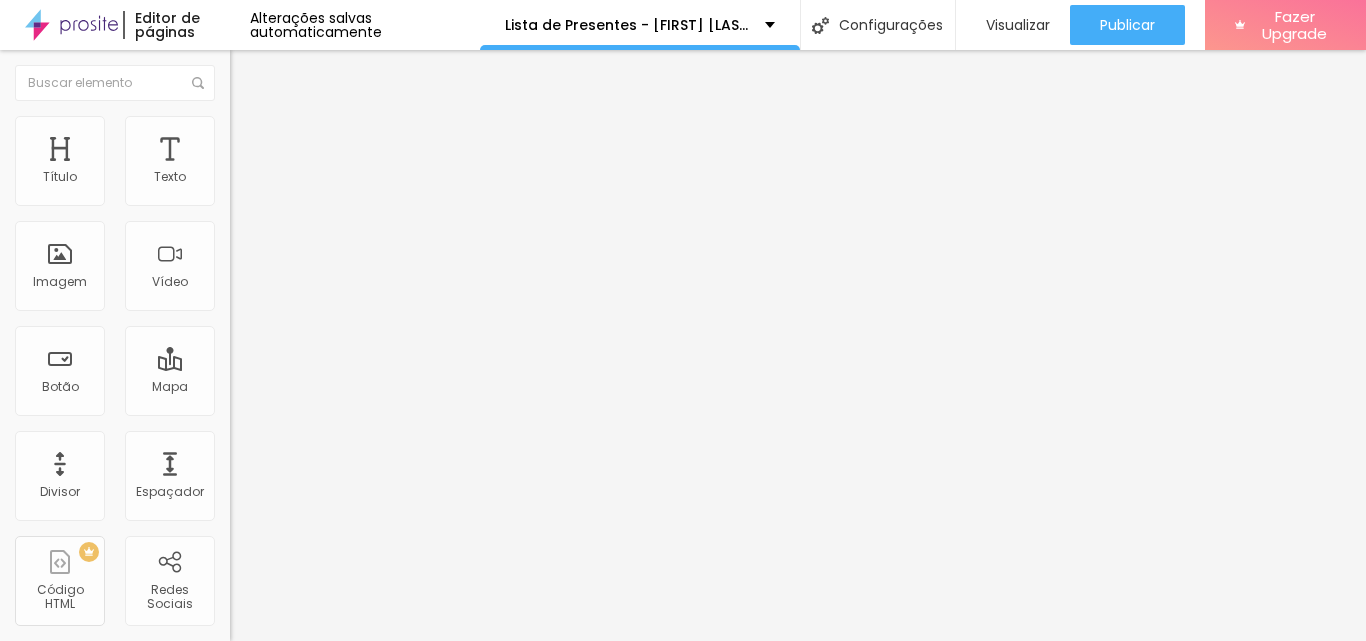 click at bounding box center (683, 653) 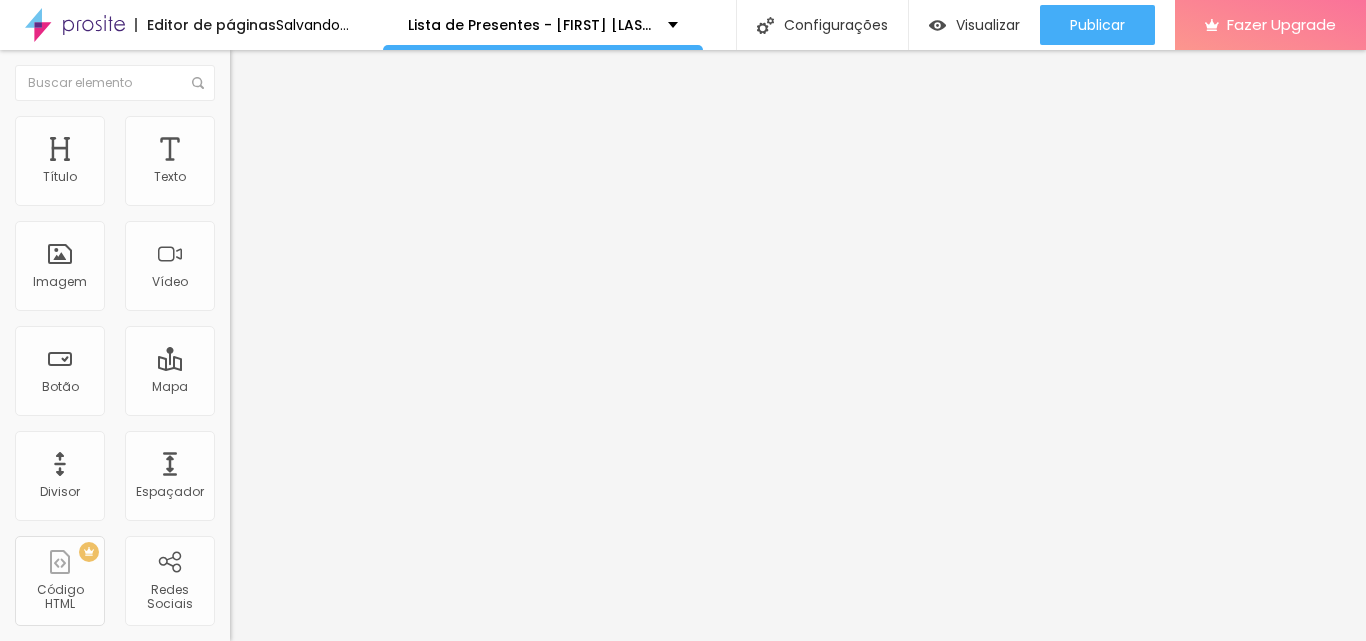 drag, startPoint x: 104, startPoint y: 534, endPoint x: 71, endPoint y: 534, distance: 33 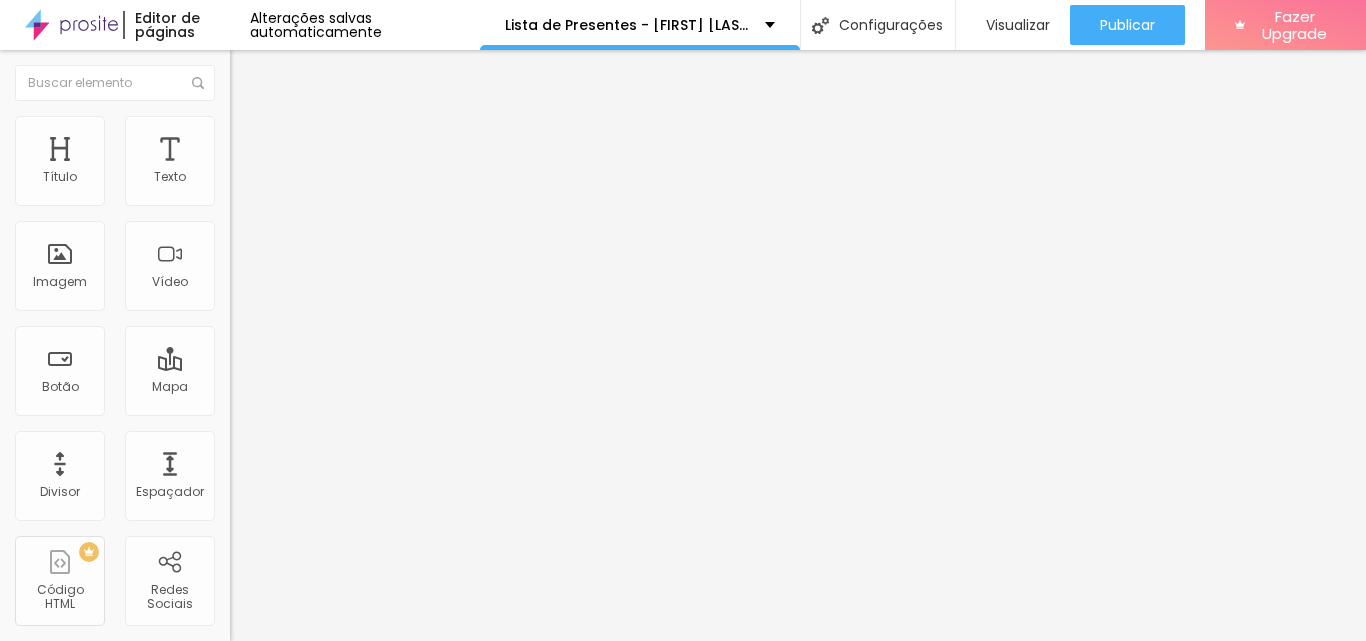 type on "https://wa.me/5562991203055?text=Ol%C3%A1%20Queria%20ver%20se%20posso%20levar%20esse%20presente%3A" 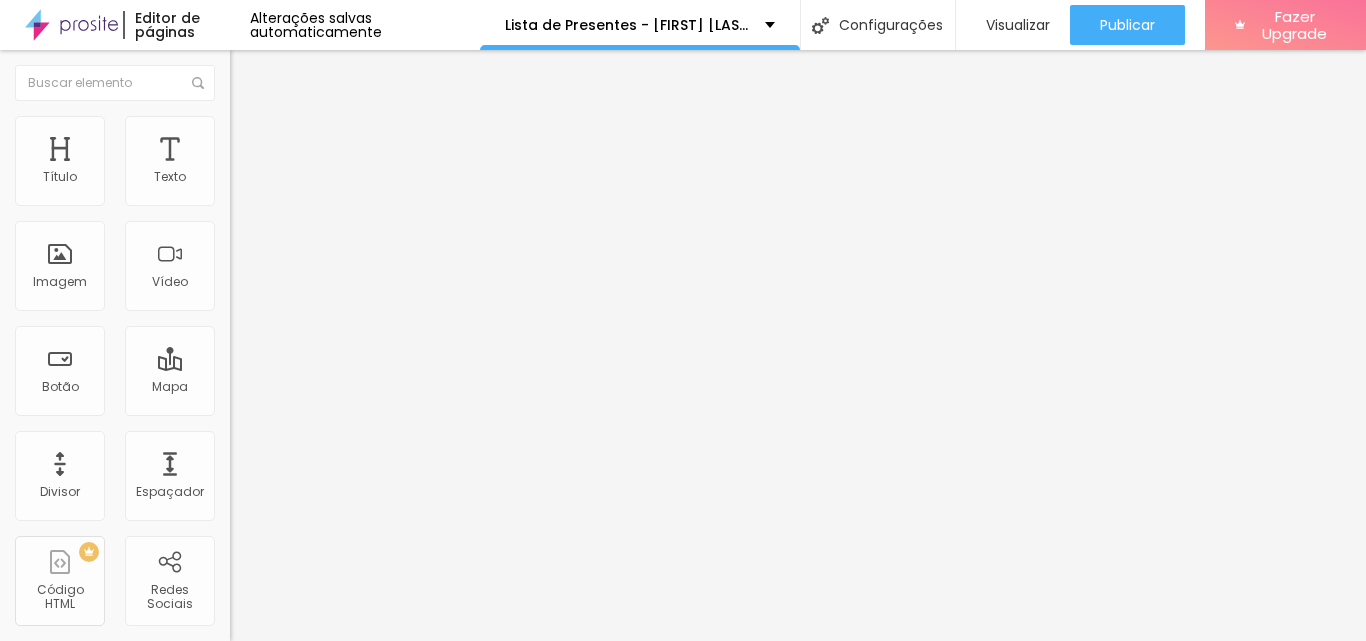 click at bounding box center [683, 852] 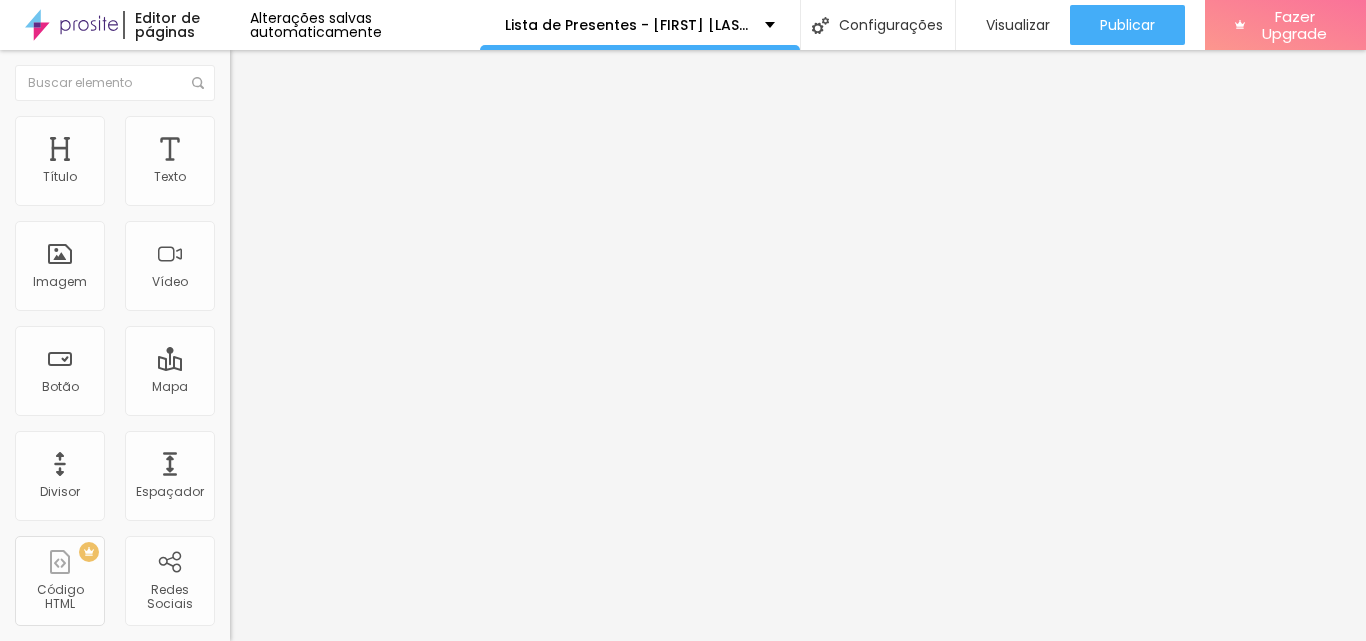 click on "https://" at bounding box center [350, 400] 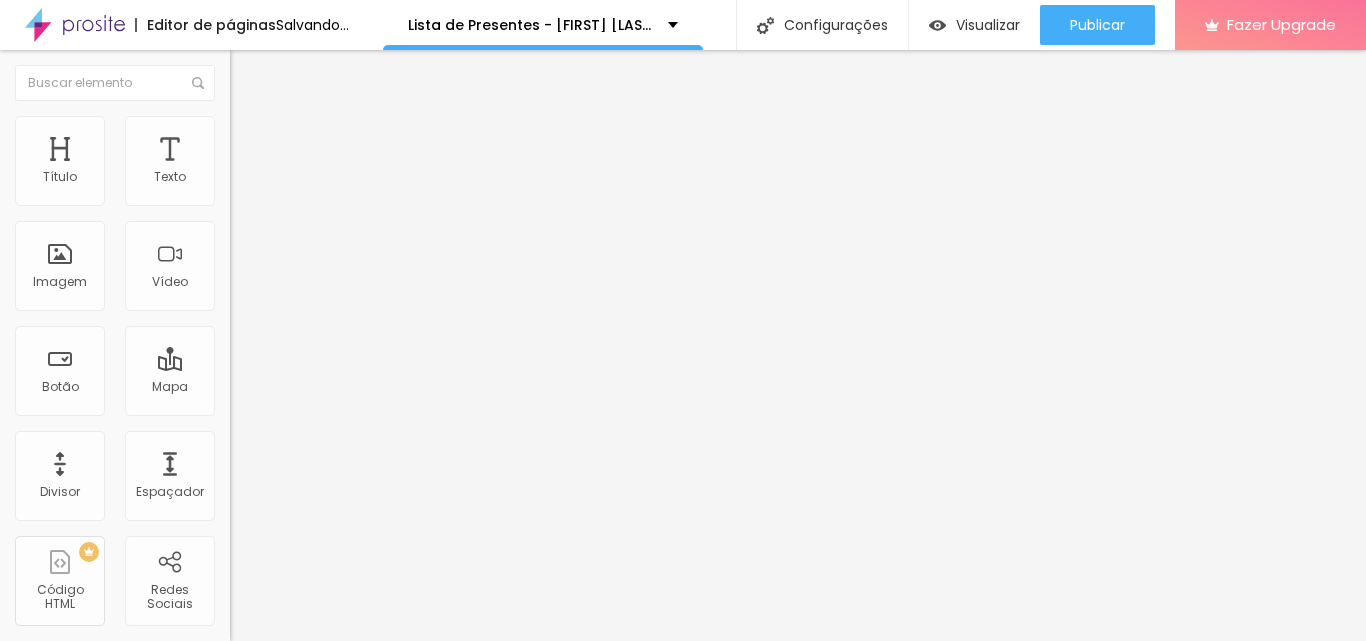 scroll, scrollTop: 0, scrollLeft: 0, axis: both 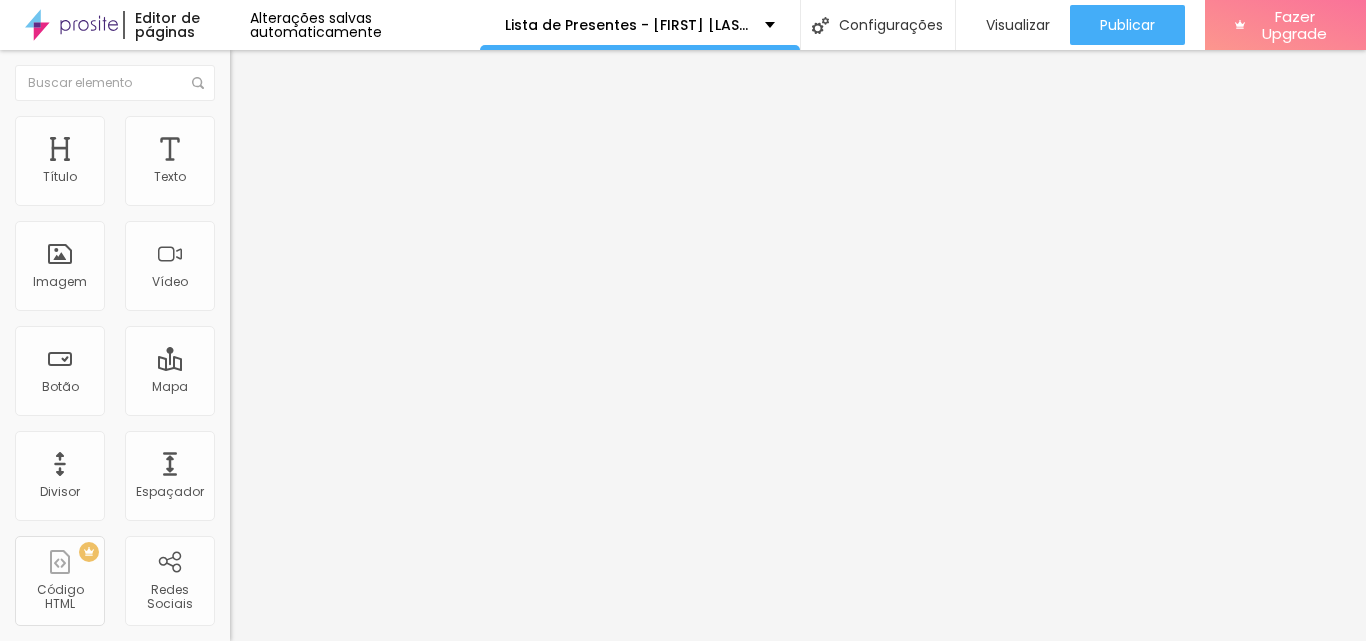 click on "https://https://wa.me/5562991203055?text=Ol%C3%A1%20Queria%20ver%20se%20posso%20levar%20esse%20presente%3A" at bounding box center (350, 400) 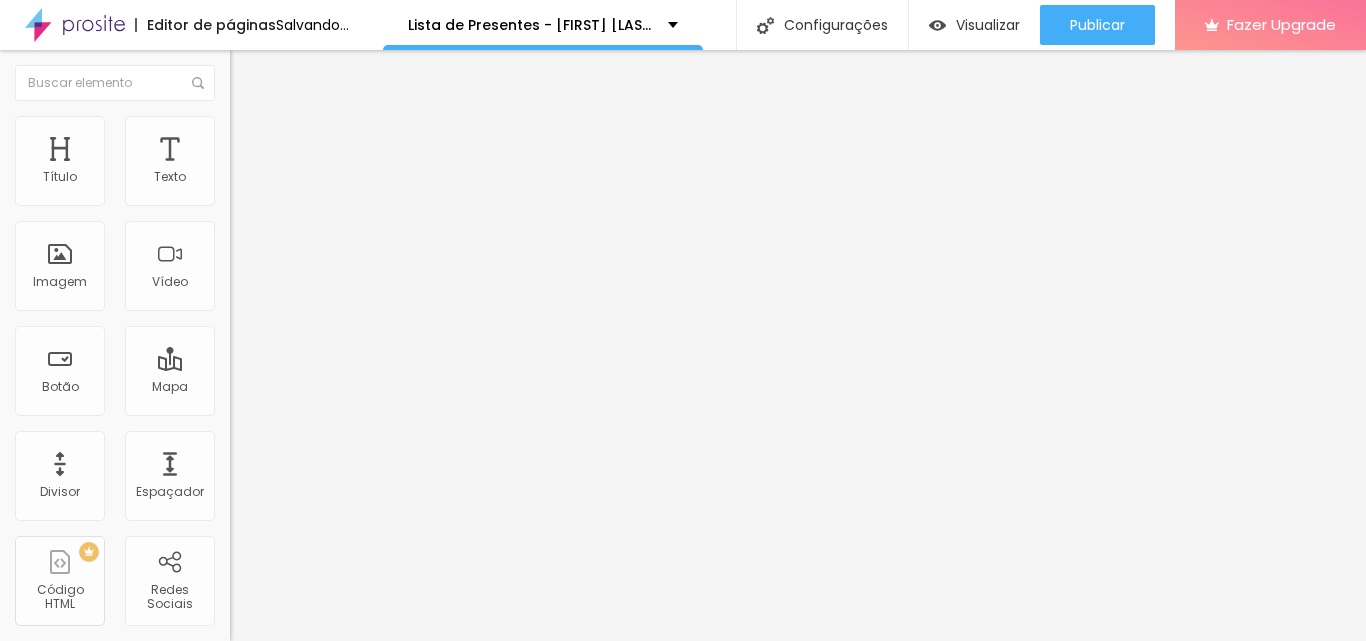 type on "https://wa.me/5562991203055?text=Ol%C3%A1%20Queria%20ver%20se%20posso%20levar%20esse%20presente%3A" 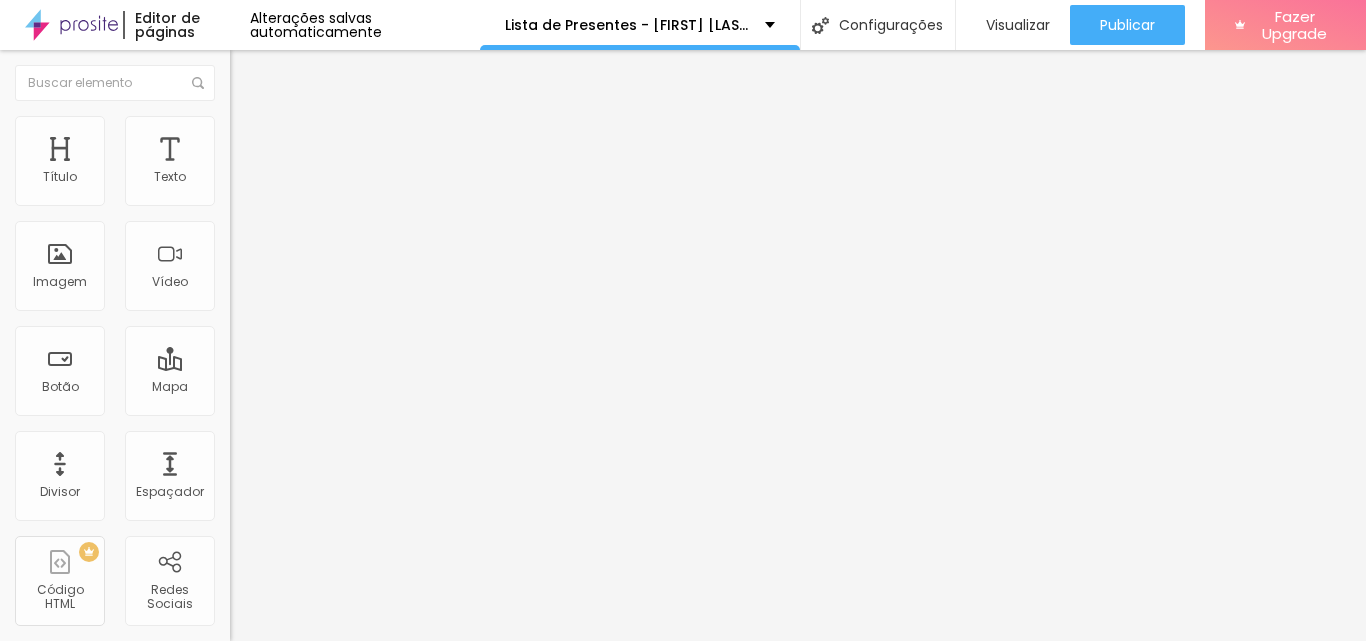 click on "https://" at bounding box center (350, 400) 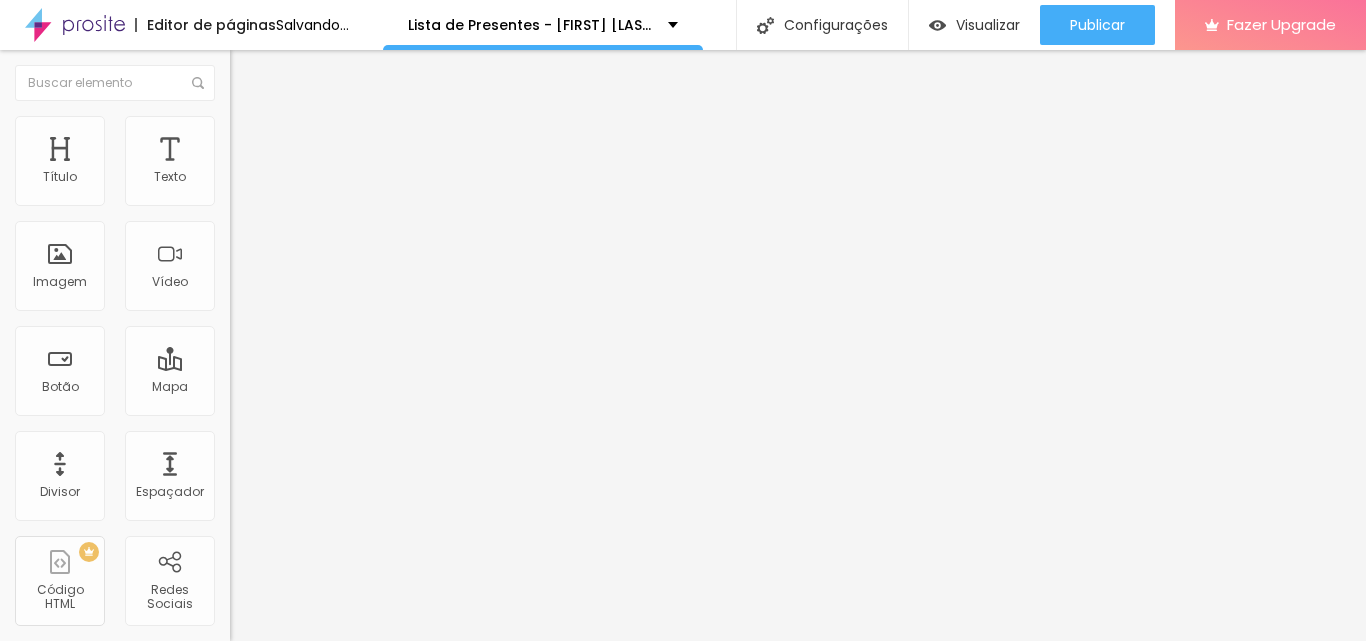 paste on "wa.me/5562991203055?text=Ol%C3%A1%20Queria%20ver%20se%20posso%20levar%20esse%20presente%3A" 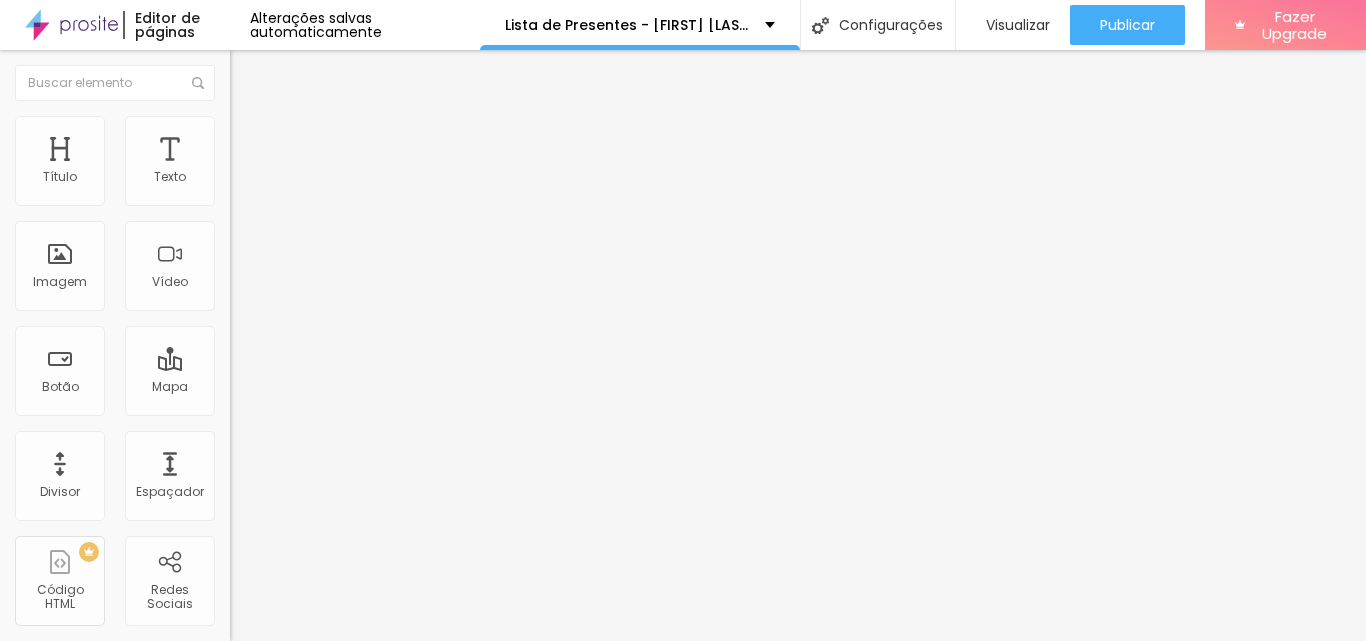 type on "https://wa.me/5562991203055?text=Ol%C3%A1%20Queria%20ver%20se%20posso%20levar%20esse%20presente%3A" 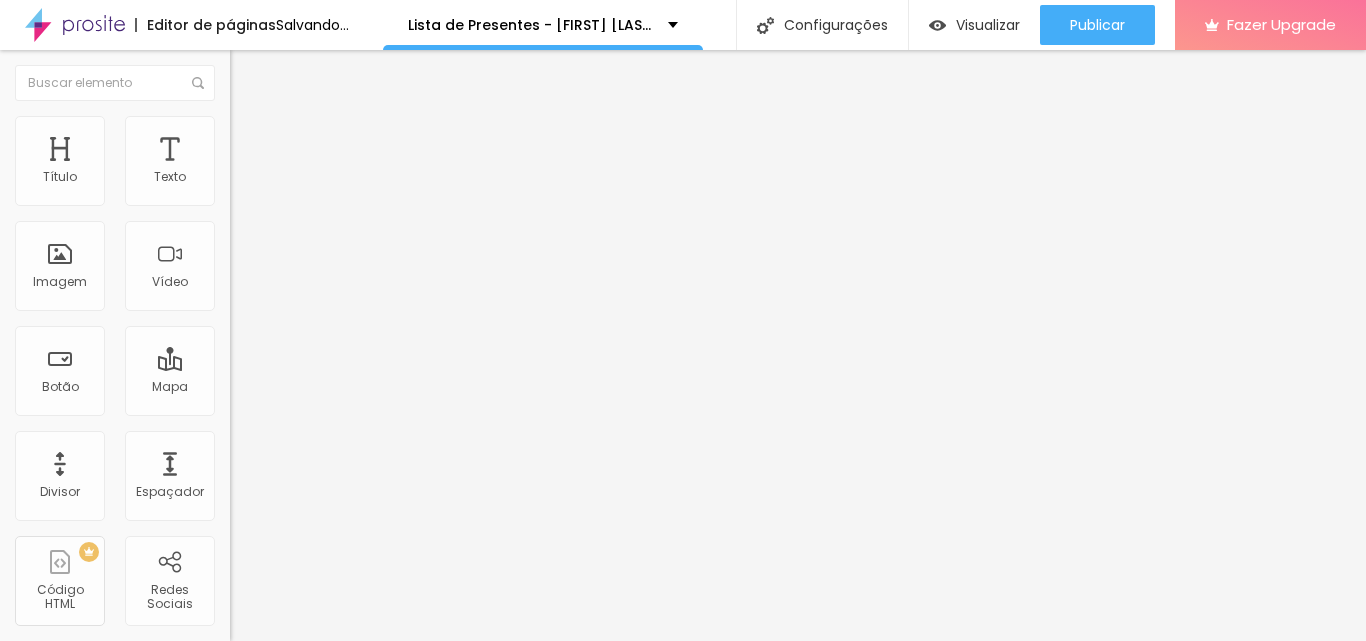 click on "https://" at bounding box center (350, 400) 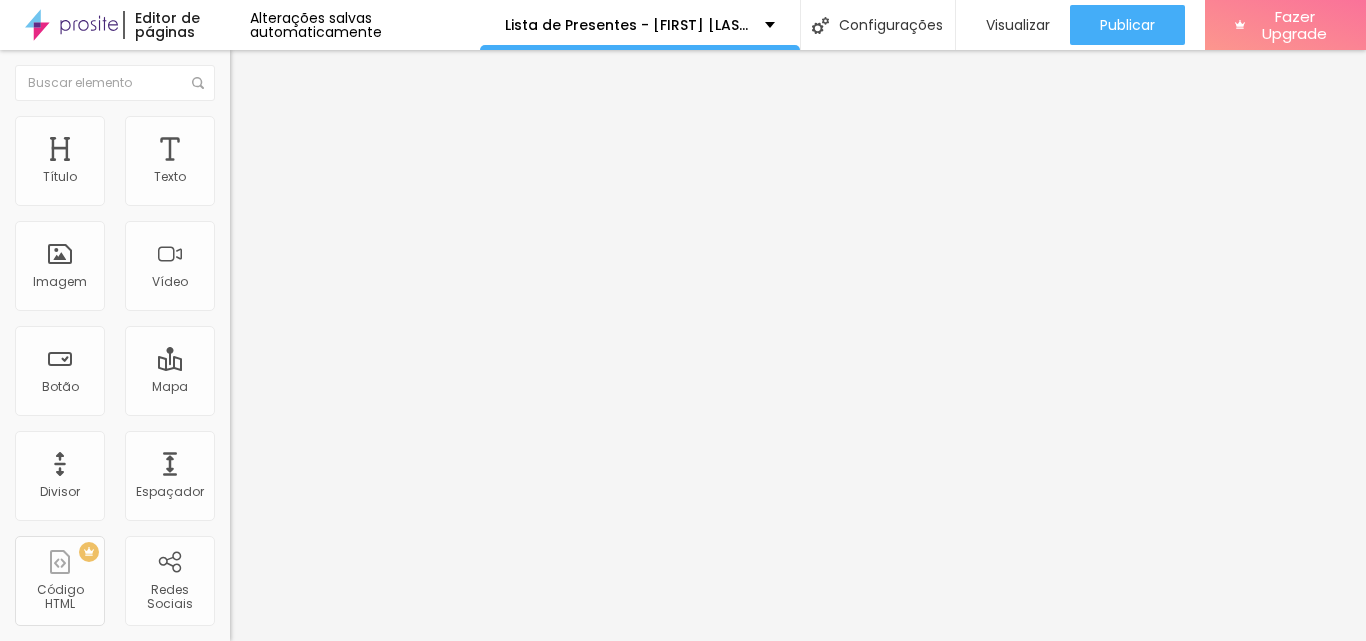 scroll, scrollTop: 0, scrollLeft: 509, axis: horizontal 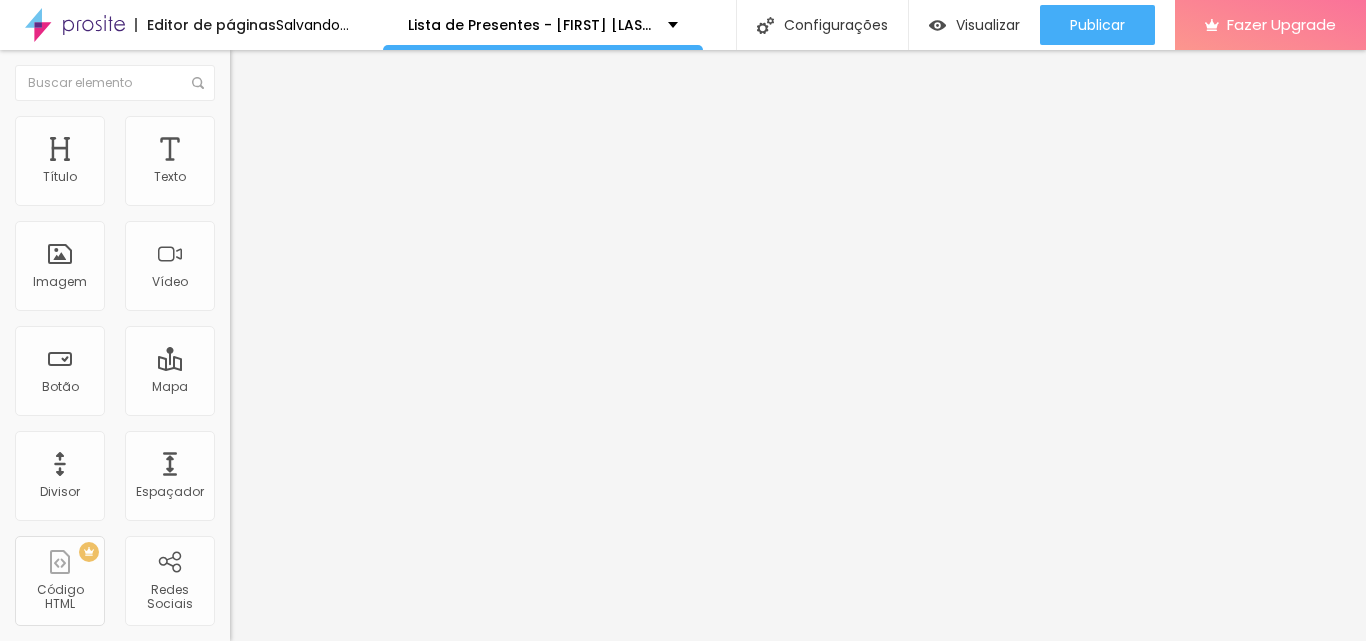 click on "https://" at bounding box center (350, 400) 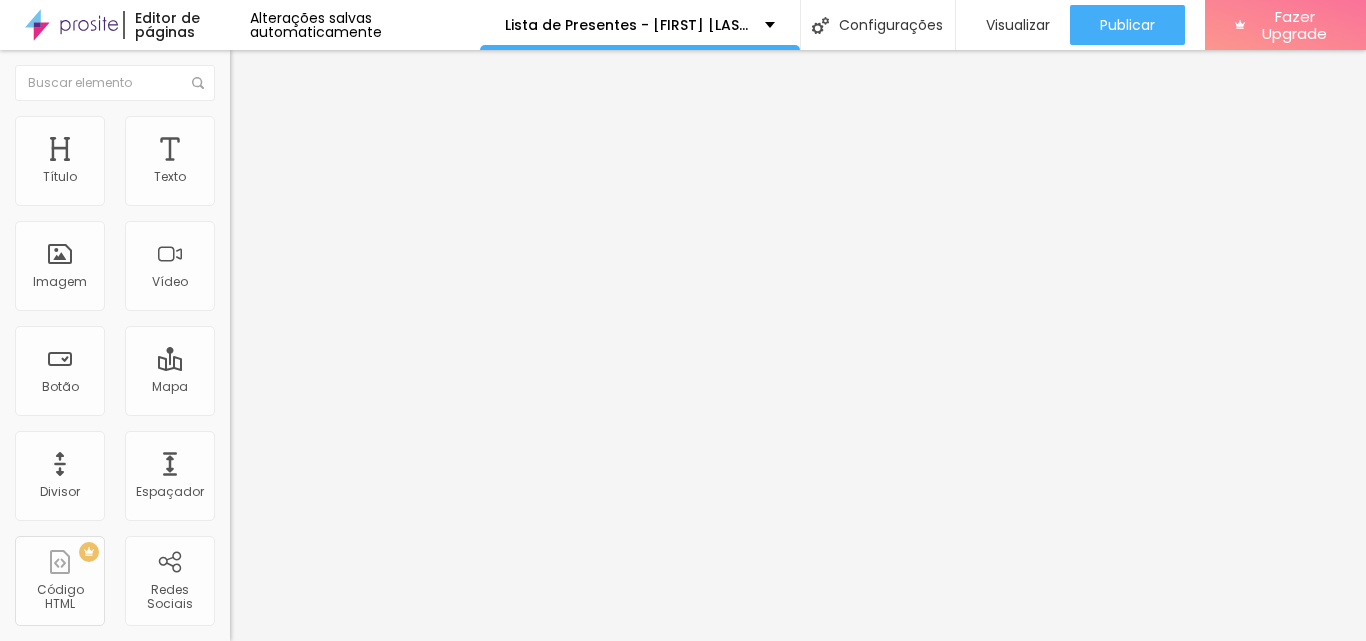 paste on "wa.me/5562991203055?text=Ol%C3%A1%20Queria%20ver%20se%20posso%20levar%20esse%20presente%3A" 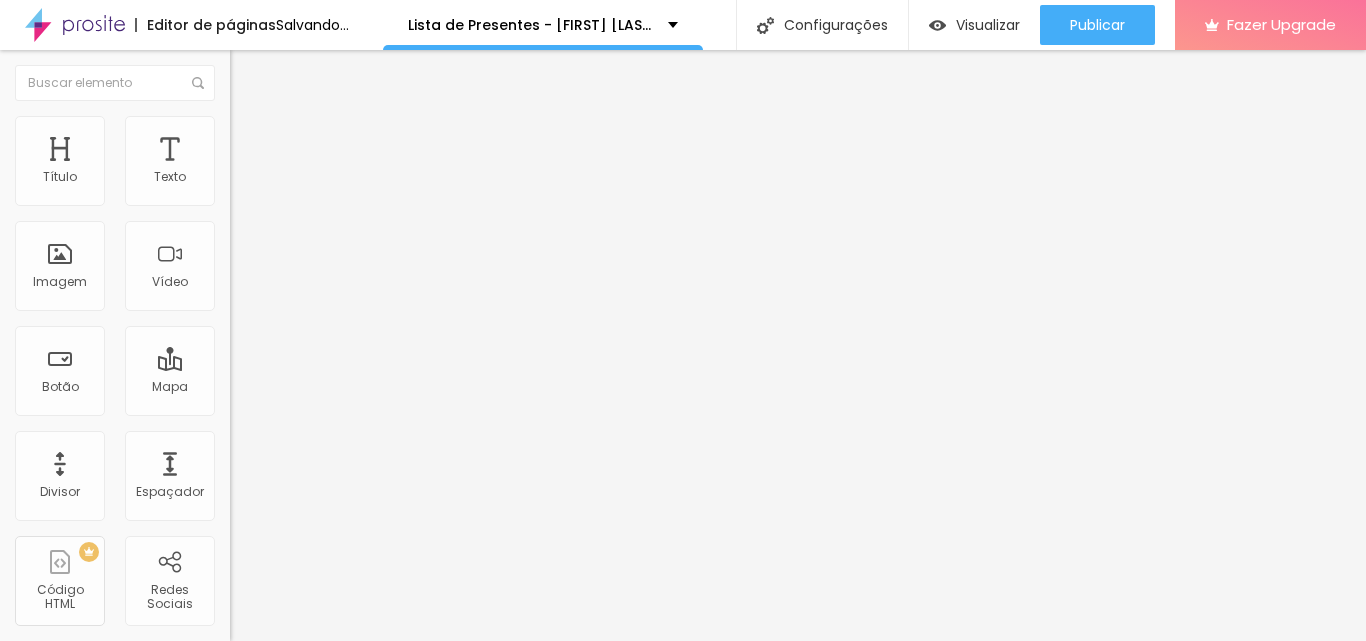 click on "https://" at bounding box center [350, 400] 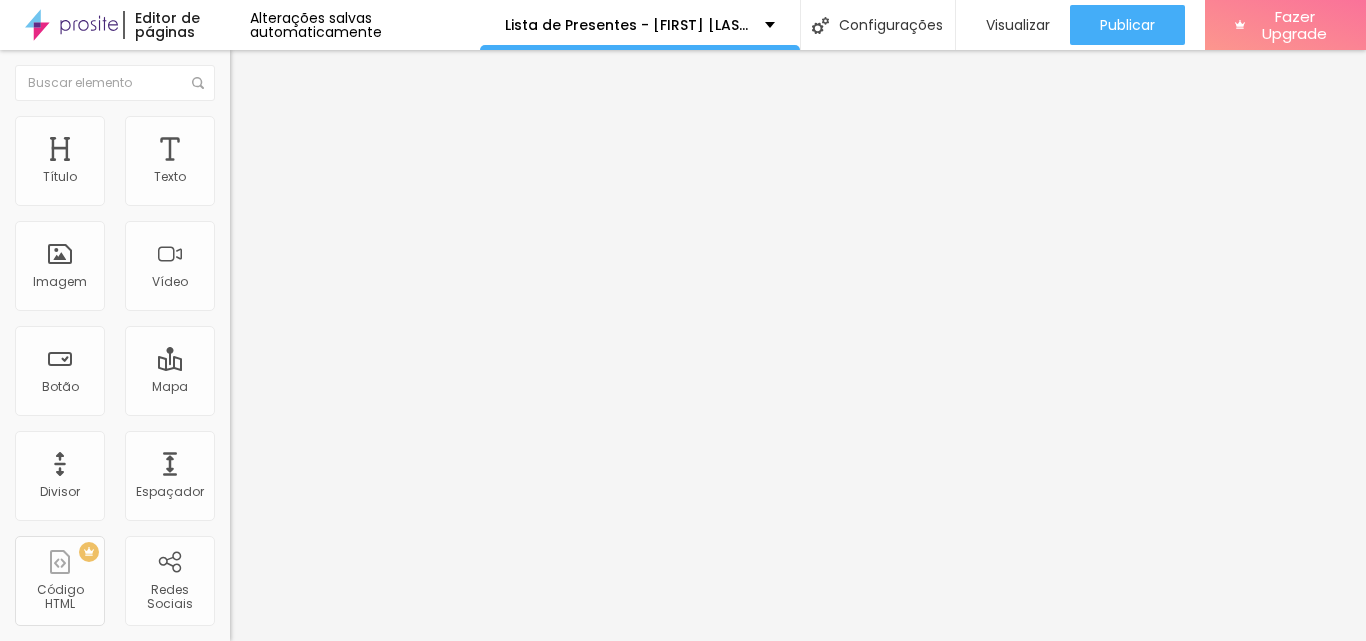 paste on "wa.me/5562991203055?text=Ol%C3%A1%20Queria%20ver%20se%20posso%20levar%20esse%20presente%3A" 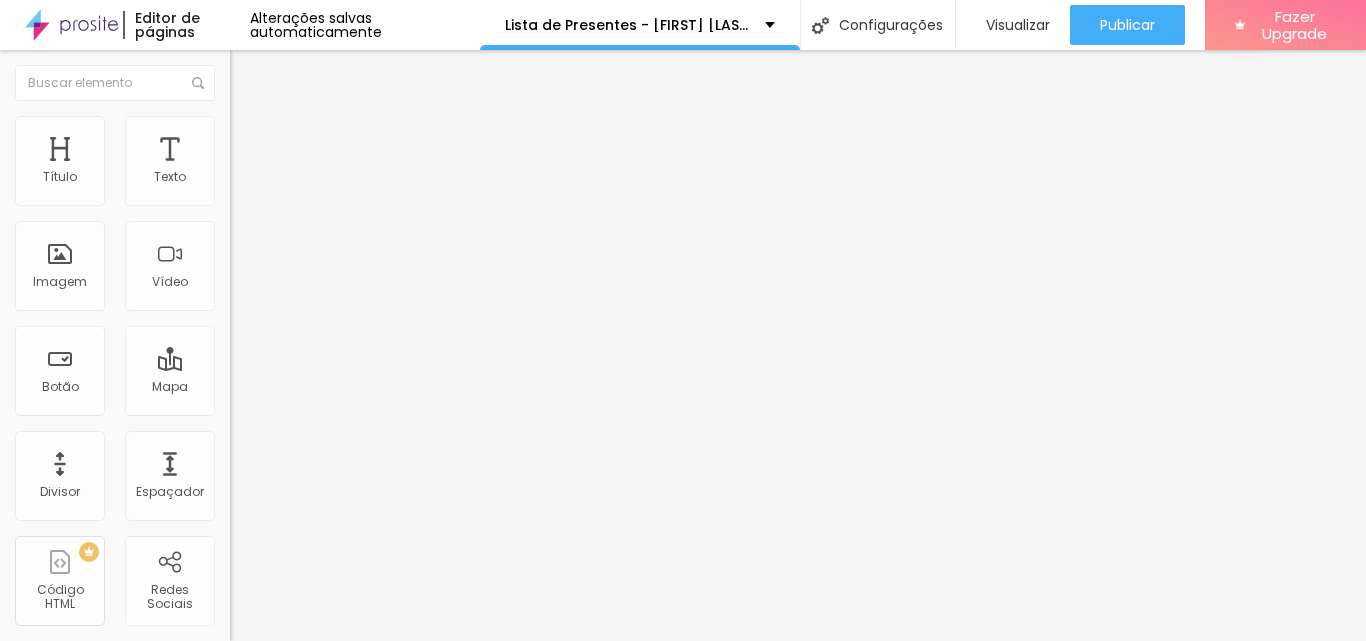 click on "Adicionar imagem" at bounding box center (294, 163) 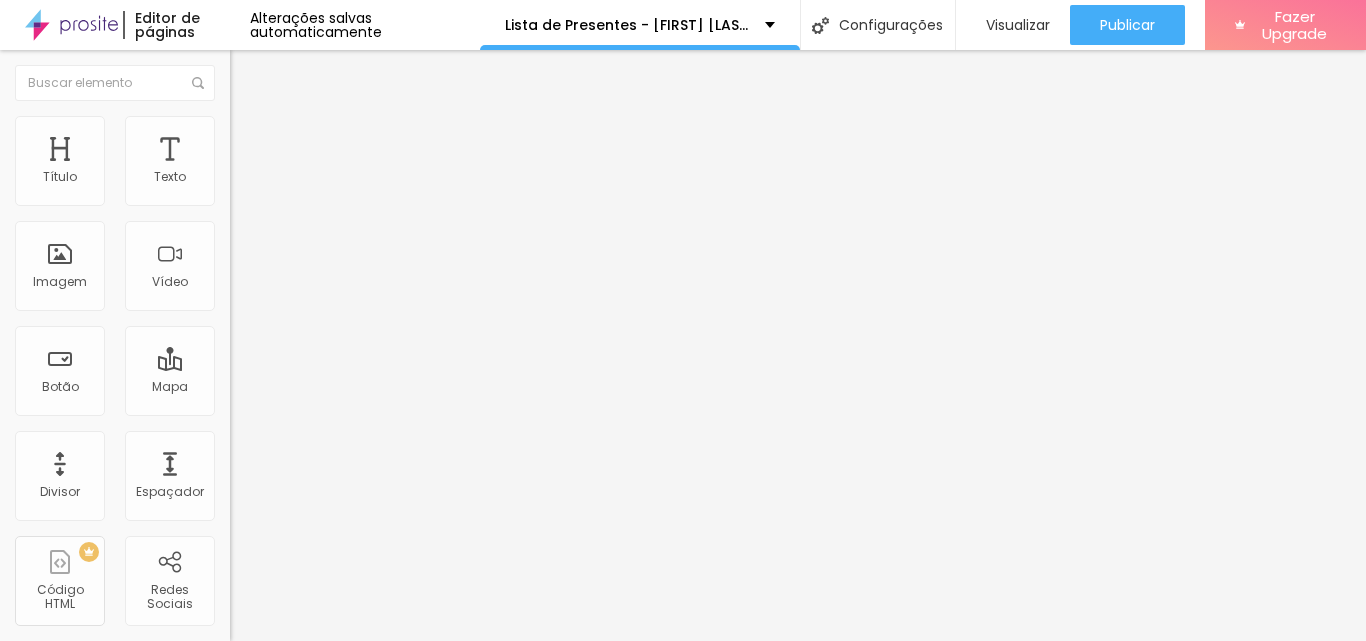 scroll, scrollTop: 230, scrollLeft: 0, axis: vertical 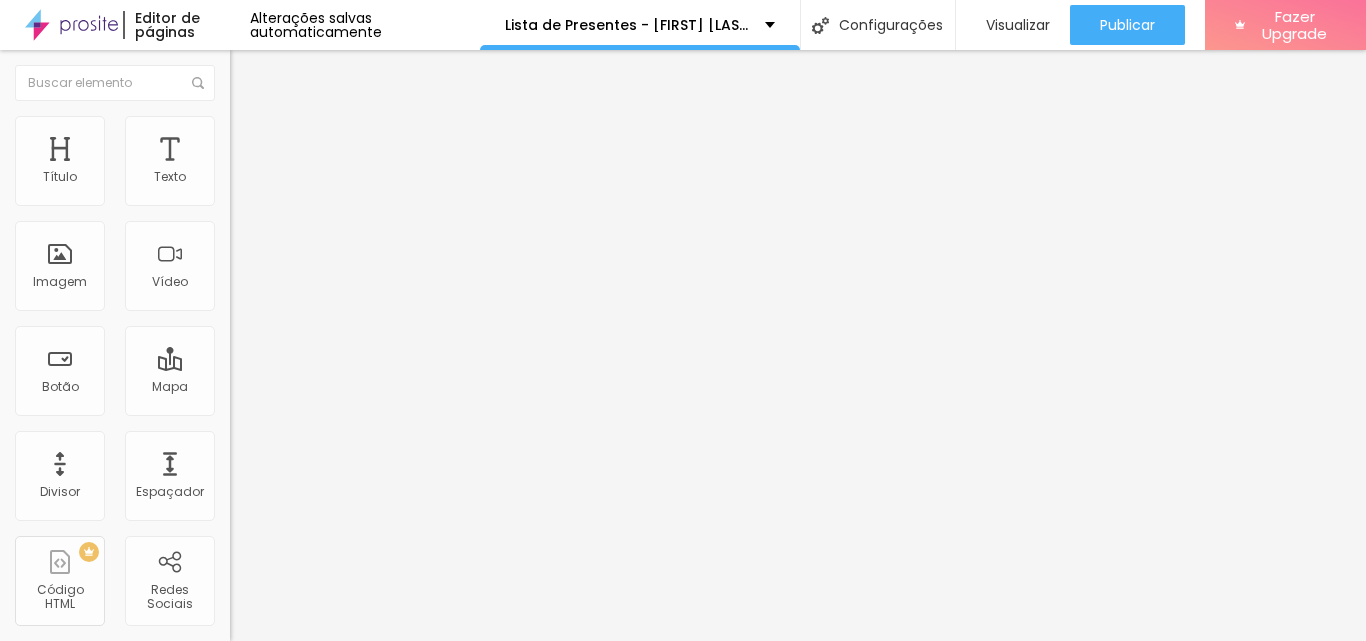 click at bounding box center [350, 194] 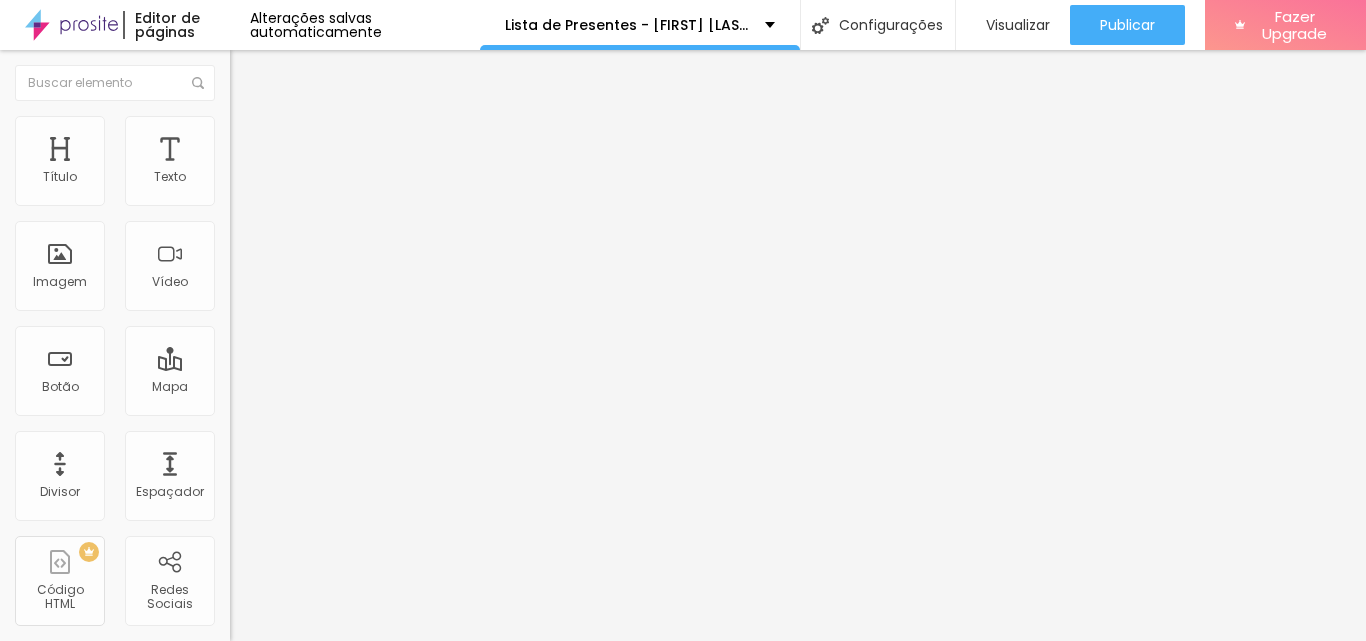 type on "(62)99120-3055" 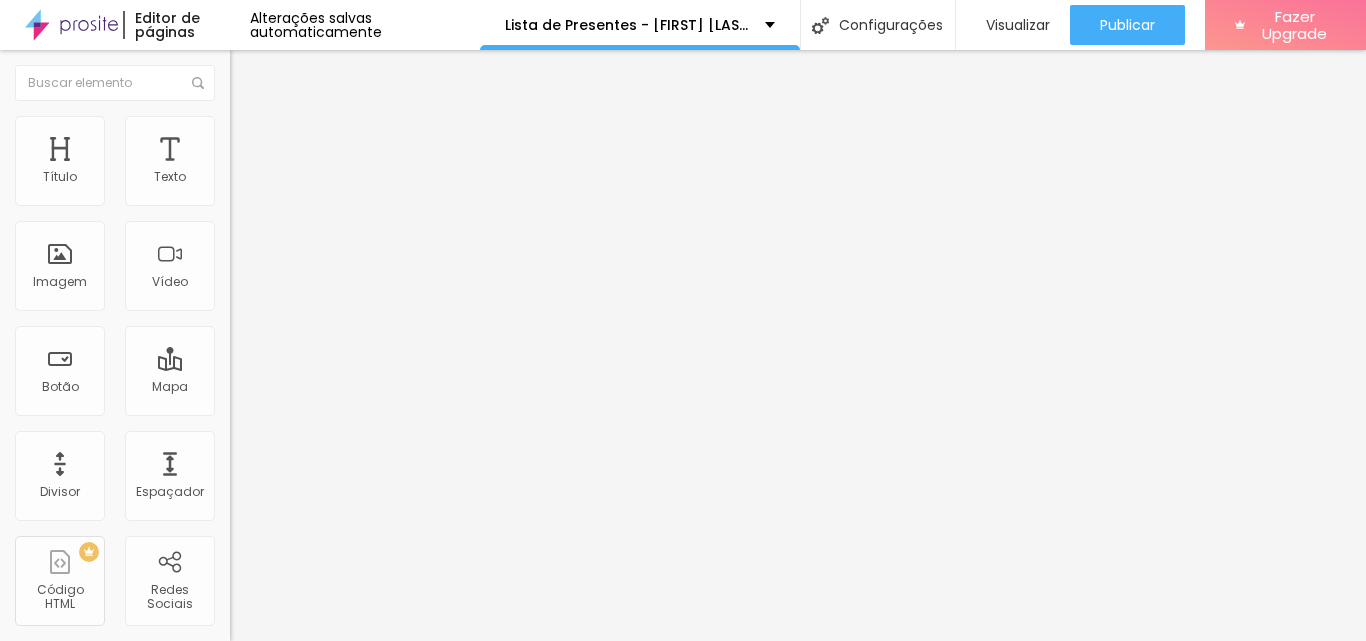 drag, startPoint x: 129, startPoint y: 401, endPoint x: 111, endPoint y: 389, distance: 21.633308 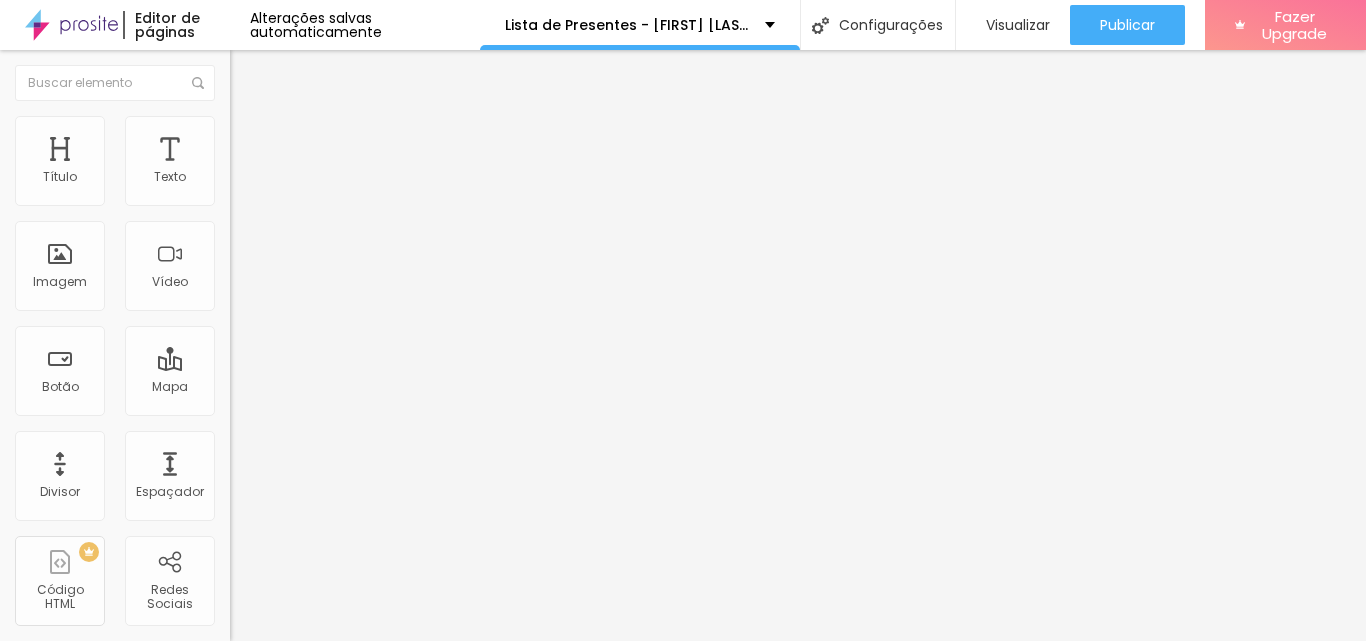 click on "Olá, cheguei até você pela página {Lista de Presentes} e gostaria de mais informações" at bounding box center (343, 708) 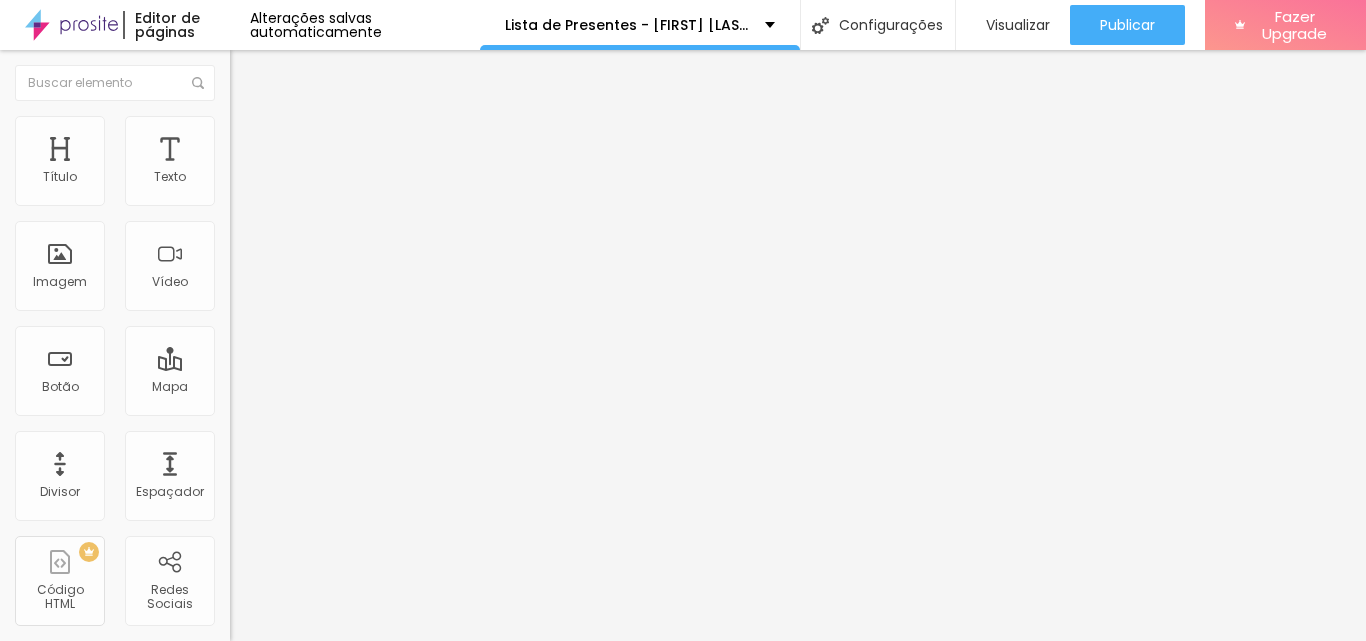 type on "Olá, cheguei até você pela página {Lista de Presentes} e gostaria de avisar que irei levar:" 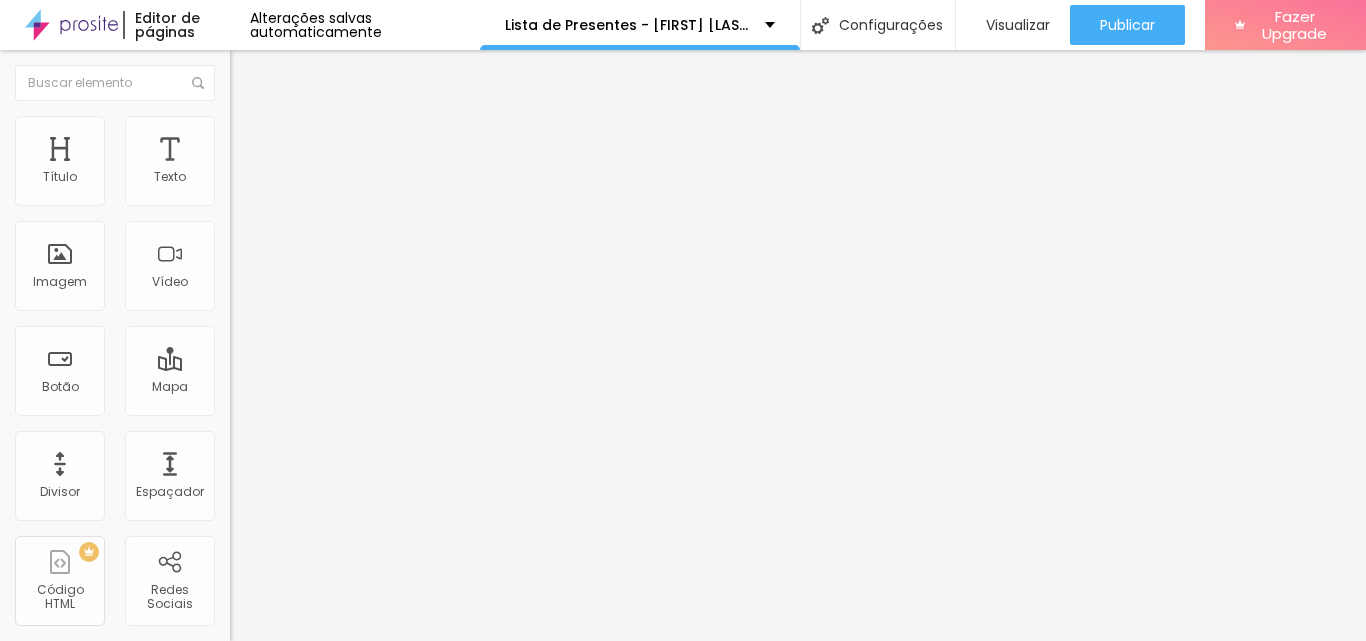 click at bounding box center [252, 81] 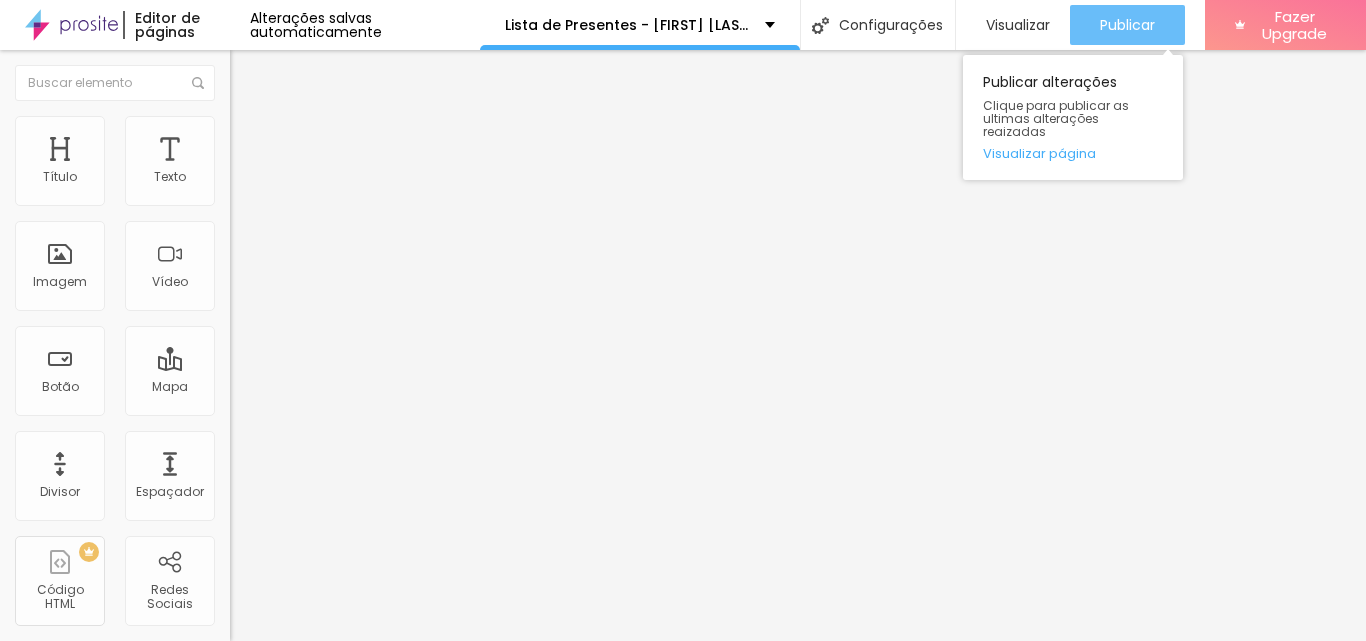 click on "Publicar" at bounding box center (1127, 25) 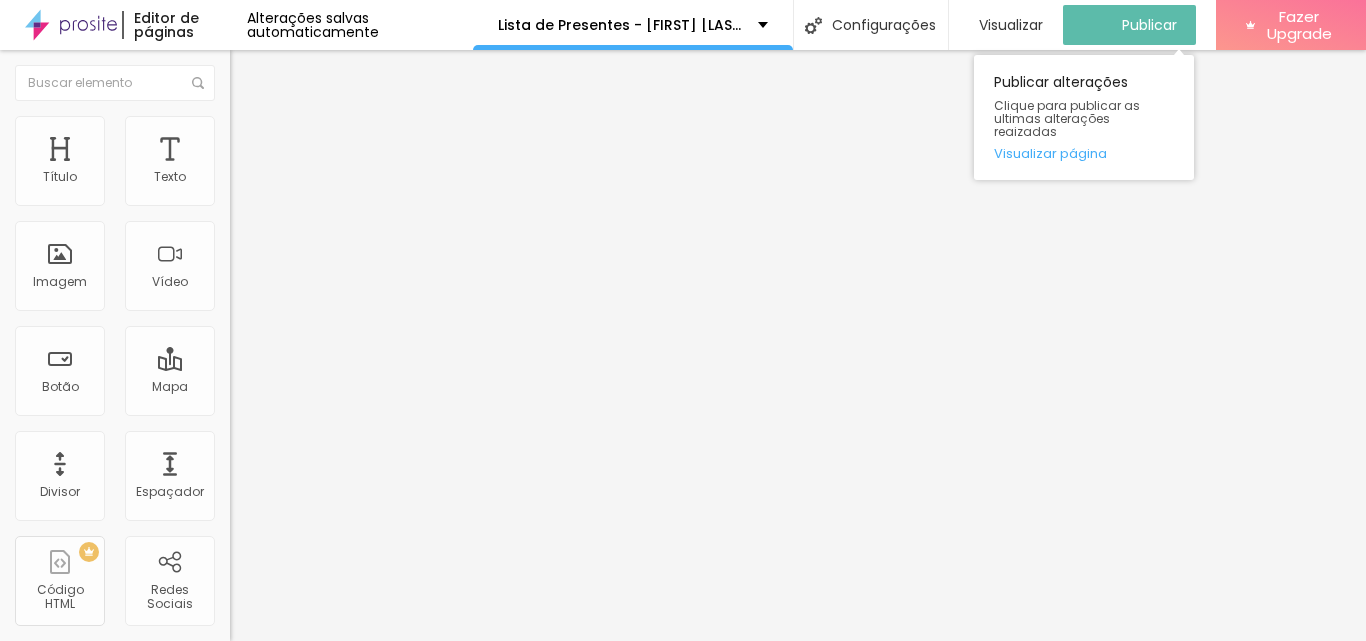 click on "Publicar alterações Clique para publicar as ultimas alterações reaizadas Visualizar página" at bounding box center [1084, 117] 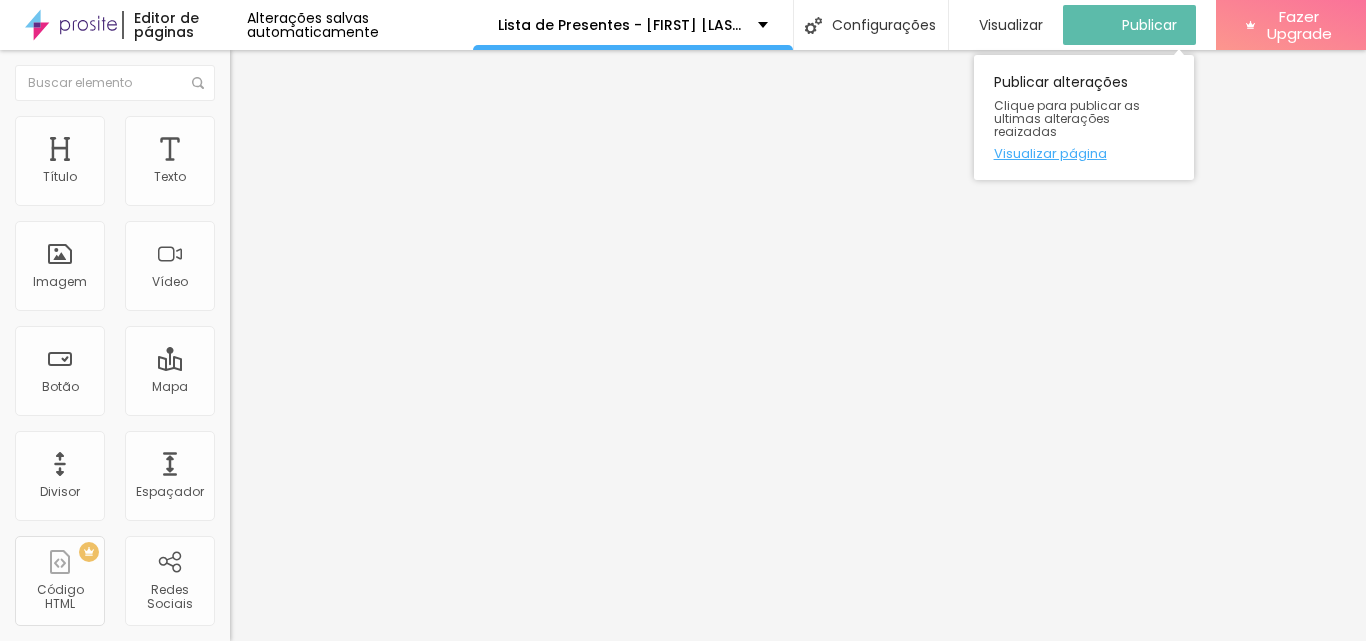 click on "Visualizar página" at bounding box center (1084, 153) 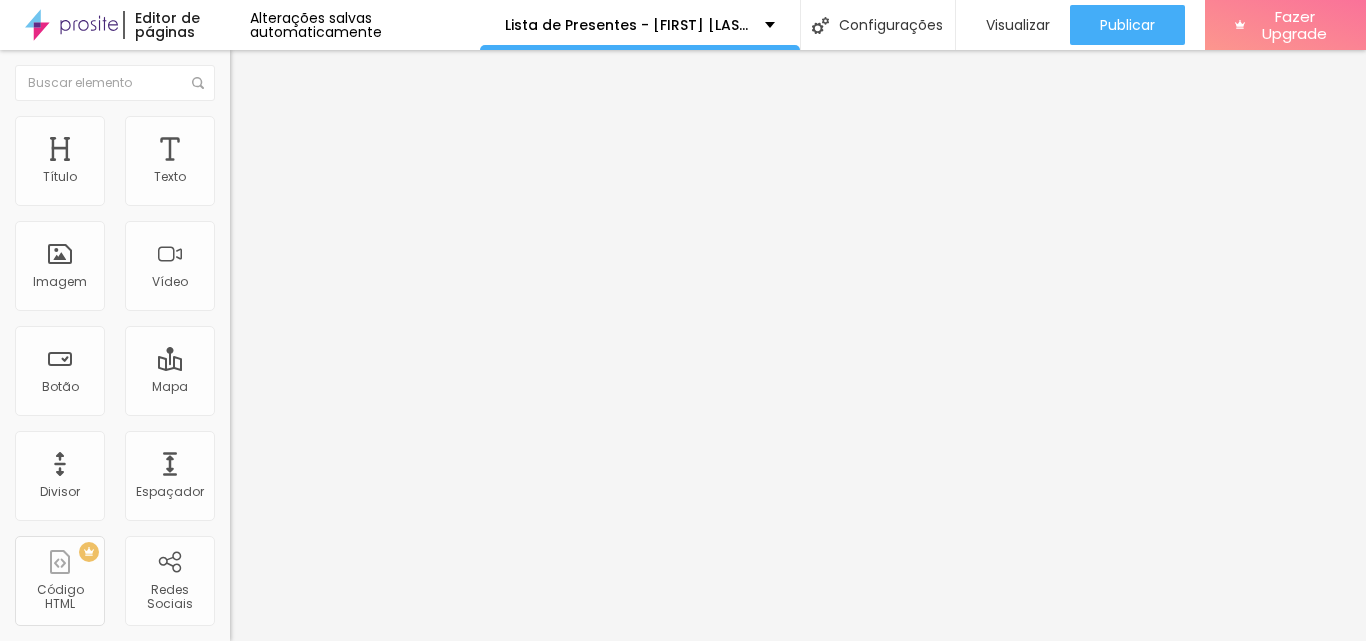 click at bounding box center [71, 25] 